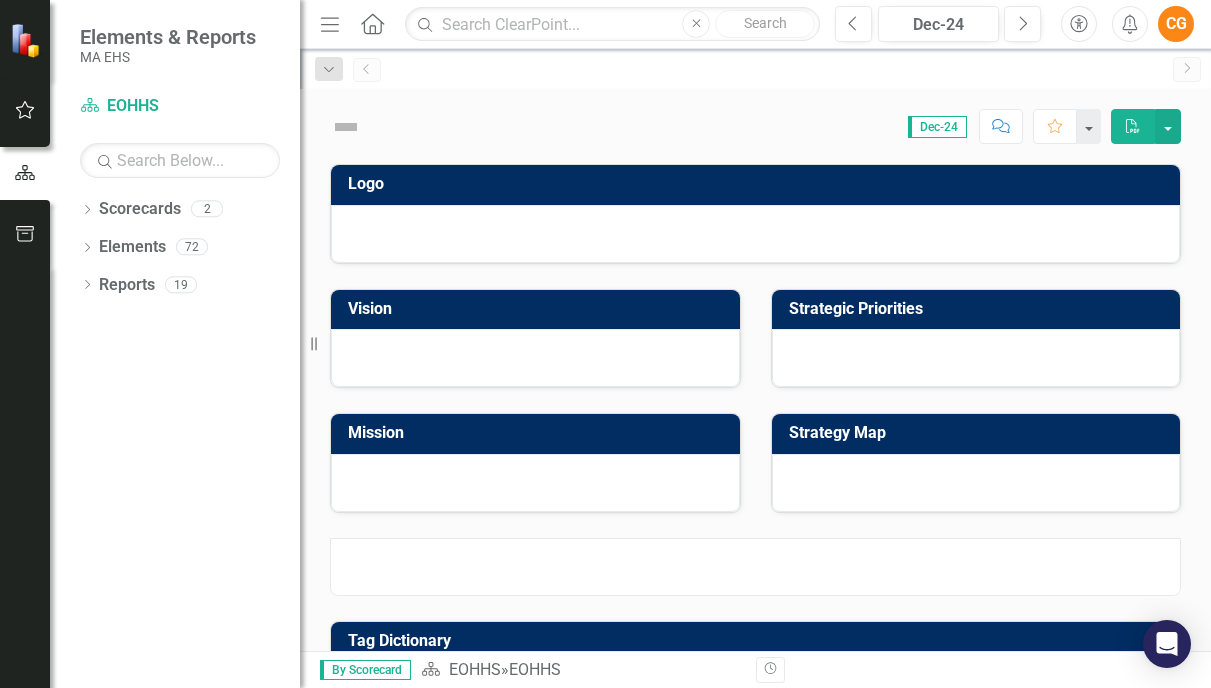 scroll, scrollTop: 0, scrollLeft: 0, axis: both 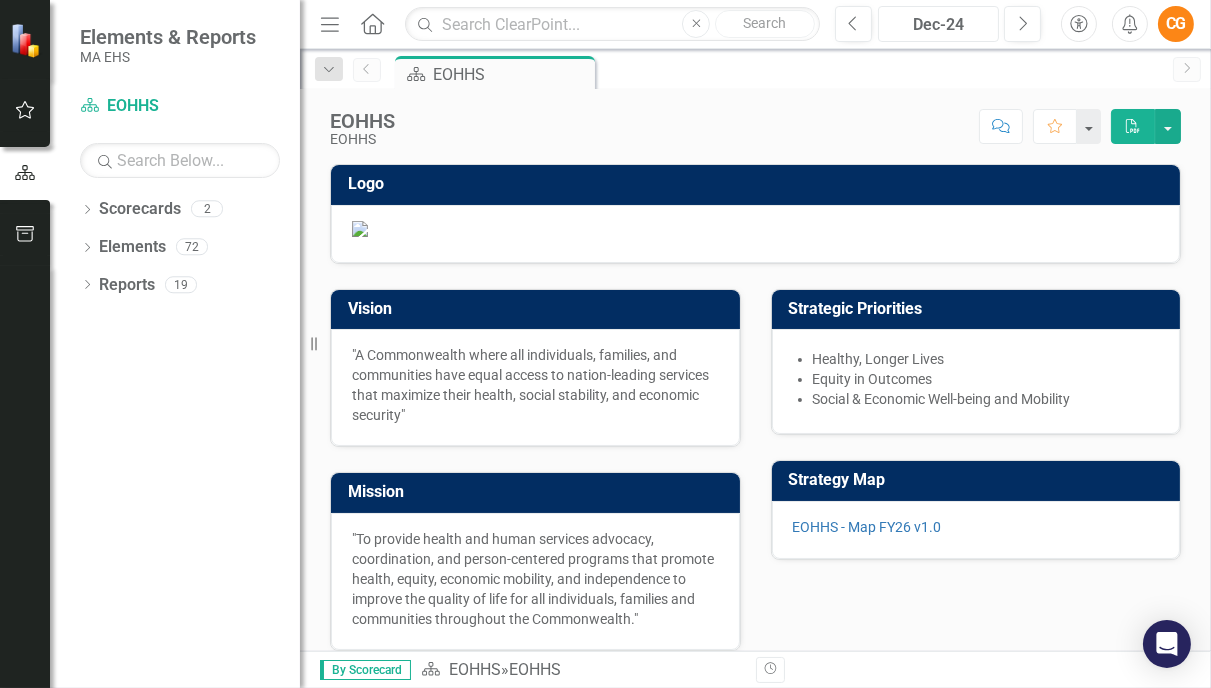 click on "Dec-24" at bounding box center [938, 25] 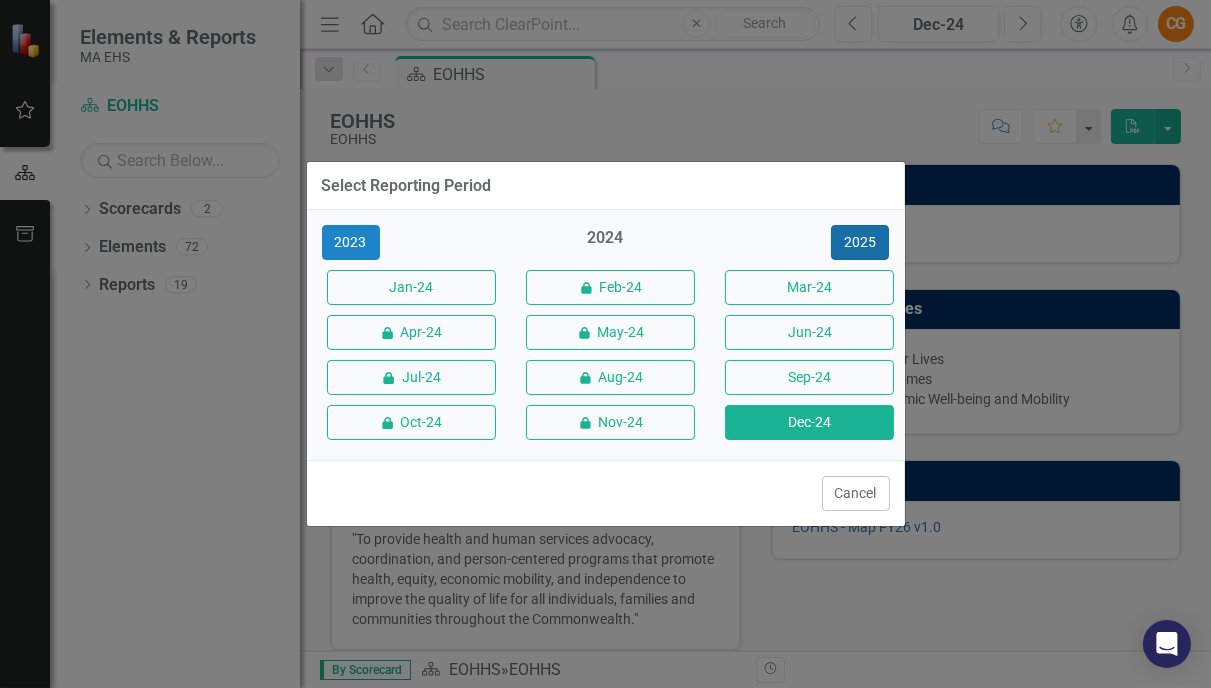 click on "2025" at bounding box center [860, 242] 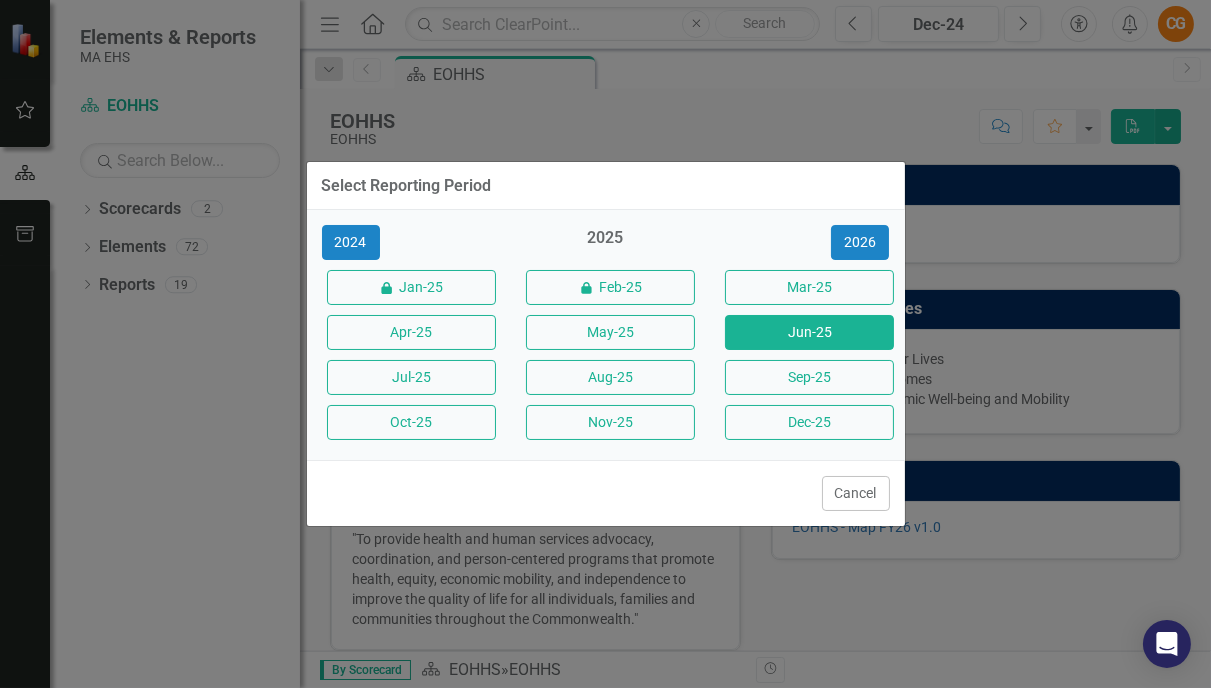 click on "Jun-25" at bounding box center (809, 332) 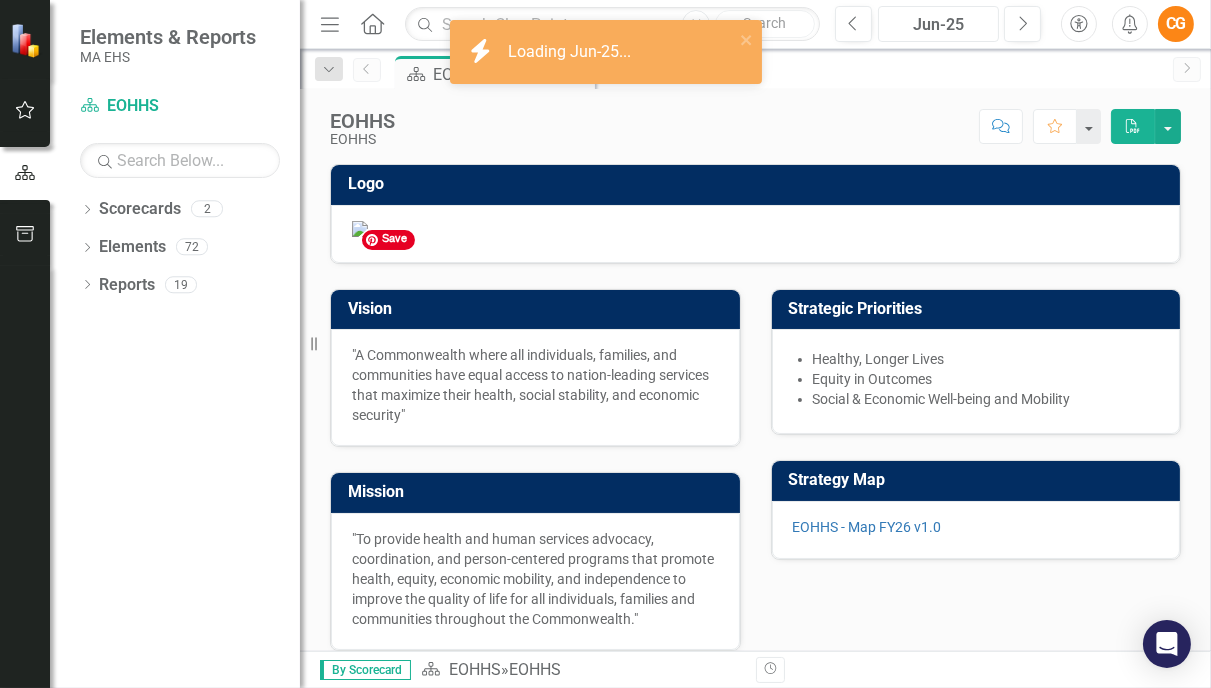 scroll, scrollTop: 517, scrollLeft: 0, axis: vertical 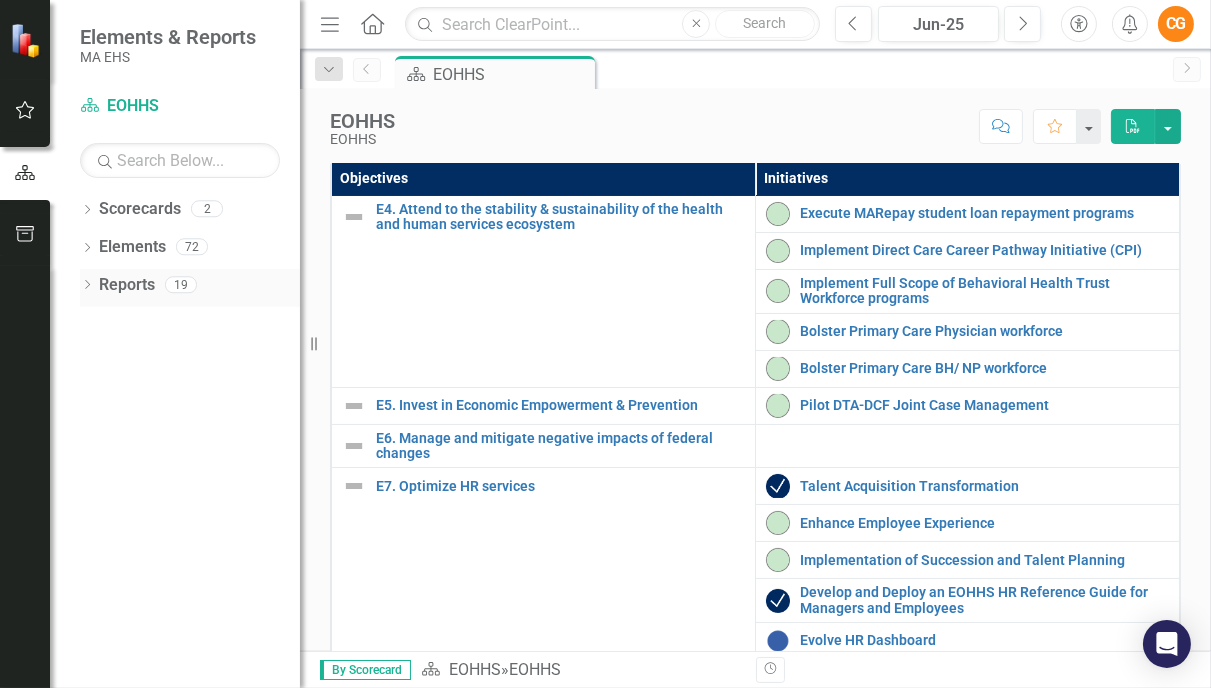click on "Dropdown" 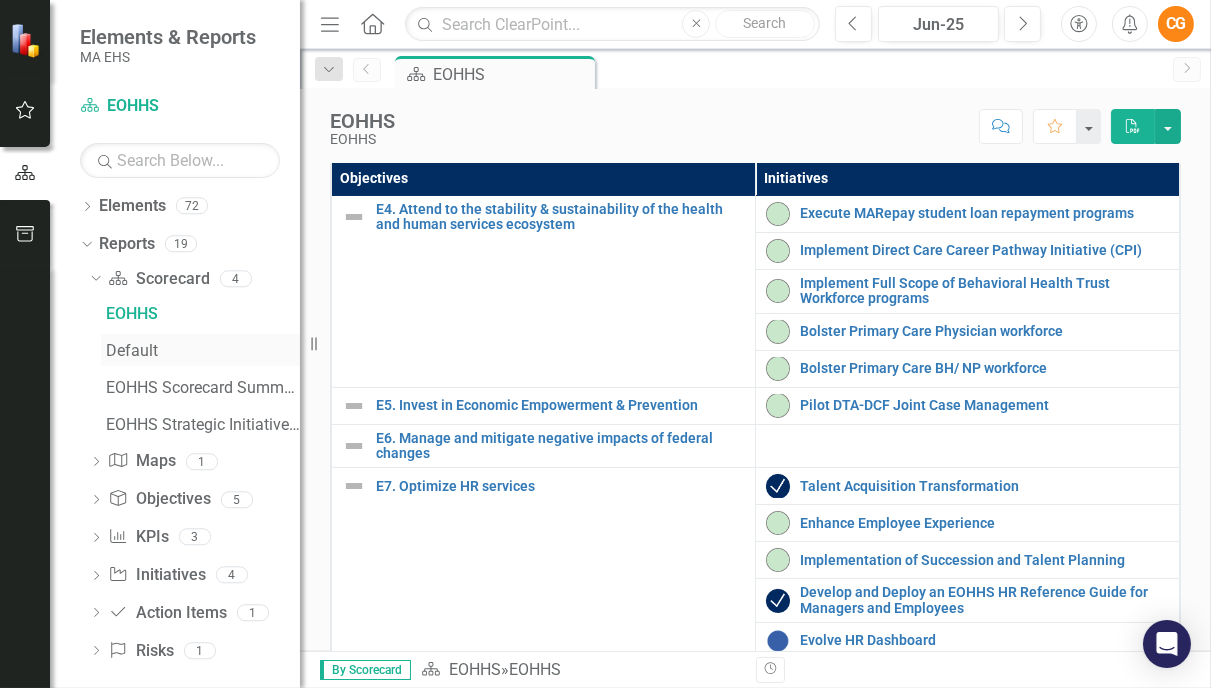 scroll, scrollTop: 54, scrollLeft: 0, axis: vertical 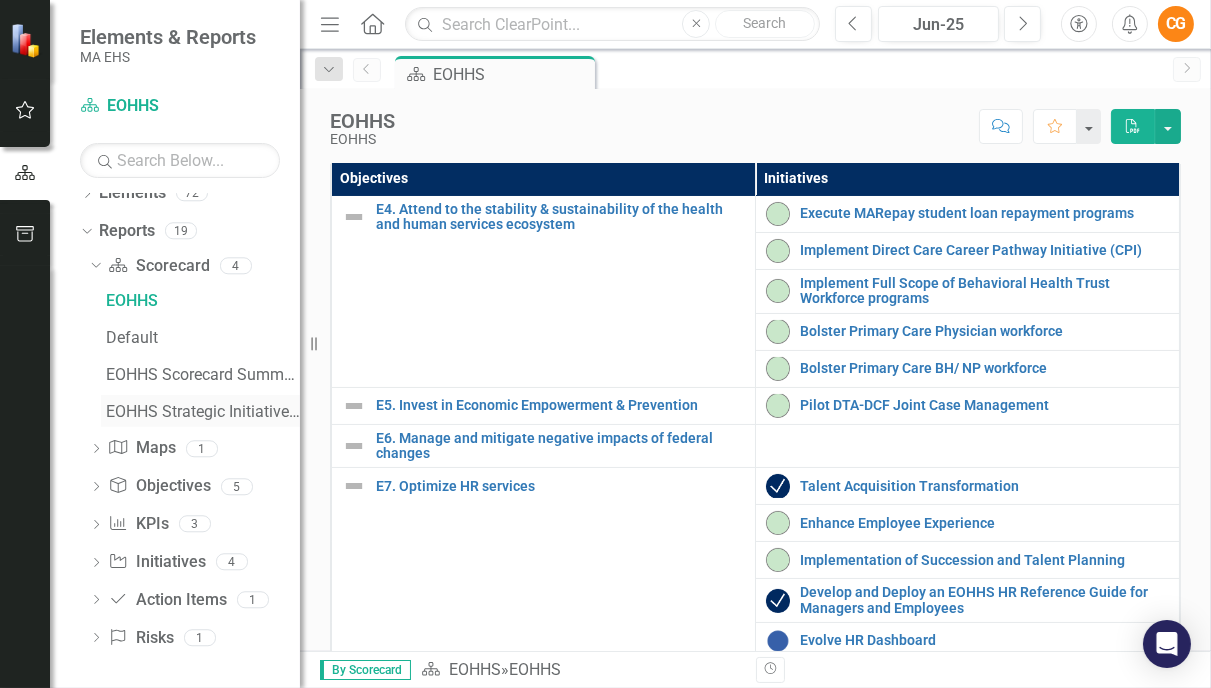 click on "EOHHS Strategic Initiatives Q4 Briefing Booklet" at bounding box center [203, 412] 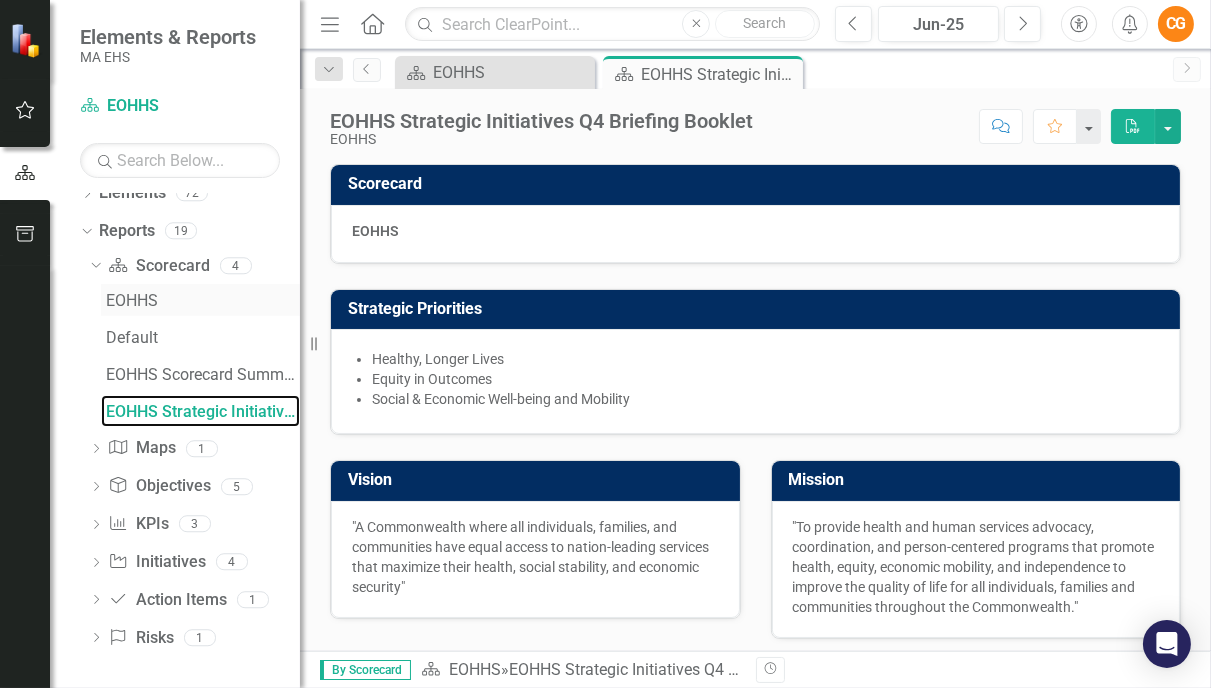 scroll, scrollTop: 0, scrollLeft: 0, axis: both 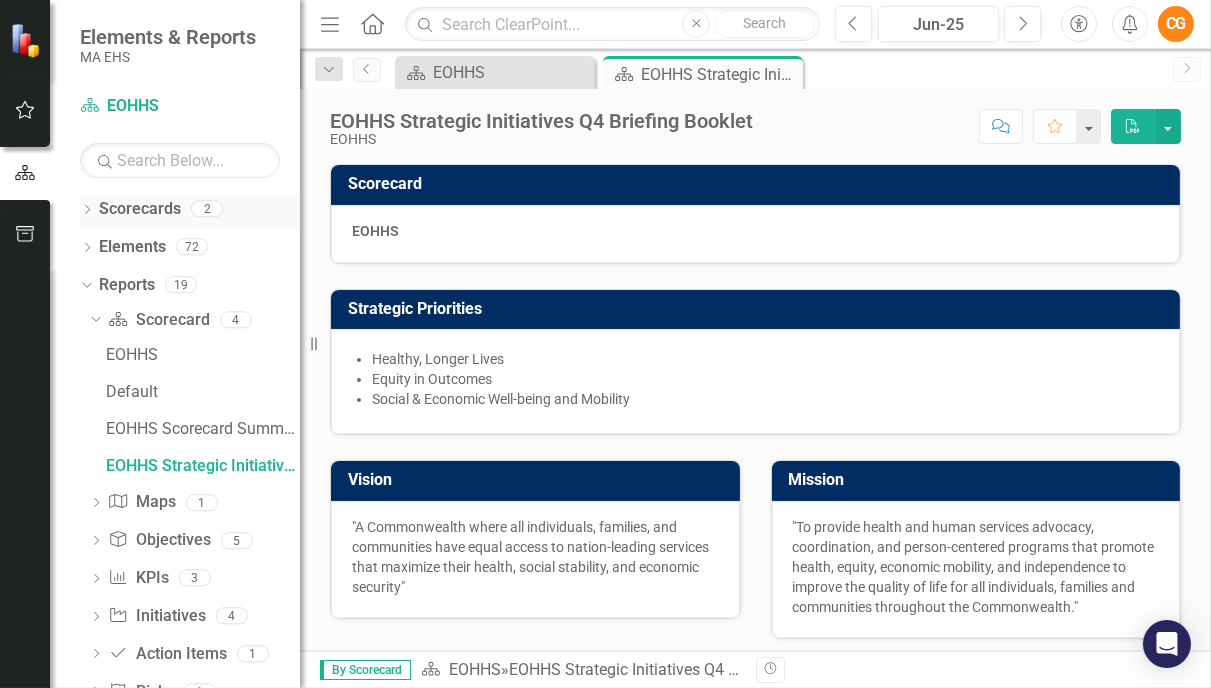 click on "Dropdown" 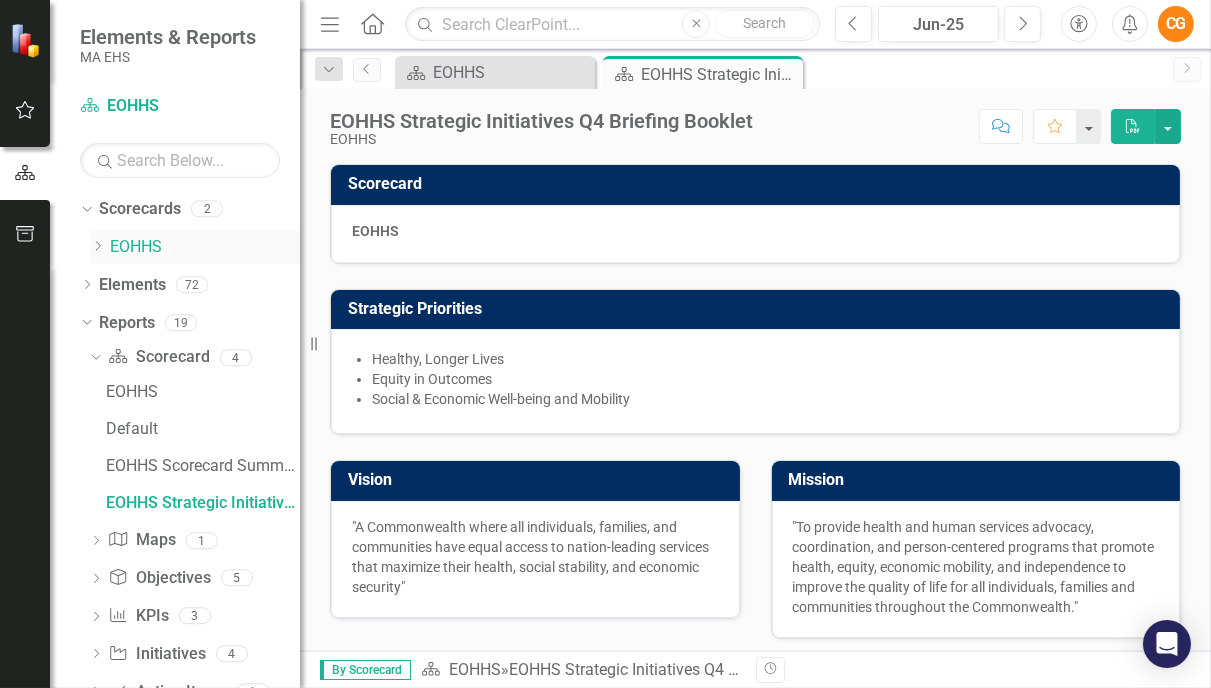 click on "Dropdown" 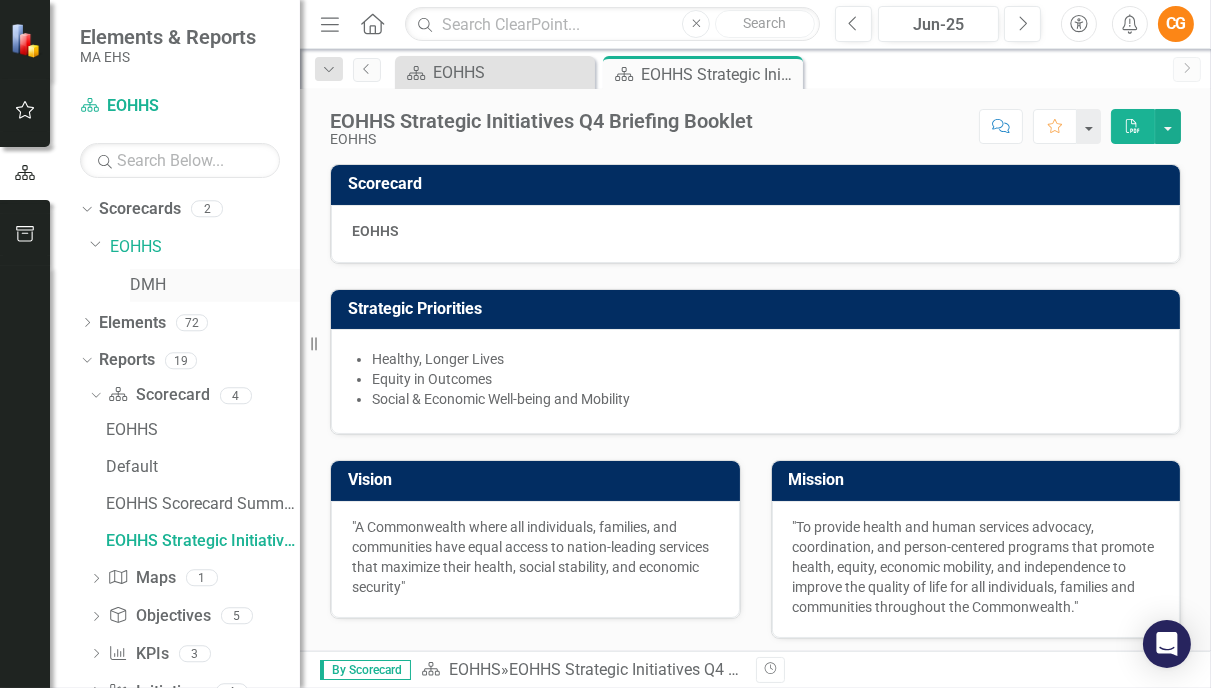 click on "DMH" at bounding box center (215, 285) 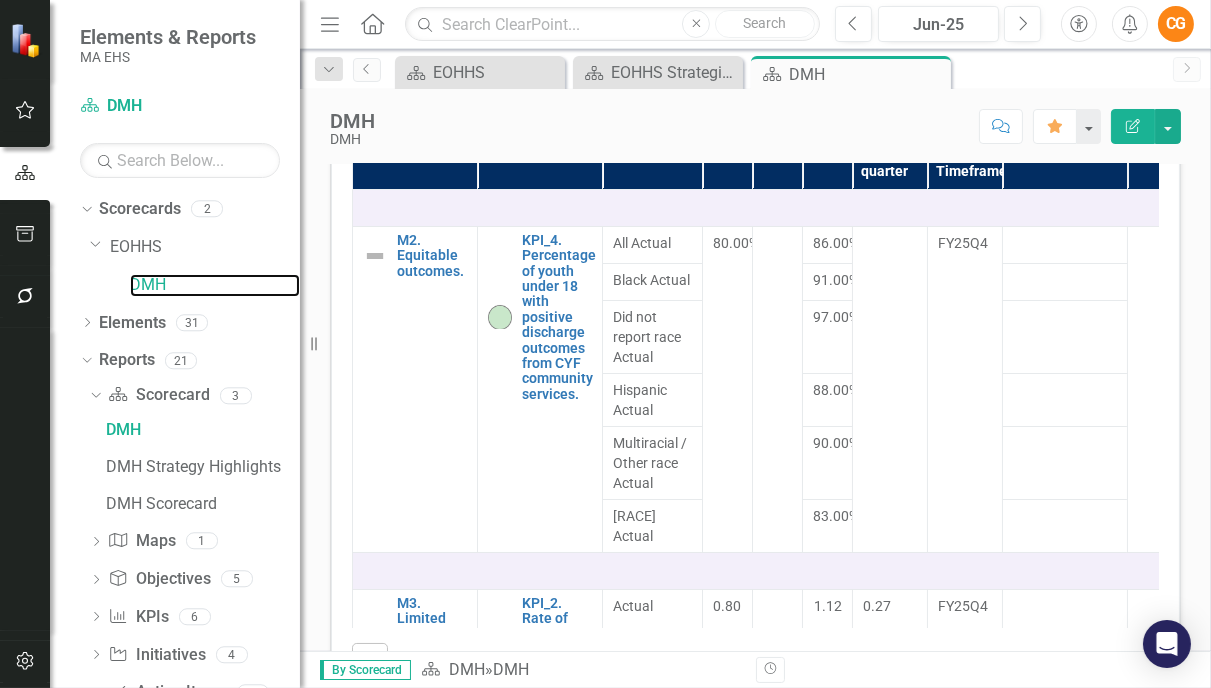 scroll, scrollTop: 707, scrollLeft: 0, axis: vertical 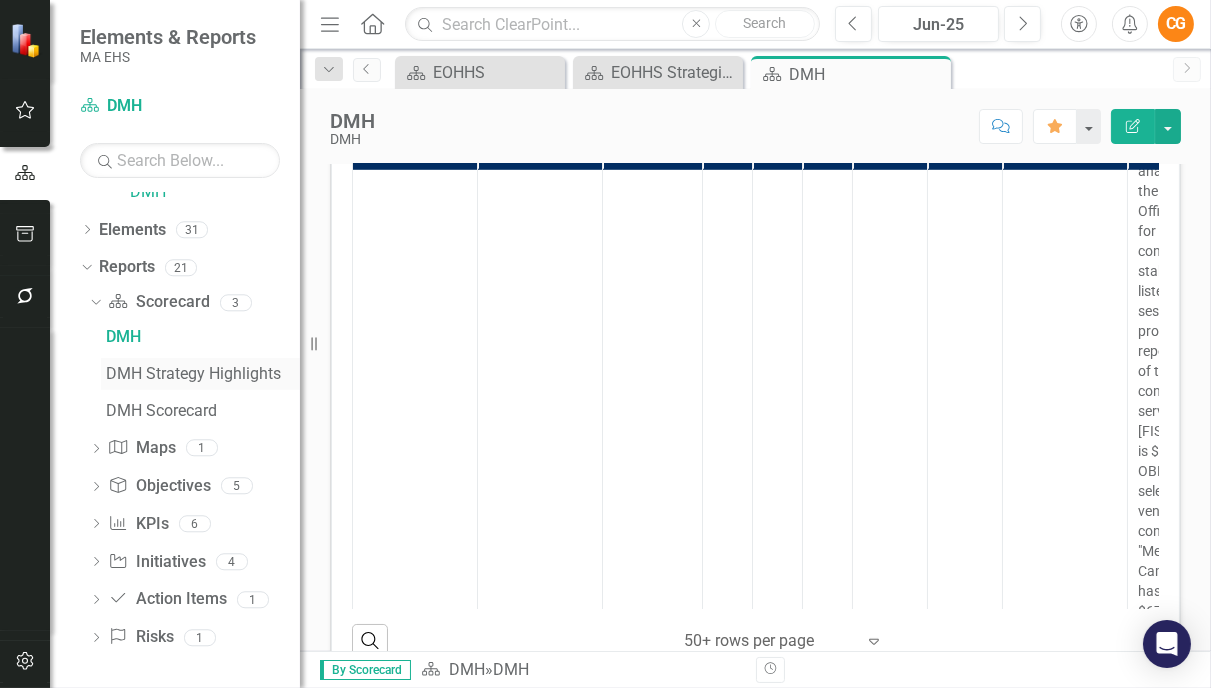 click on "DMH Strategy Highlights" at bounding box center [203, 374] 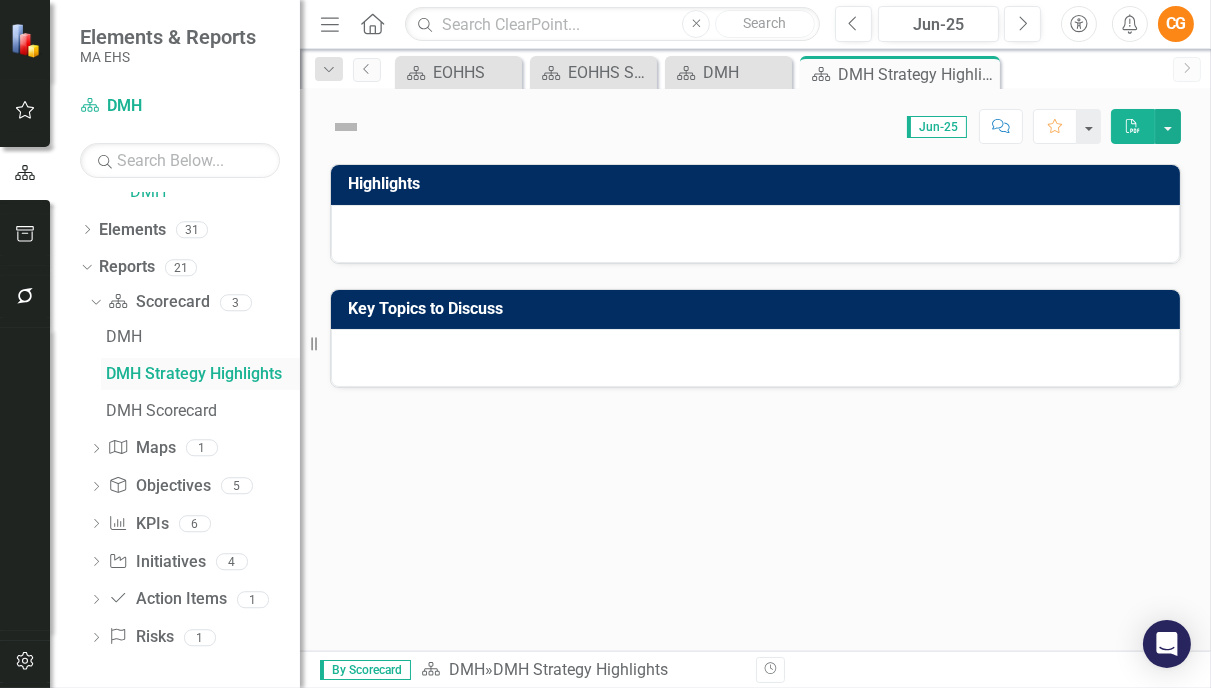 scroll, scrollTop: 0, scrollLeft: 0, axis: both 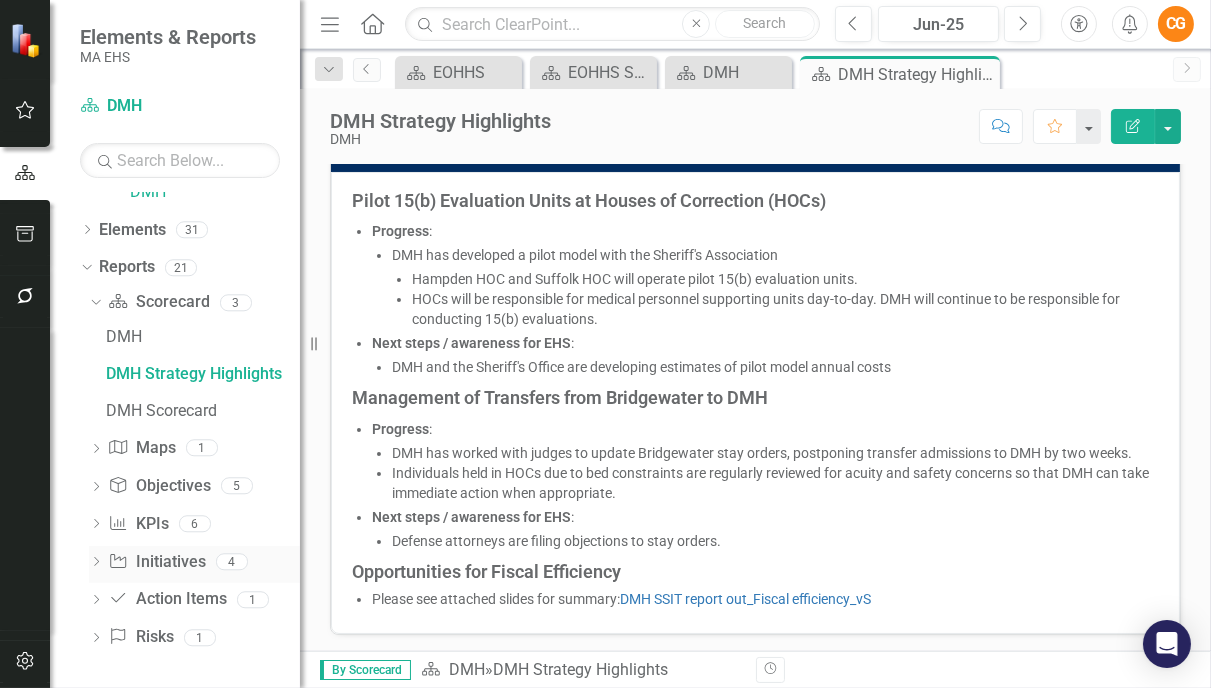click on "Dropdown" 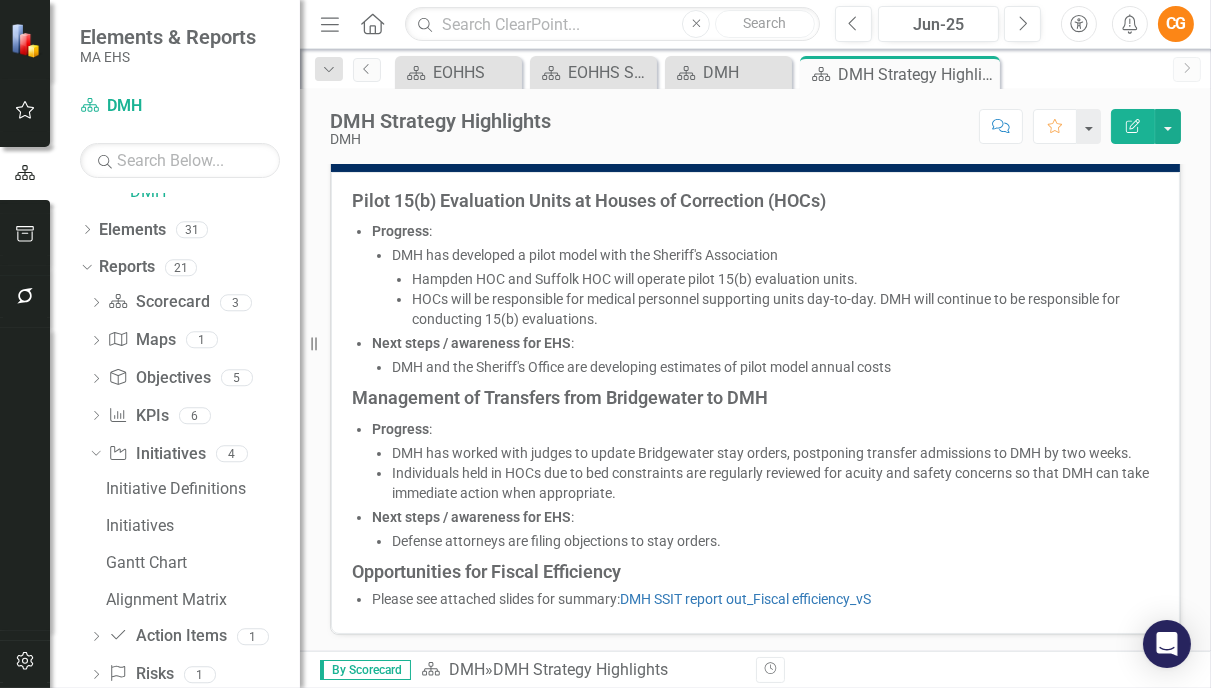 scroll, scrollTop: 129, scrollLeft: 0, axis: vertical 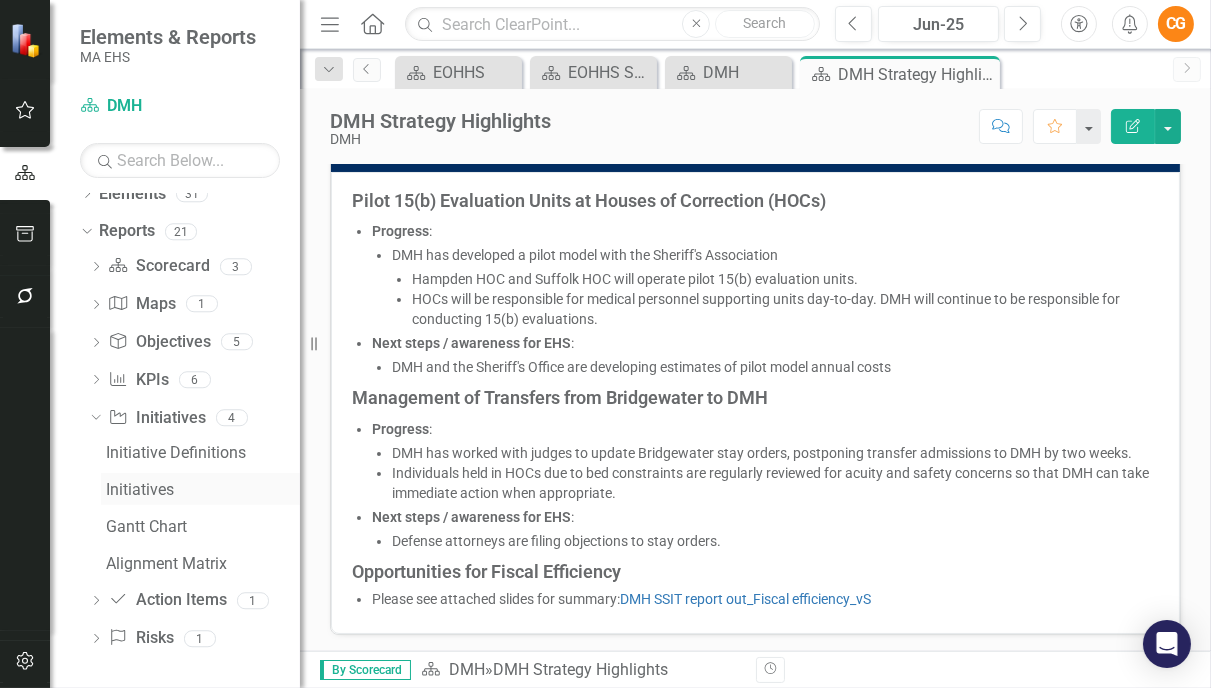 click on "Initiatives" at bounding box center (203, 490) 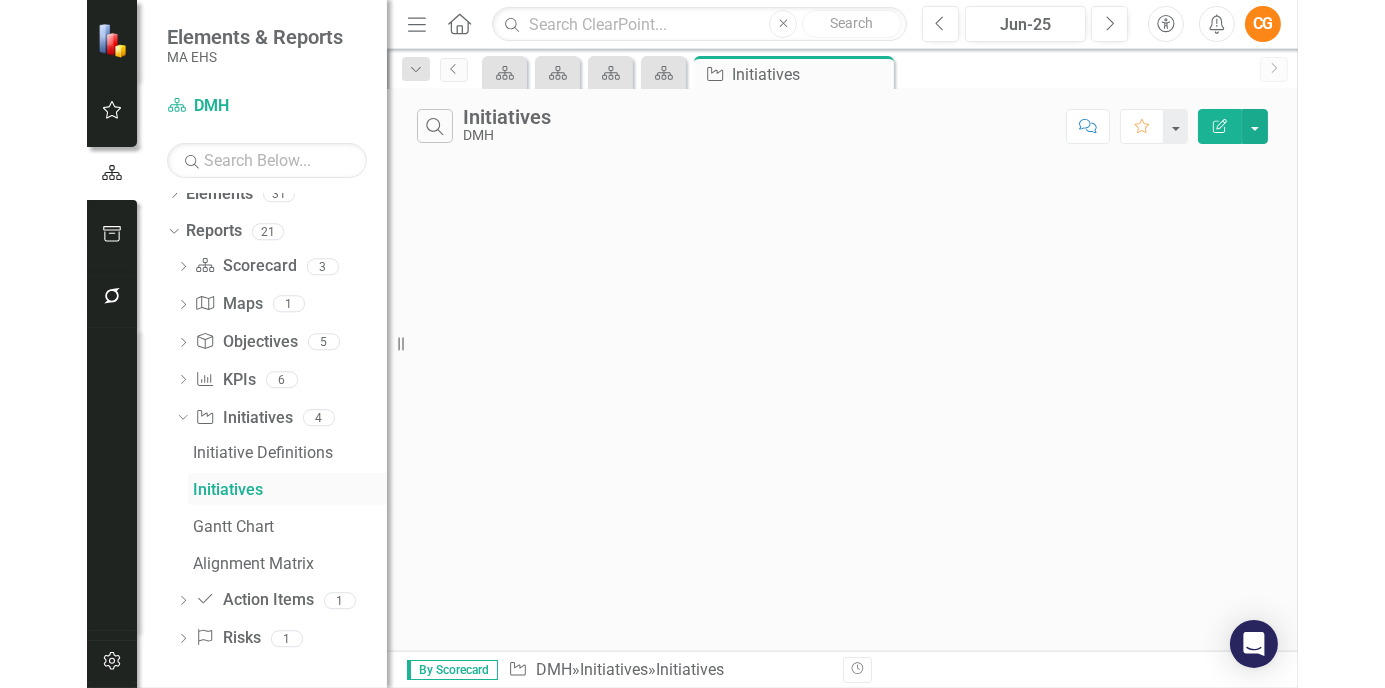 scroll, scrollTop: 0, scrollLeft: 0, axis: both 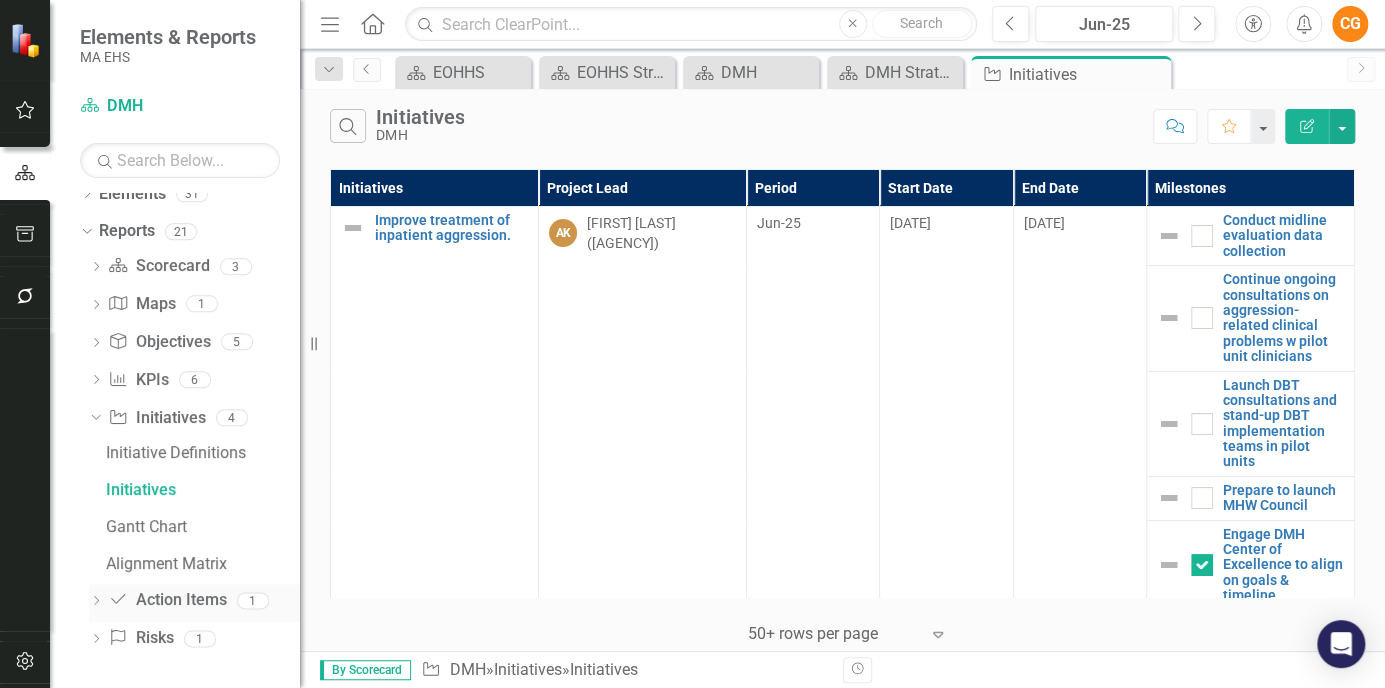click on "Dropdown" 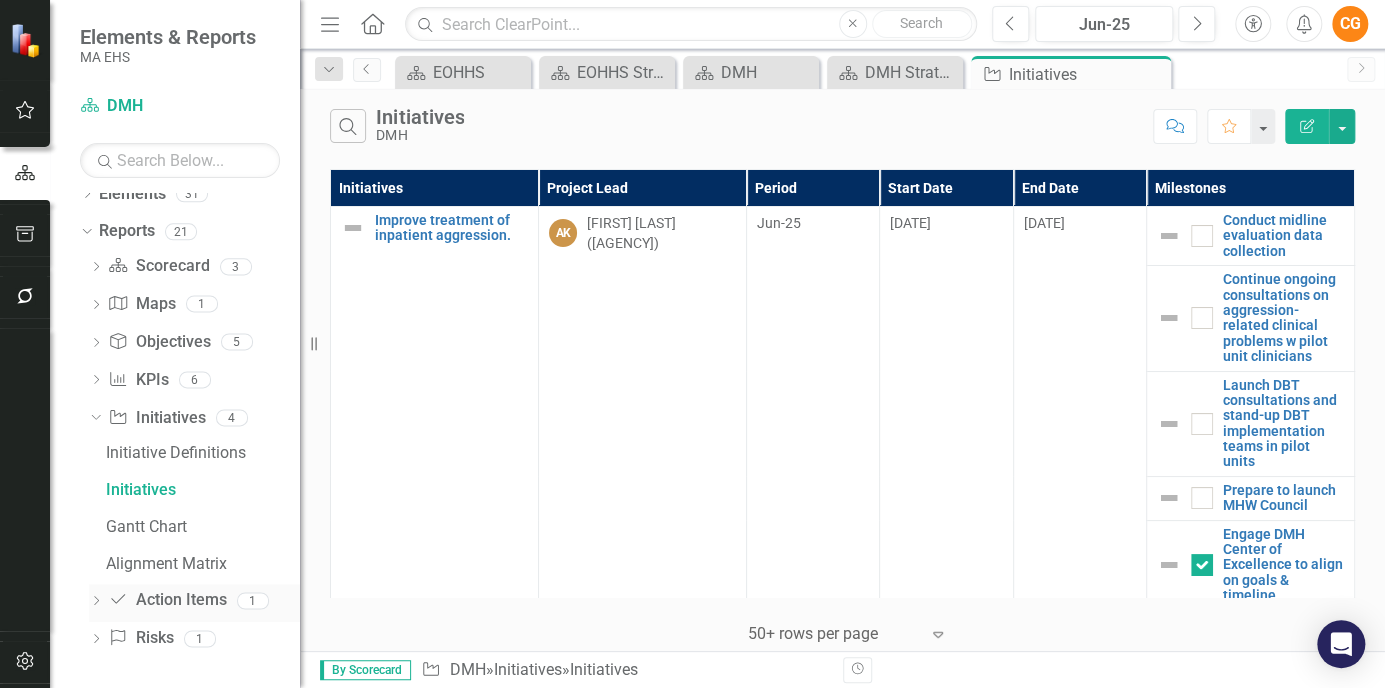 scroll, scrollTop: 19, scrollLeft: 0, axis: vertical 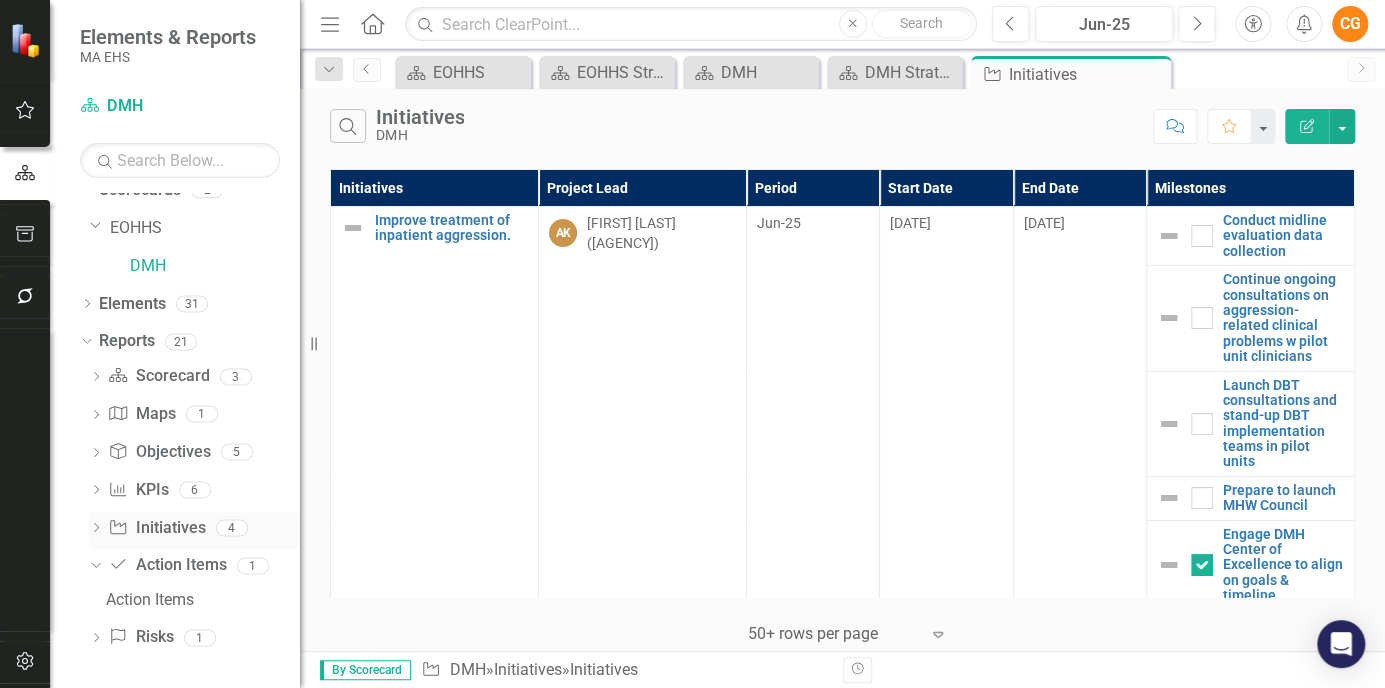 click on "Dropdown" 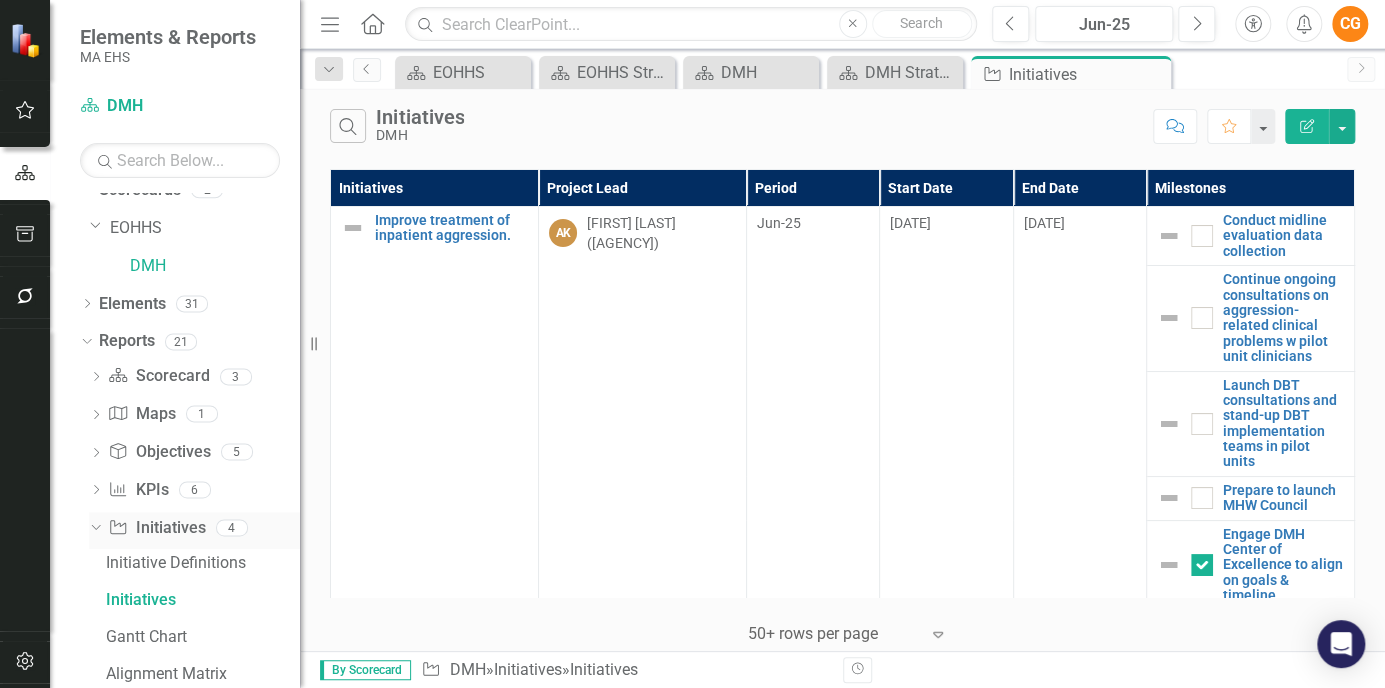 scroll, scrollTop: 129, scrollLeft: 0, axis: vertical 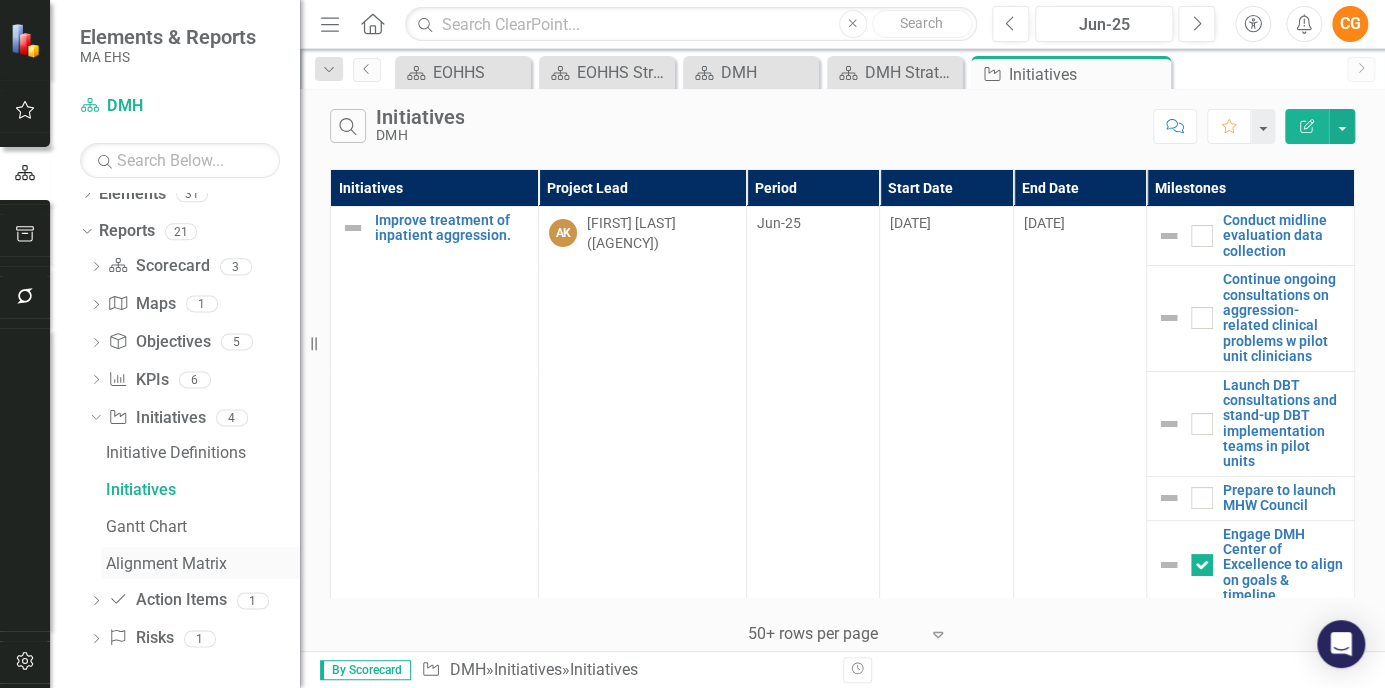 click on "Alignment Matrix" at bounding box center (203, 564) 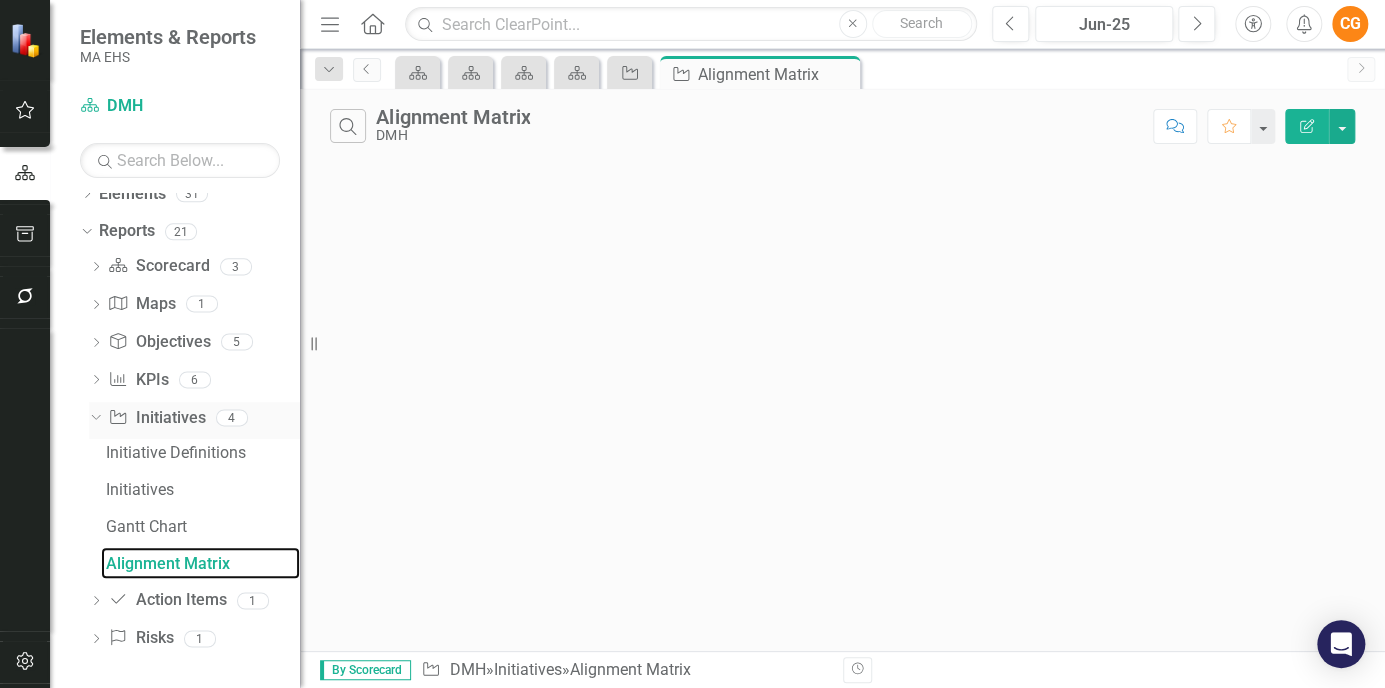 scroll, scrollTop: 19, scrollLeft: 0, axis: vertical 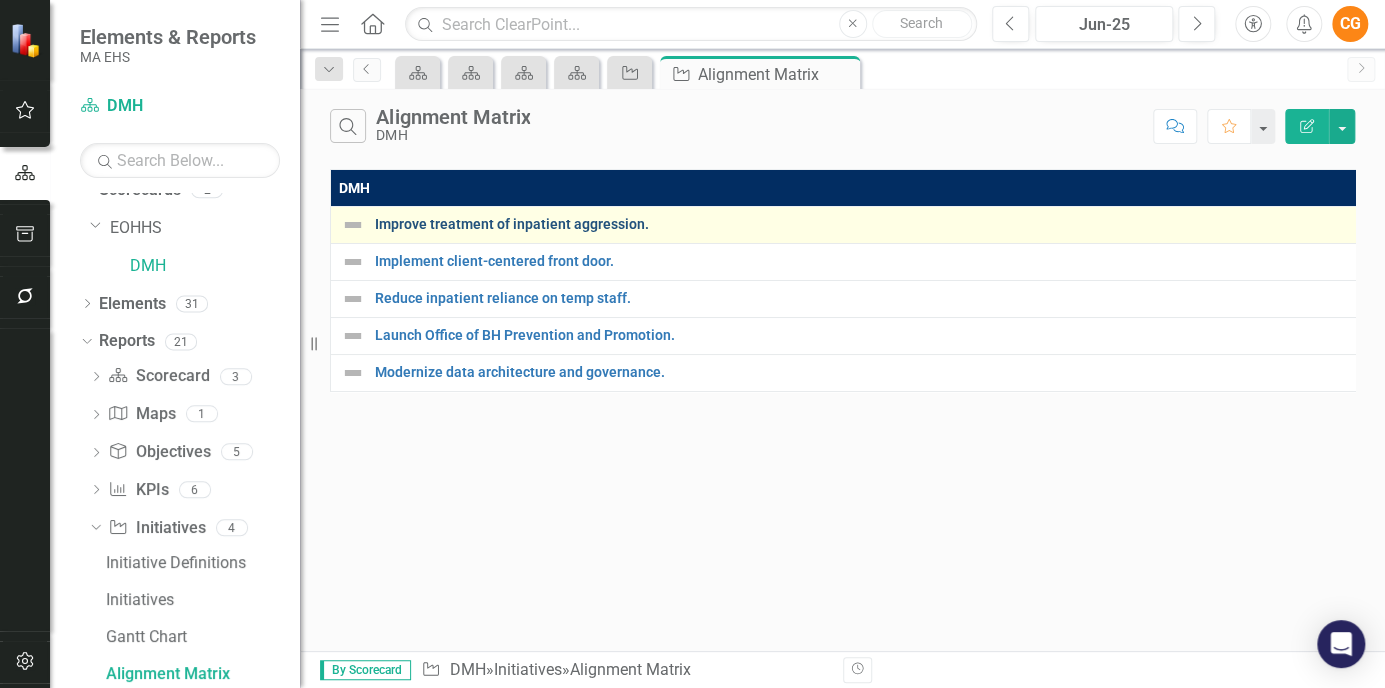 click on "Improve treatment of inpatient aggression." at bounding box center [862, 224] 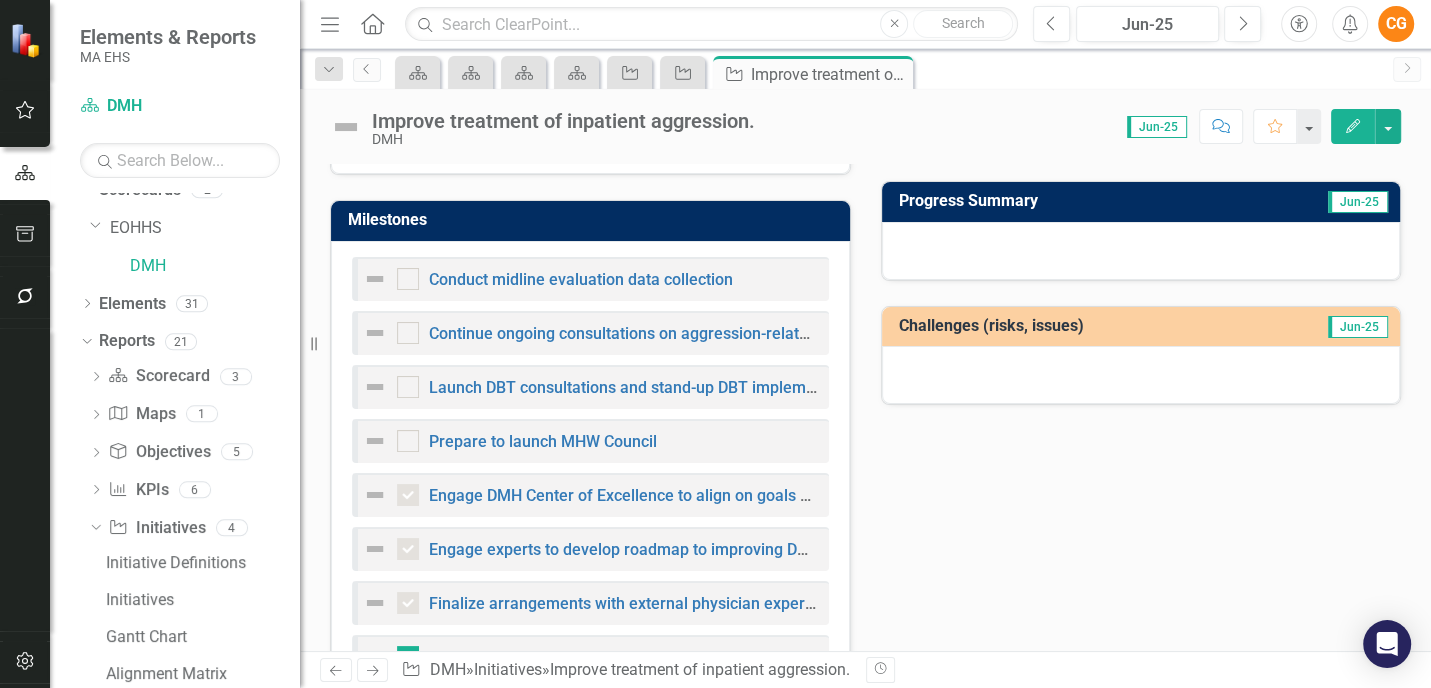scroll, scrollTop: 292, scrollLeft: 0, axis: vertical 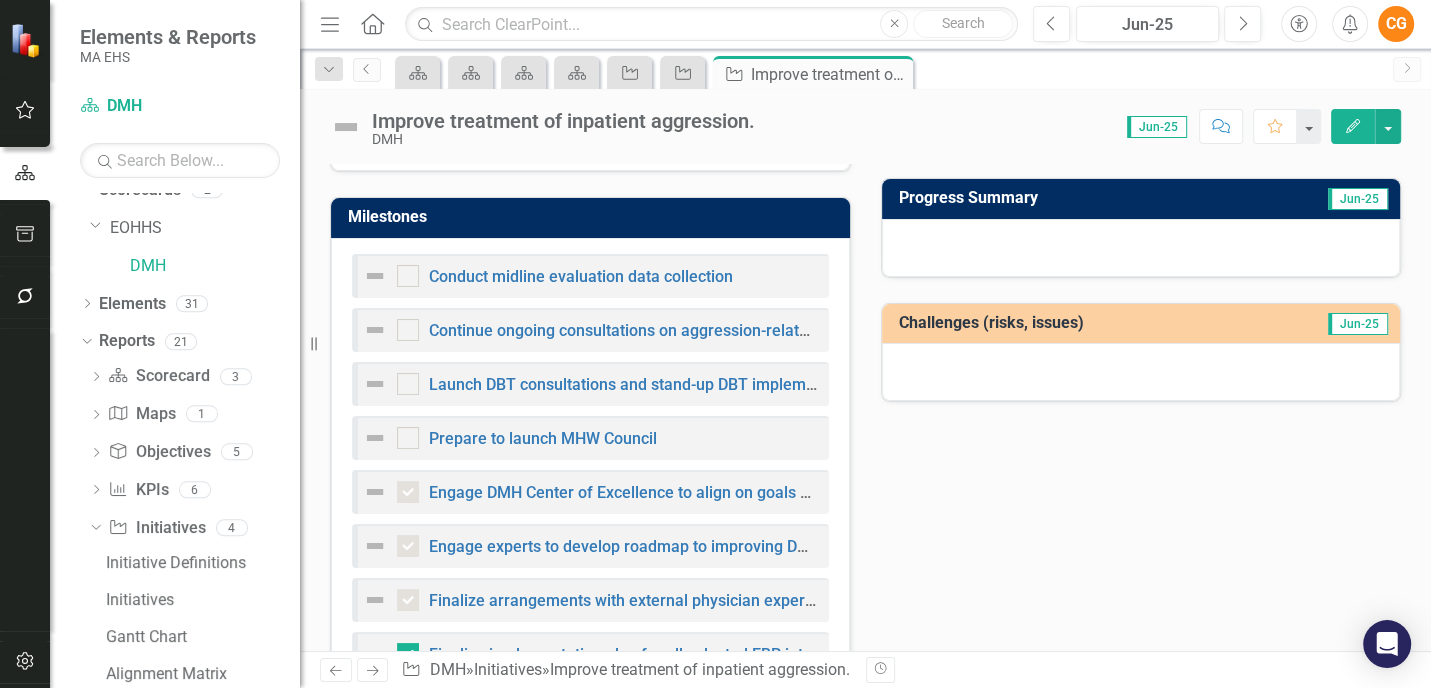 drag, startPoint x: 792, startPoint y: 423, endPoint x: 411, endPoint y: 245, distance: 420.52942 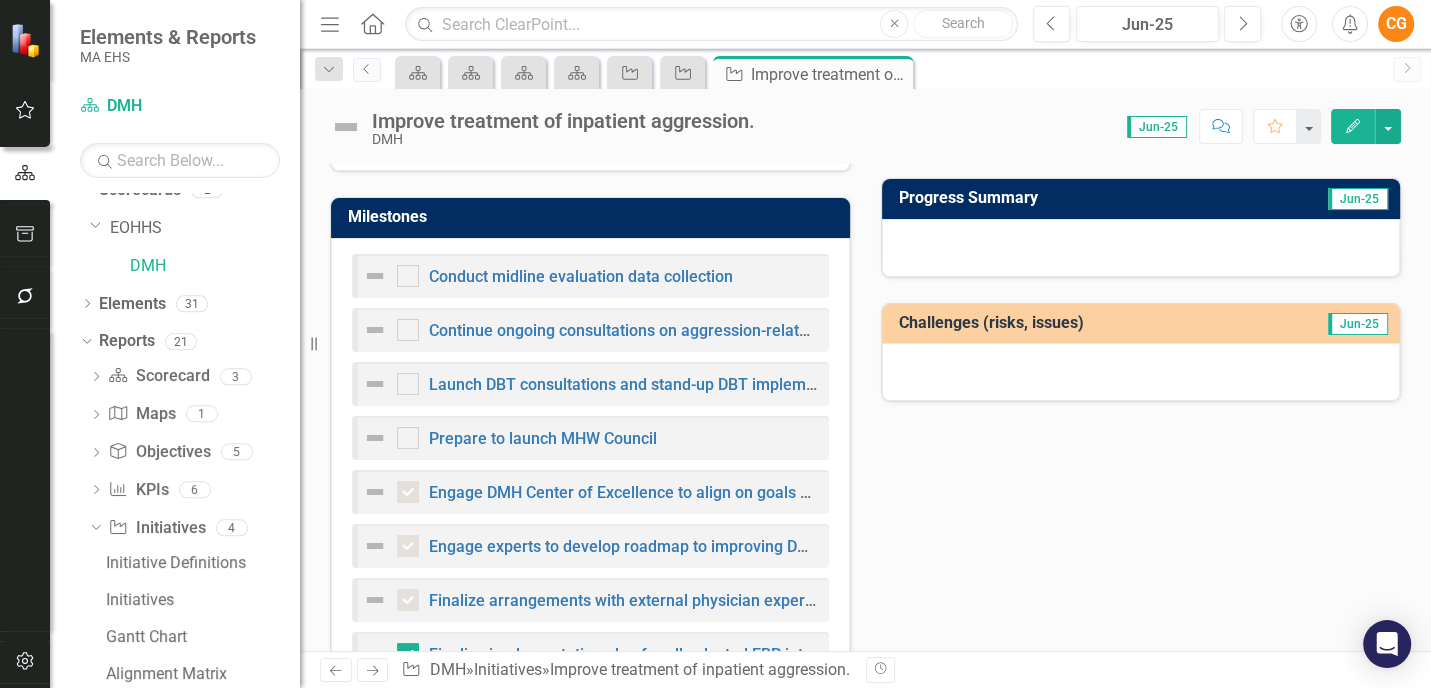 click on "Conduct midline evaluation data collection Continue ongoing consultations on aggression-related clinical problems w pilot unit clinicians Launch DBT consultations and stand-up DBT implementation teams in pilot units Prepare to launch MHW Council Engage DMH Center of Excellence to align on goals & timeline Engage experts to develop roadmap to improving DMH's data capacity Finalize arrangements with external physician experts to provide consults throughout pilot period Finalize implementation plan for all selected EBP interventions and co-create day-to-day pilot operations plan with pilot unit staff Identify evidence-based treatment; select target facility/units for pilot Launch pilot at selected units, starting with SUD-related interventions Launch pilot evaluation design using implementation science method Onboard facility leadership on their pilot roles and responsibilities Standardize inpatient assessments of aggression; transition facilities to unified tool" at bounding box center [590, 607] 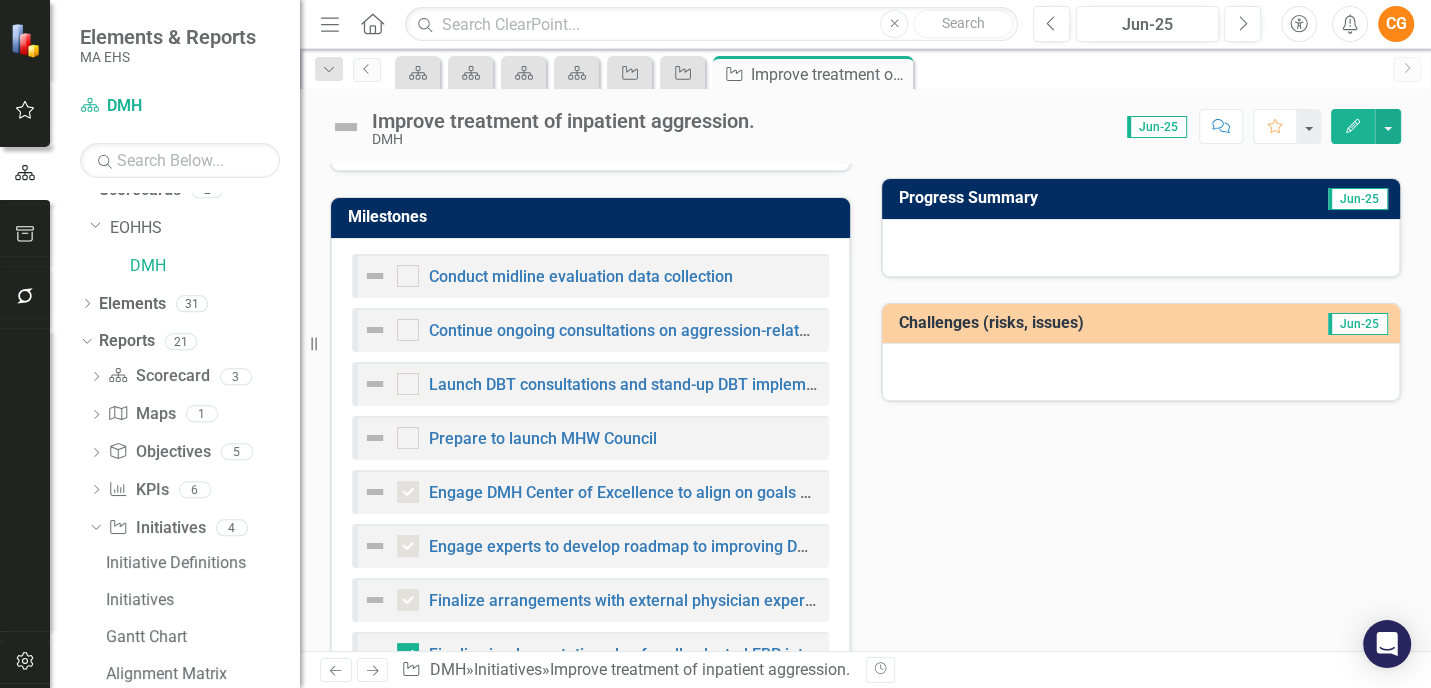click on "Description Pilot evidence-based practices to reducing aggressive behavior in three DMH units Milestones Conduct midline evaluation data collection Continue ongoing consultations on aggression-related clinical problems w pilot unit clinicians Launch DBT consultations and stand-up DBT implementation teams in pilot units Prepare to launch MHW Council Engage DMH Center of Excellence to align on goals & timeline Engage experts to develop roadmap to improving DMH's data capacity Finalize arrangements with external physician experts to provide consults throughout pilot period Finalize implementation plan for all selected EBP interventions and co-create day-to-day pilot operations plan with pilot unit staff Identify evidence-based treatment; select target facility/units for pilot Launch pilot at selected units, starting with SUD-related interventions Launch pilot evaluation design using implementation science method Onboard facility leadership on their pilot roles and responsibilities Start Date 7/1/24 End Date" at bounding box center [865, 503] 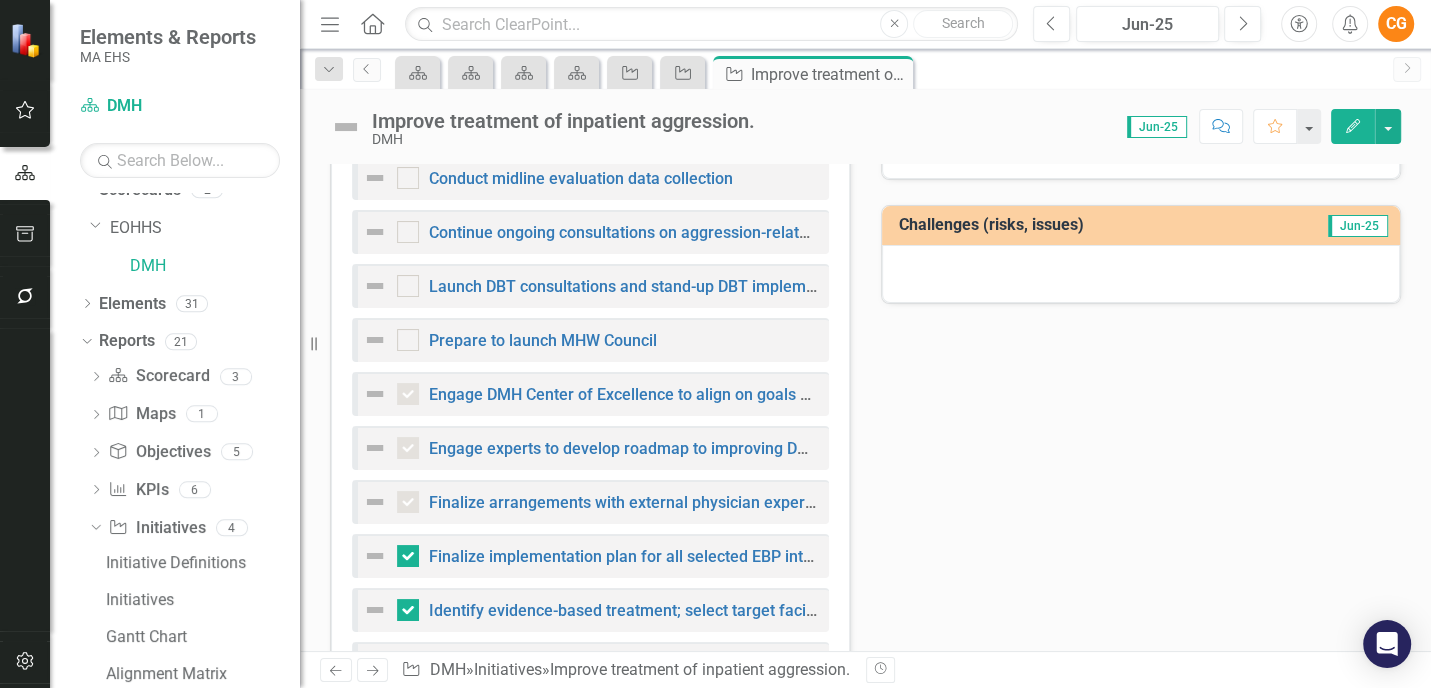 scroll, scrollTop: 389, scrollLeft: 0, axis: vertical 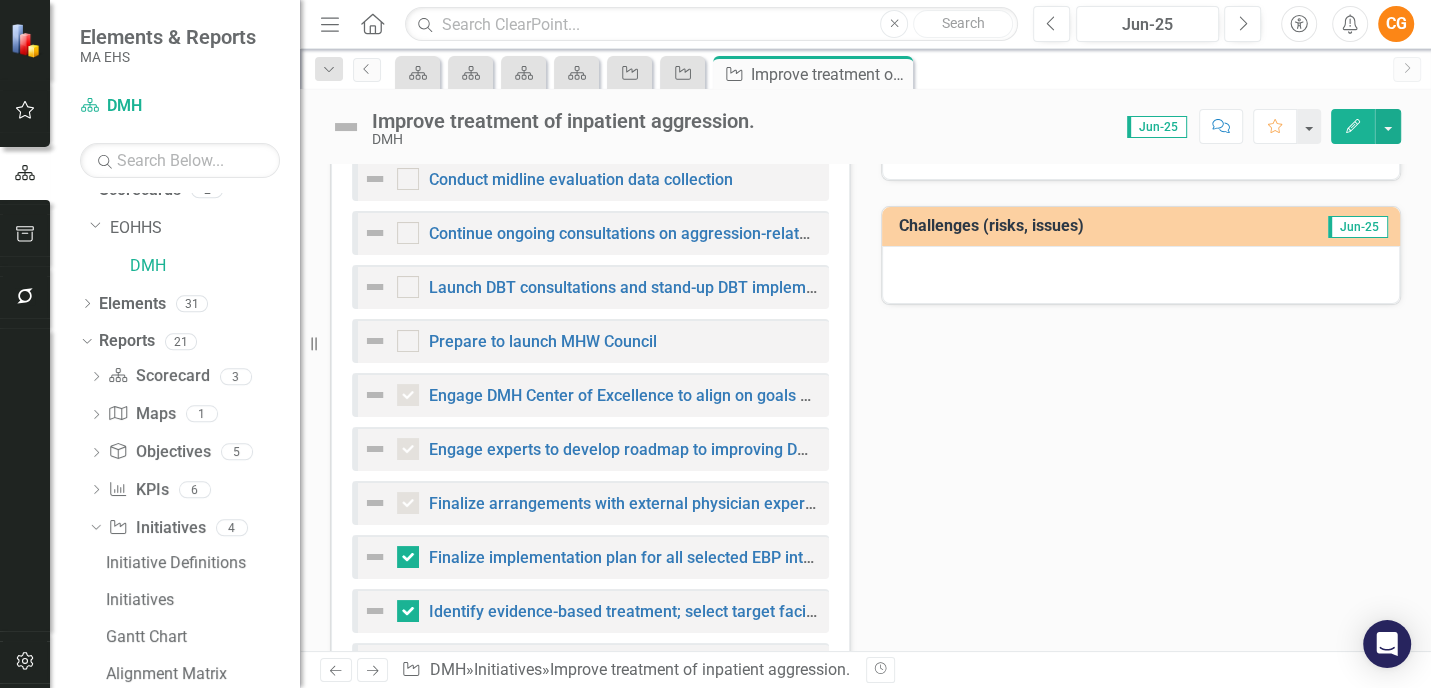 click on "Description Pilot evidence-based practices to reducing aggressive behavior in three DMH units Milestones Conduct midline evaluation data collection Continue ongoing consultations on aggression-related clinical problems w pilot unit clinicians Launch DBT consultations and stand-up DBT implementation teams in pilot units Prepare to launch MHW Council Engage DMH Center of Excellence to align on goals & timeline Engage experts to develop roadmap to improving DMH's data capacity Finalize arrangements with external physician experts to provide consults throughout pilot period Finalize implementation plan for all selected EBP interventions and co-create day-to-day pilot operations plan with pilot unit staff Identify evidence-based treatment; select target facility/units for pilot Launch pilot at selected units, starting with SUD-related interventions Launch pilot evaluation design using implementation science method Onboard facility leadership on their pilot roles and responsibilities Start Date 7/1/24 End Date" at bounding box center [865, 406] 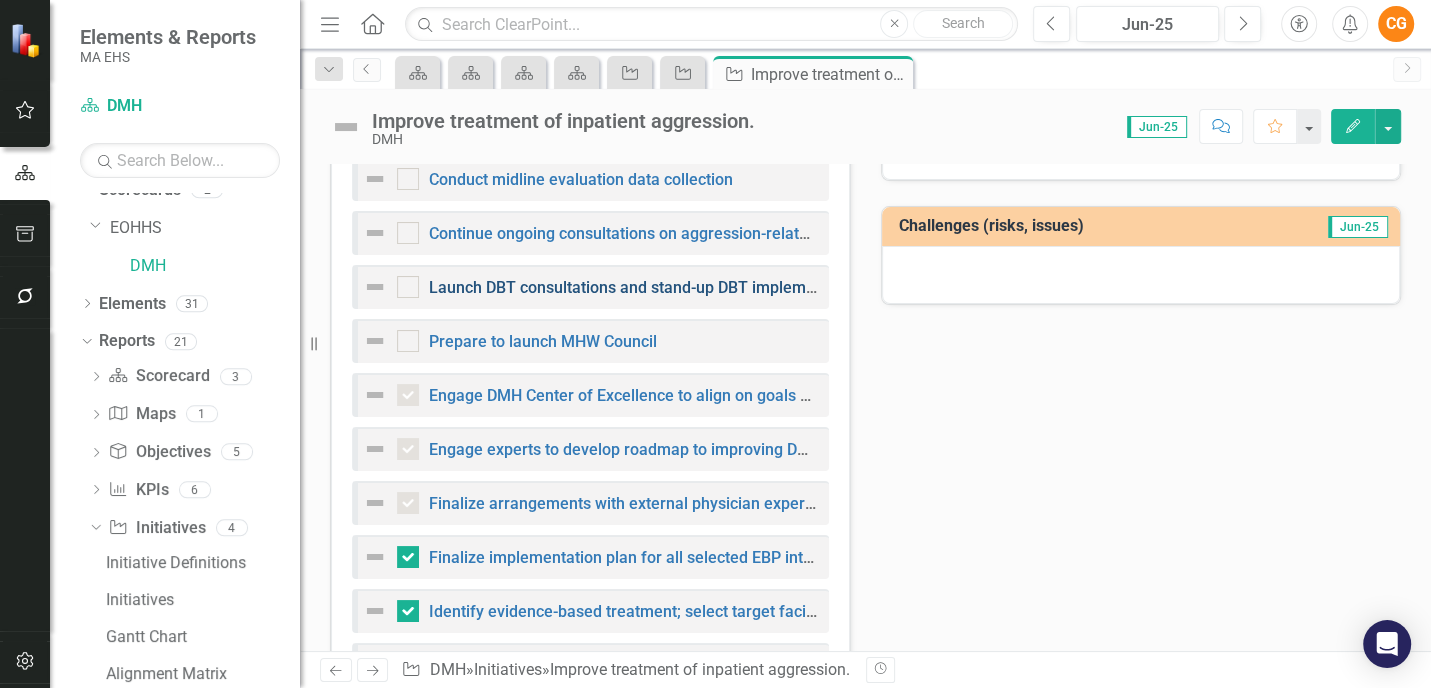 scroll, scrollTop: 0, scrollLeft: 0, axis: both 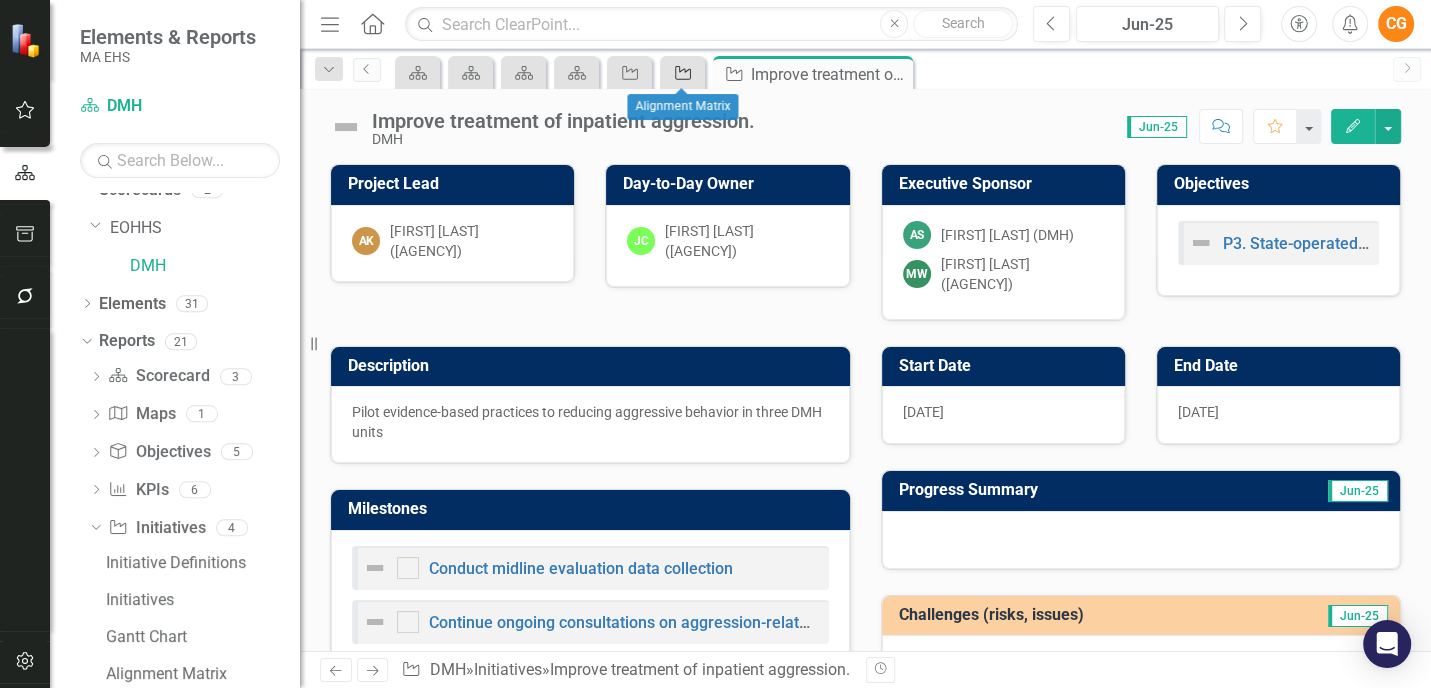 click on "Initiative" 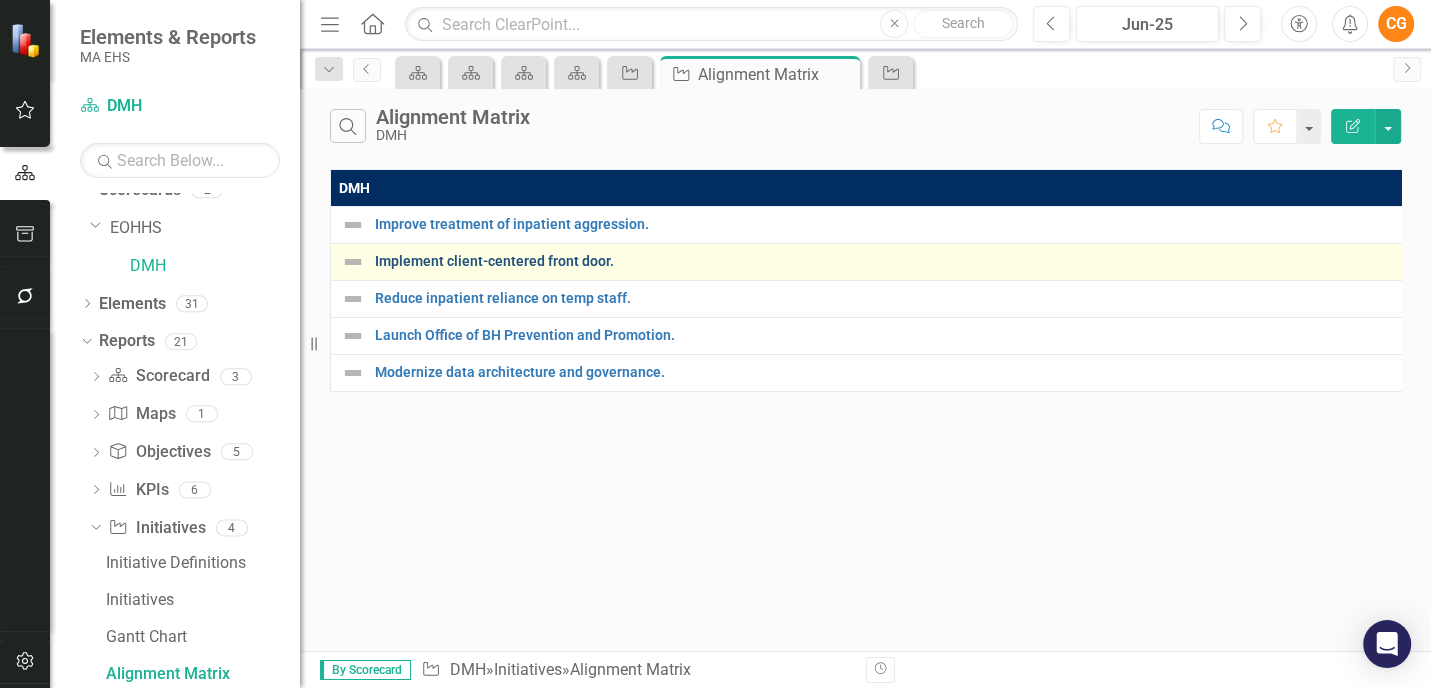 click on "Implement client-centered front door." at bounding box center (885, 261) 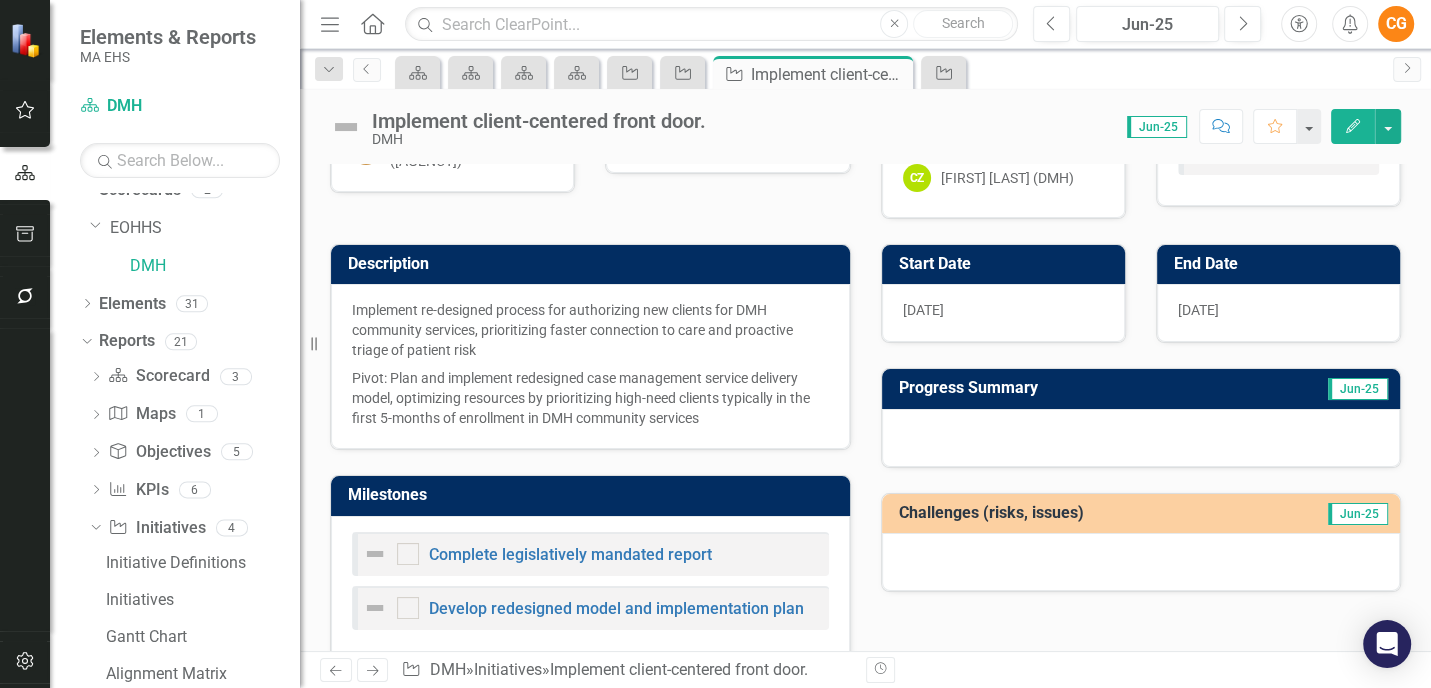 scroll, scrollTop: 0, scrollLeft: 0, axis: both 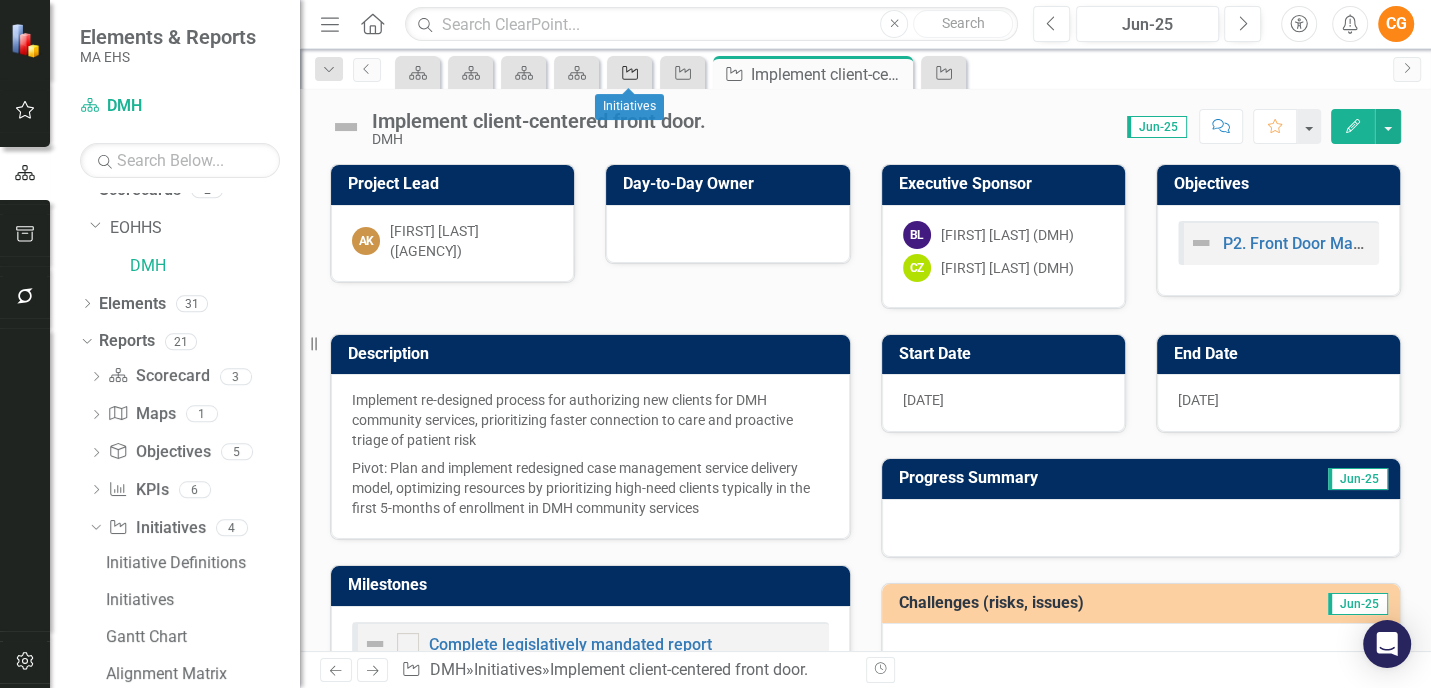 click 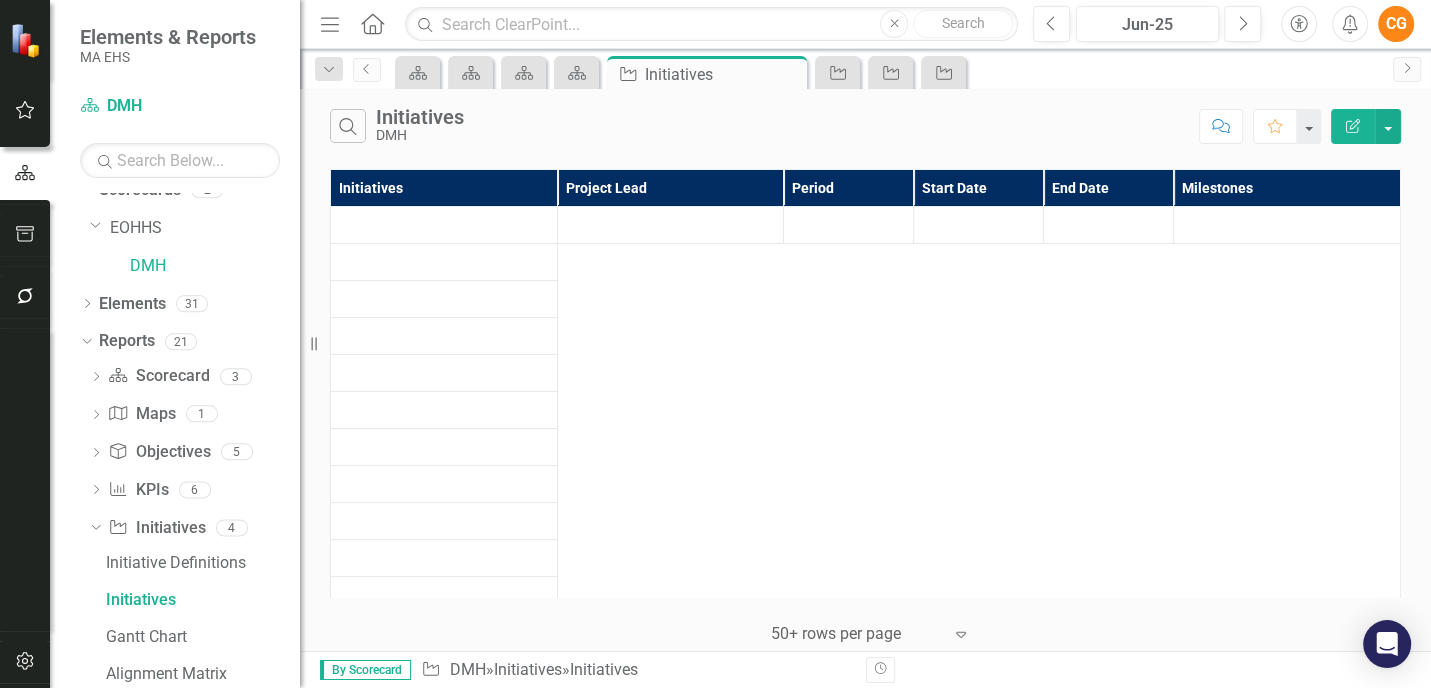 scroll, scrollTop: 0, scrollLeft: 0, axis: both 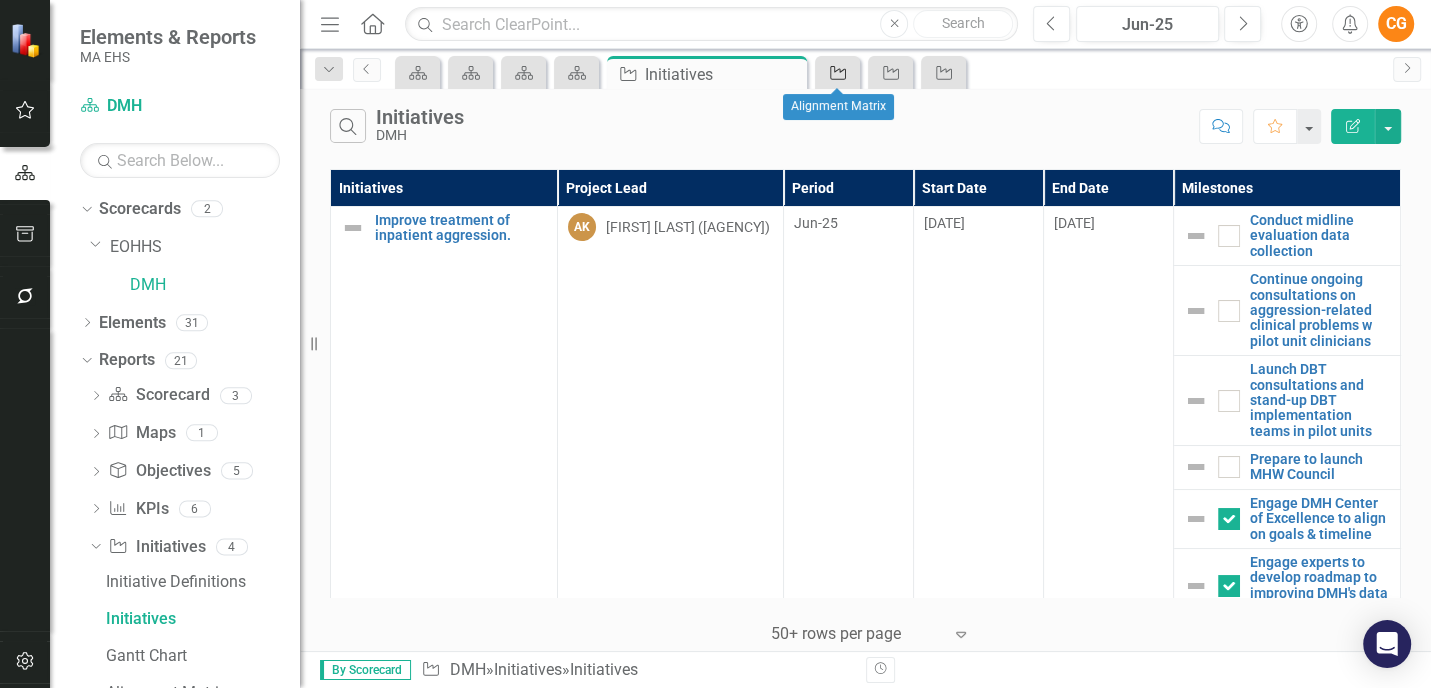 click on "Initiative" at bounding box center [834, 72] 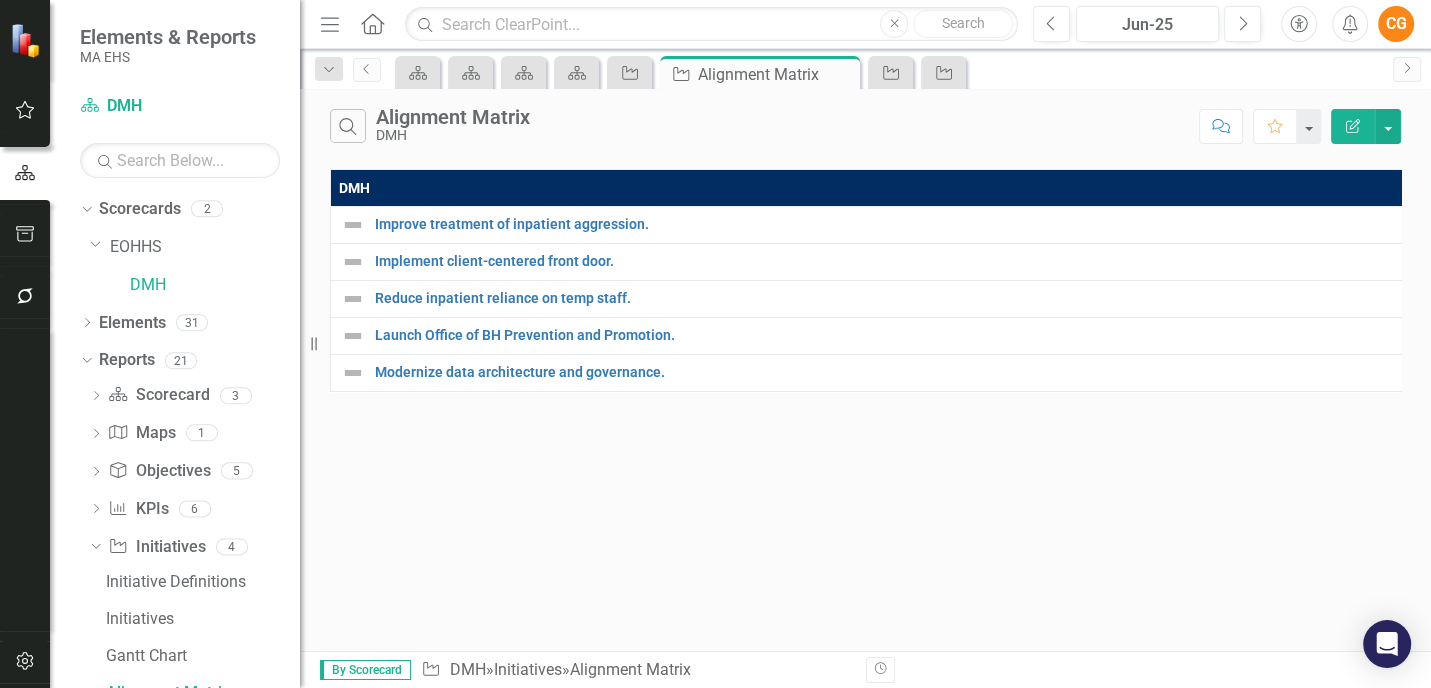 scroll, scrollTop: 19, scrollLeft: 0, axis: vertical 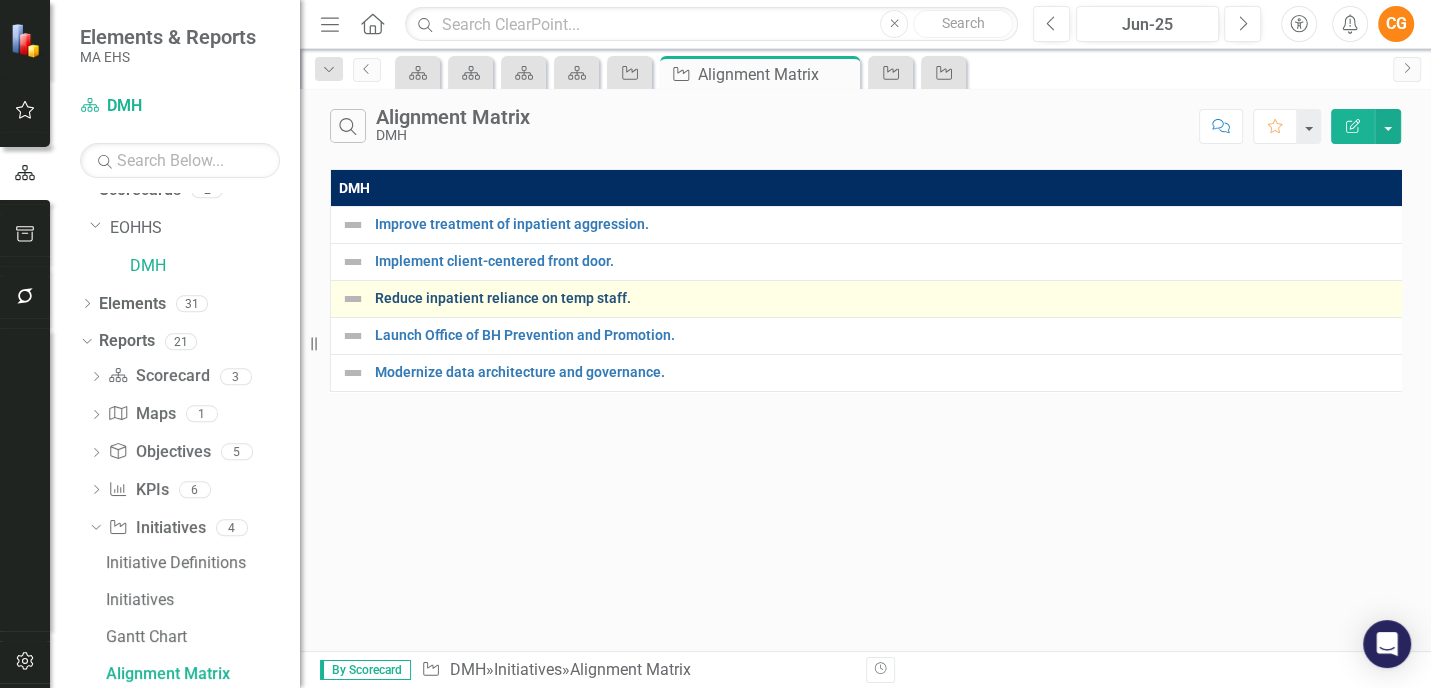 click on "Reduce inpatient reliance on temp staff." at bounding box center (885, 298) 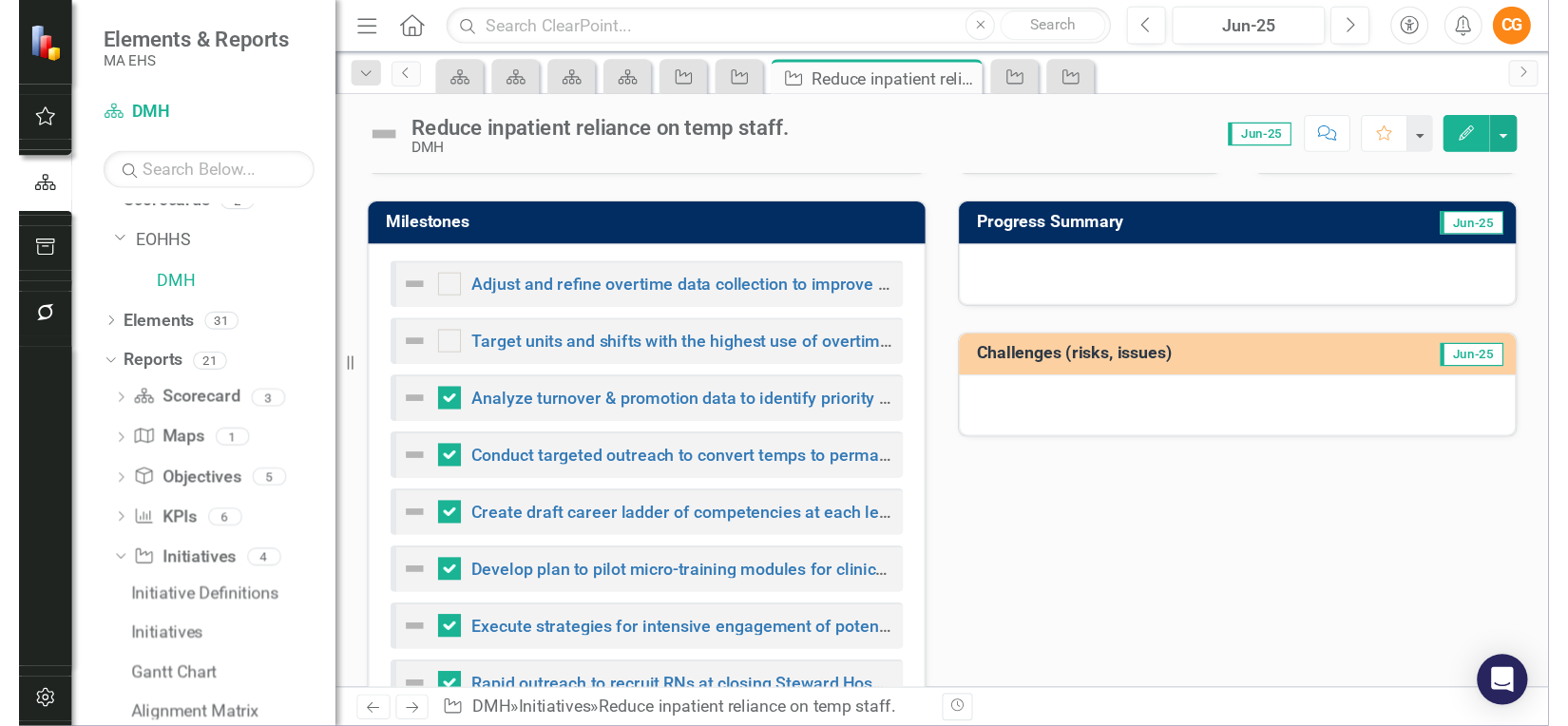 scroll, scrollTop: 243, scrollLeft: 0, axis: vertical 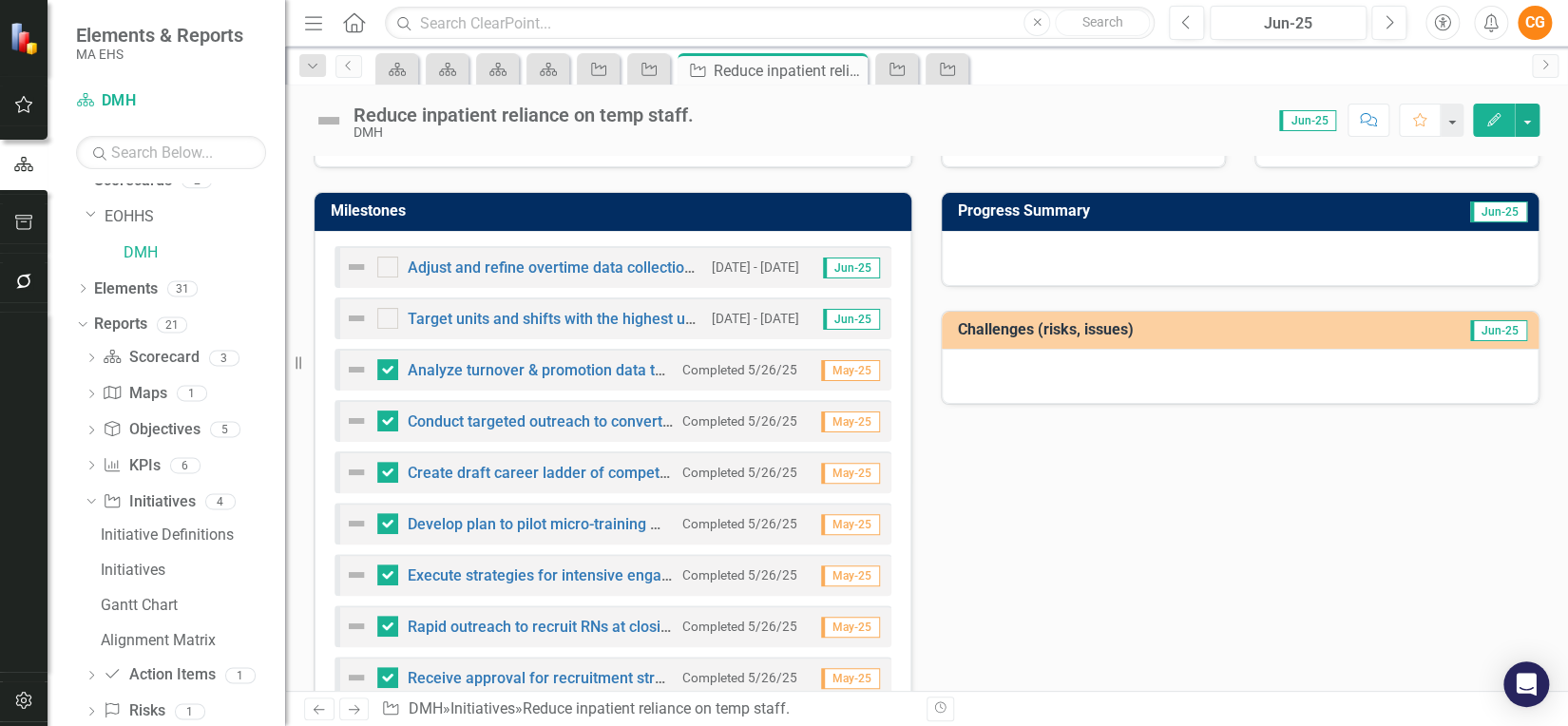 drag, startPoint x: 1386, startPoint y: 1, endPoint x: 549, endPoint y: 255, distance: 874.6914 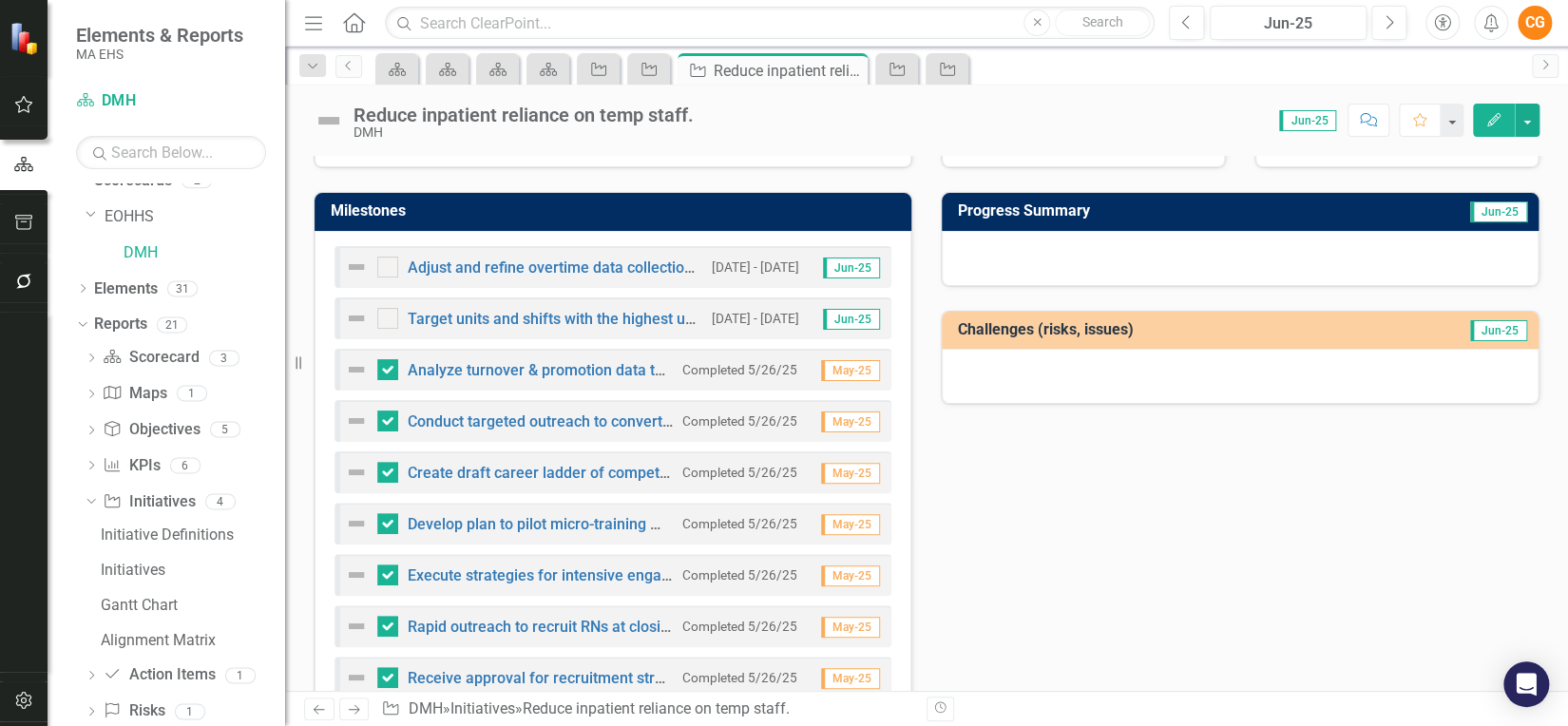 click on "Adjust and refine overtime data collection to improve fidelity and accuracy of reporting (Copy) [DATE] - [DATE] Jun-25" at bounding box center [613, 267] 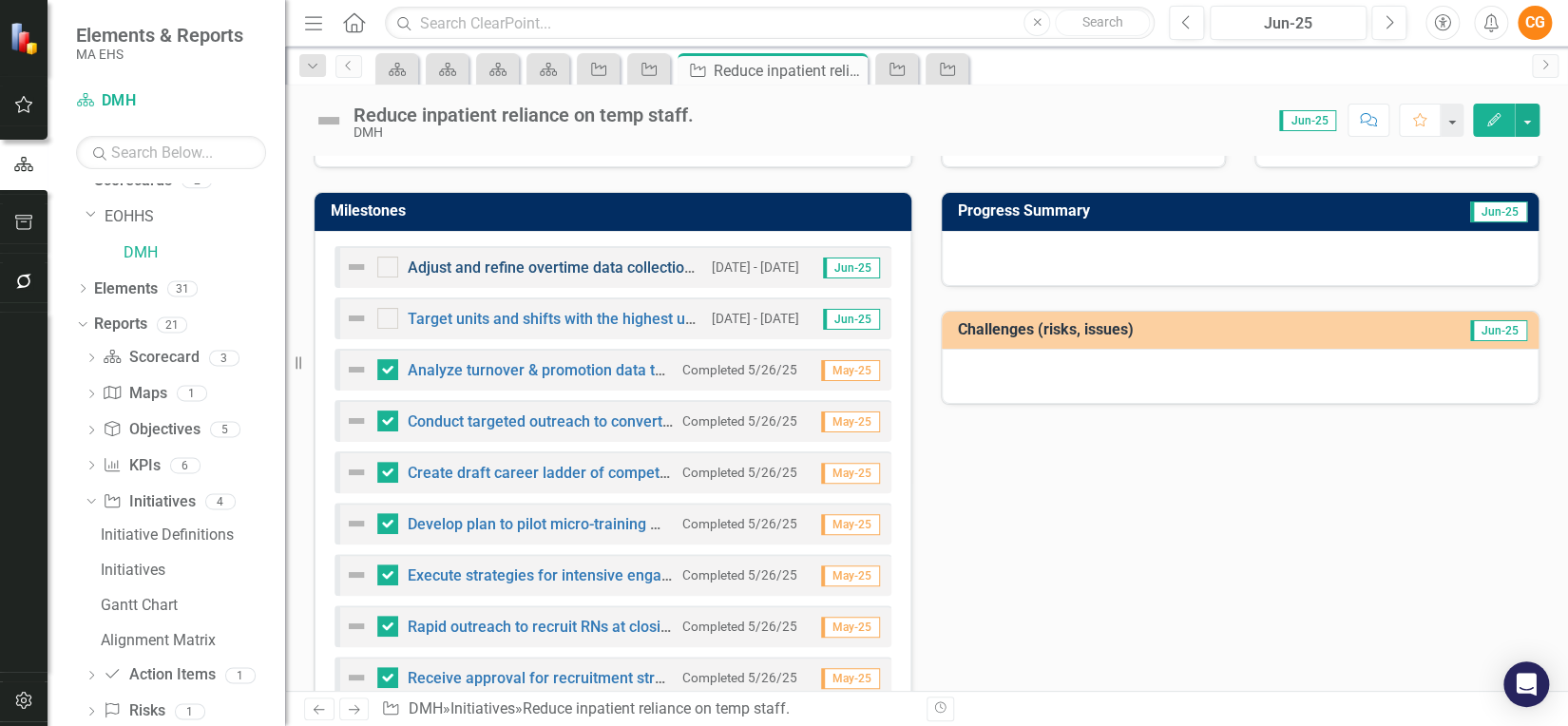click on "Adjust and refine overtime data collection to improve fidelity and accuracy of reporting (Copy)" at bounding box center (728, 267) 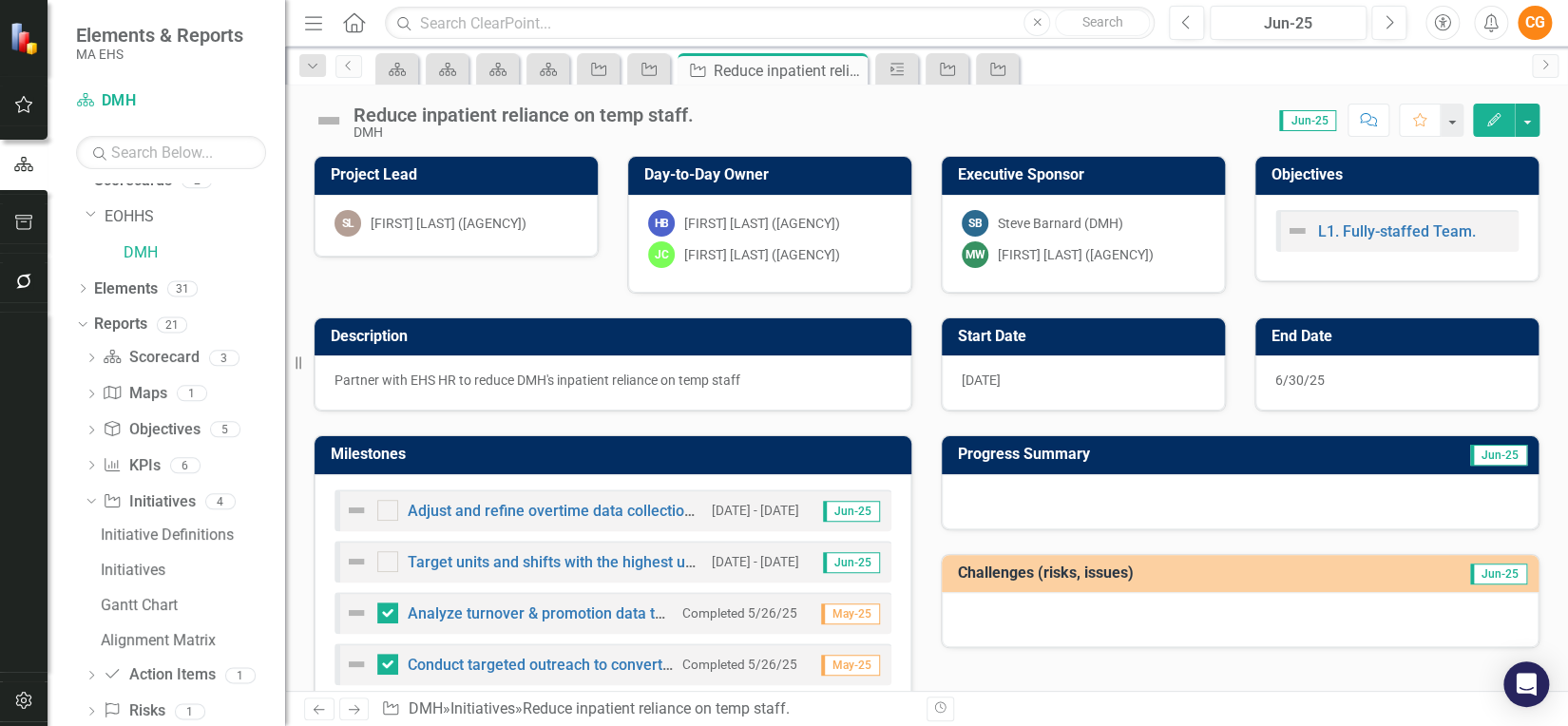 click on "Adjust and refine overtime data collection to improve fidelity and accuracy of reporting (Copy)" at bounding box center (524, 510) 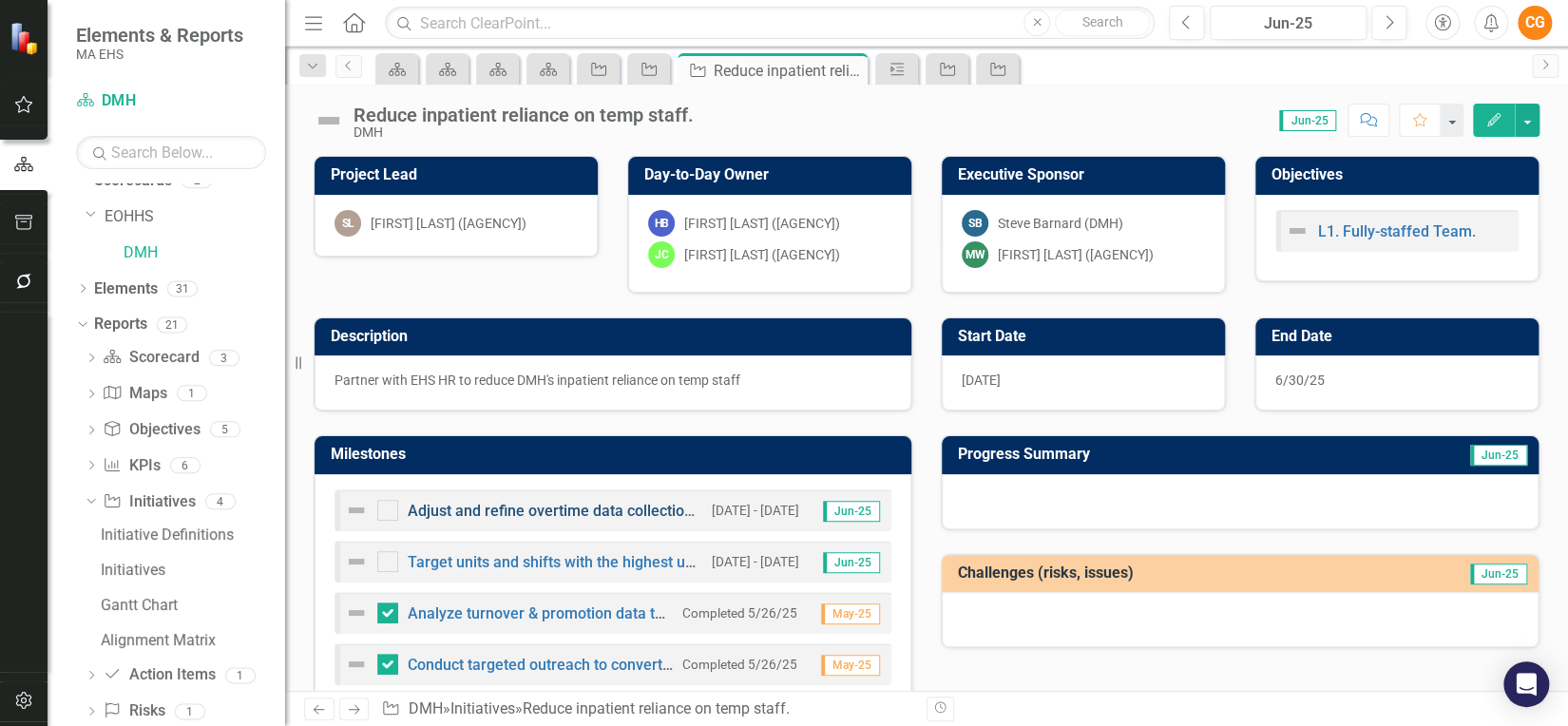 click on "Adjust and refine overtime data collection to improve fidelity and accuracy of reporting (Copy)" at bounding box center (728, 510) 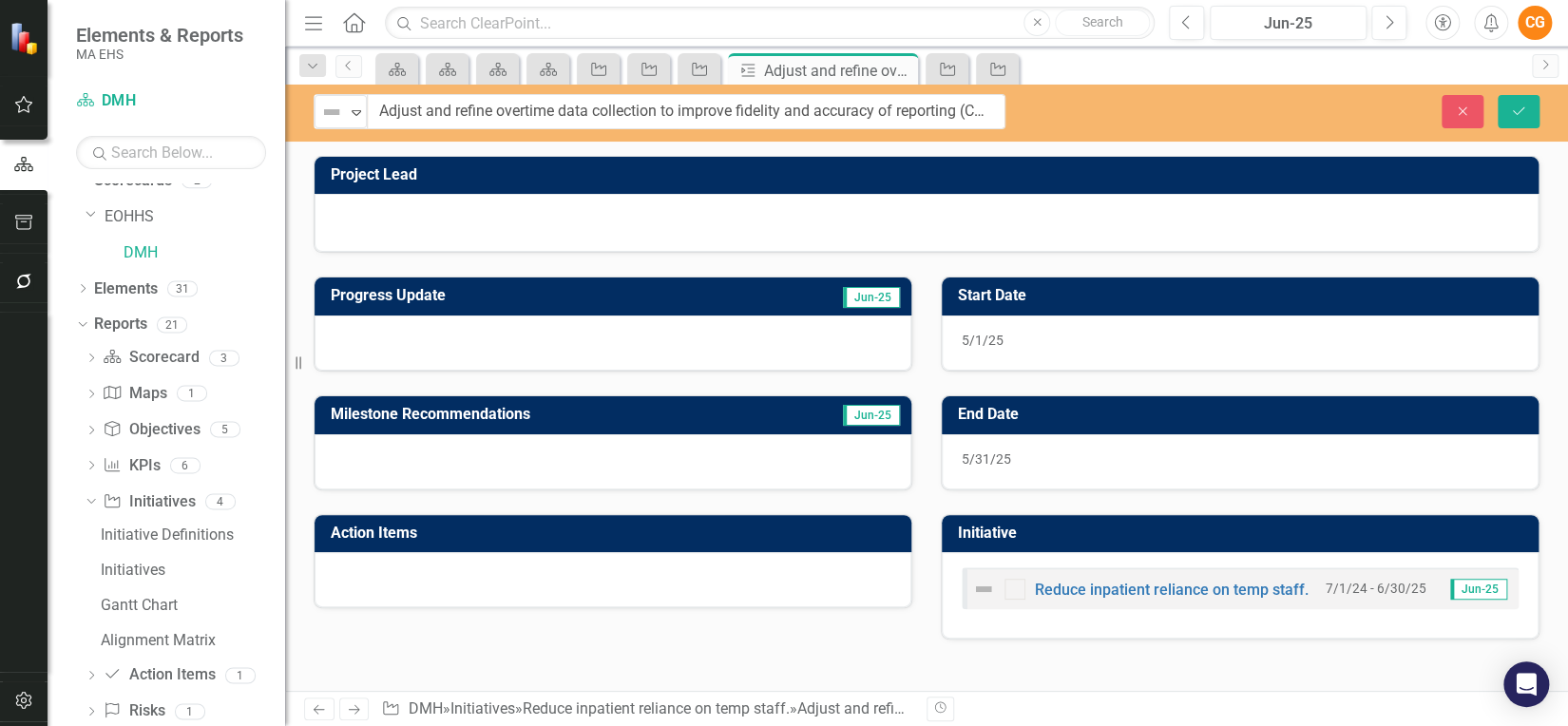 drag, startPoint x: 1087, startPoint y: 111, endPoint x: 368, endPoint y: 113, distance: 719.0028 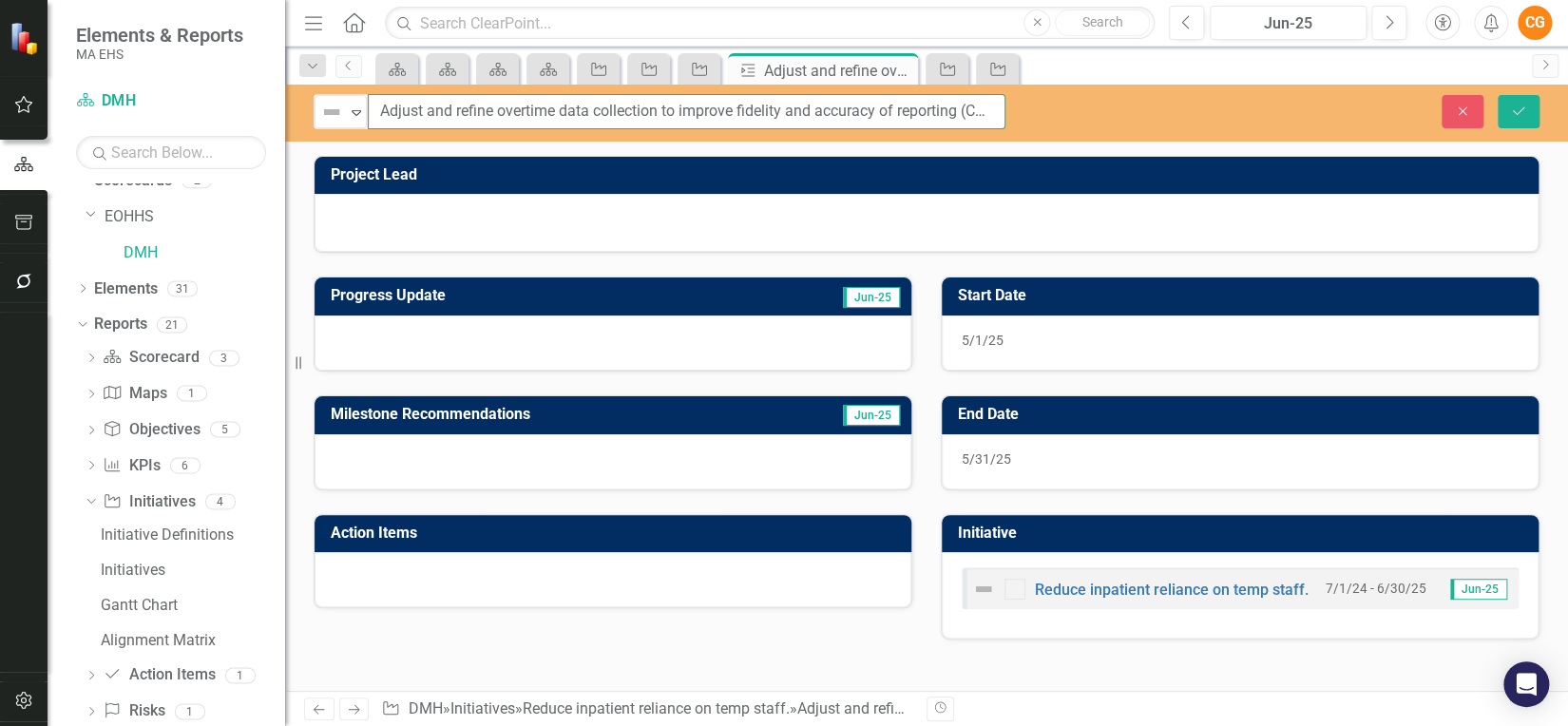 click on "Adjust and refine overtime data collection to improve fidelity and accuracy of reporting (Copy)" at bounding box center [686, 111] 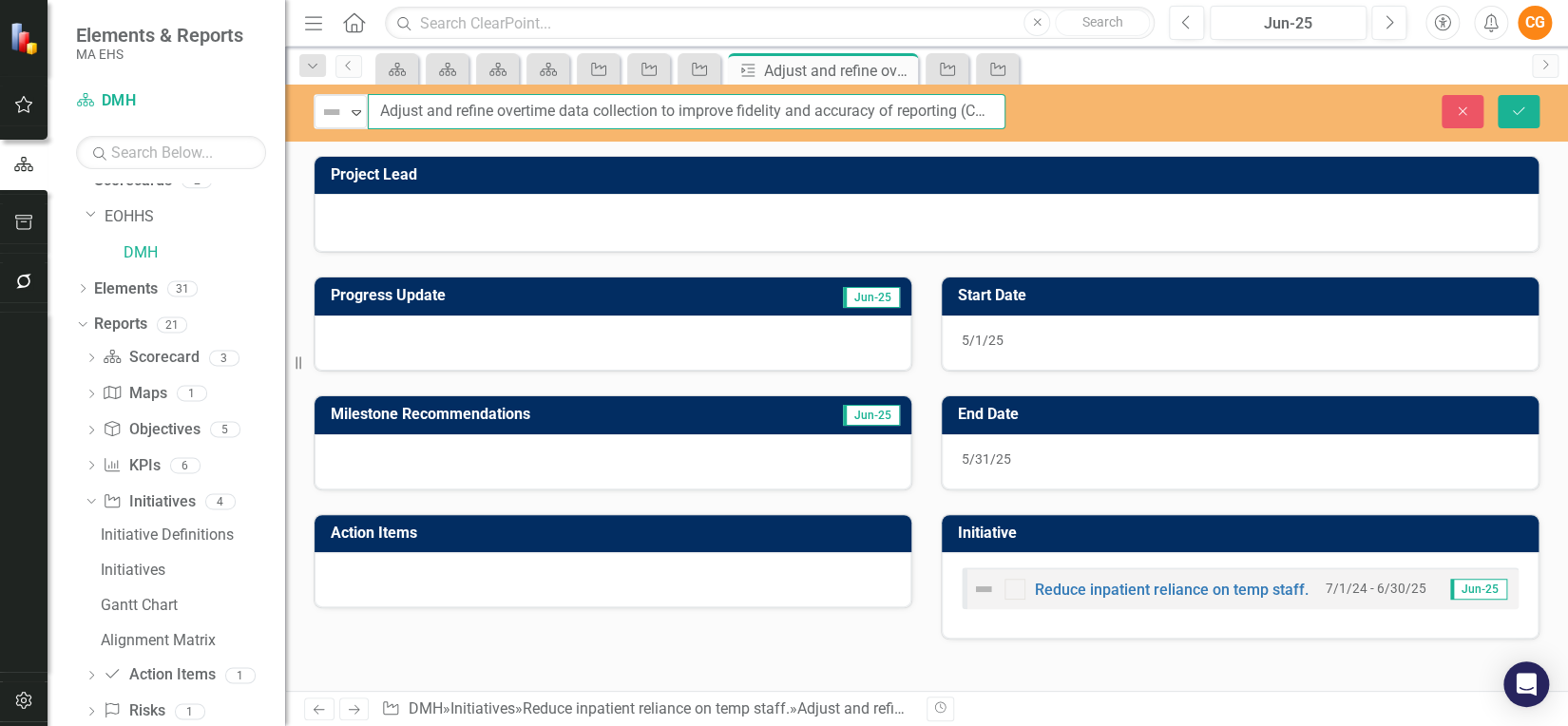 scroll, scrollTop: 0, scrollLeft: 16, axis: horizontal 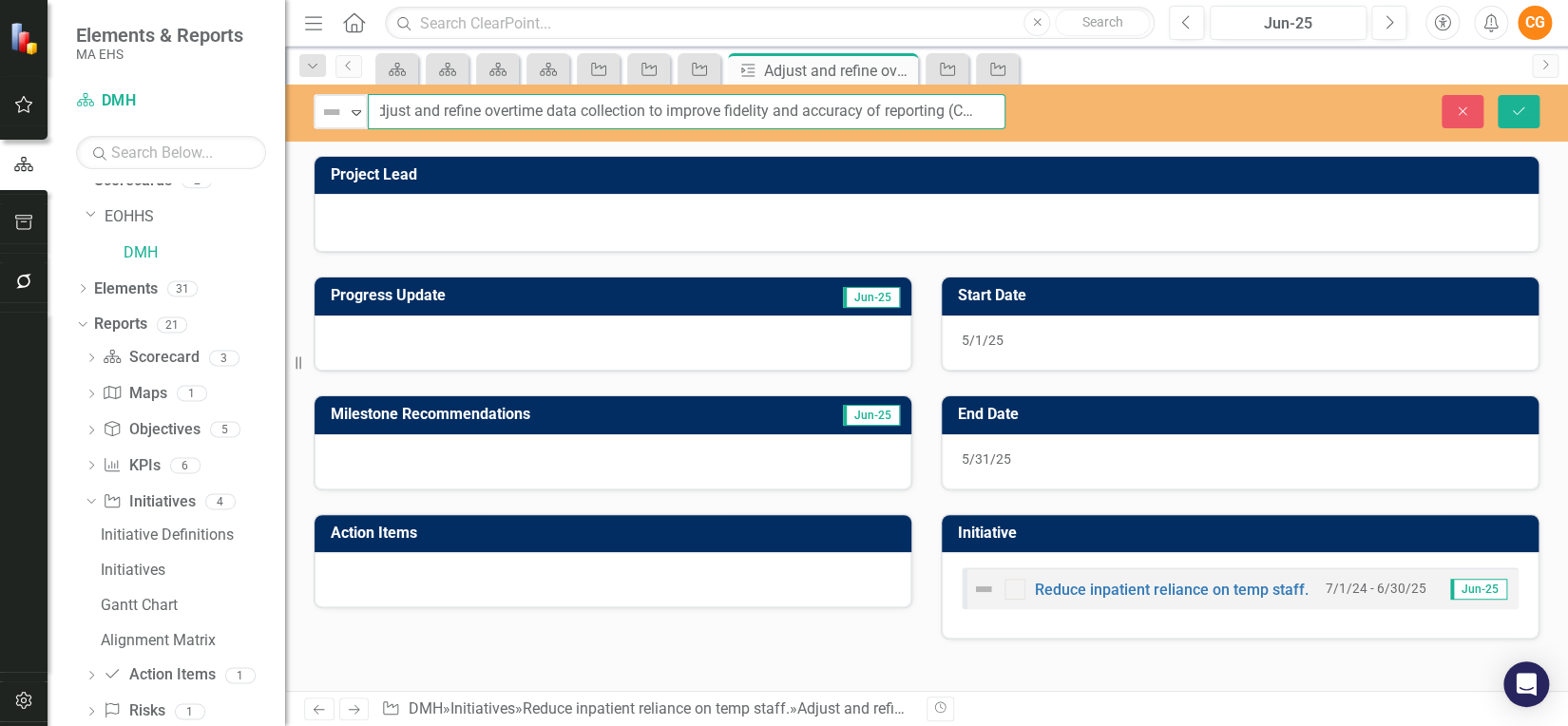 drag, startPoint x: 378, startPoint y: 111, endPoint x: 948, endPoint y: 99, distance: 570.1263 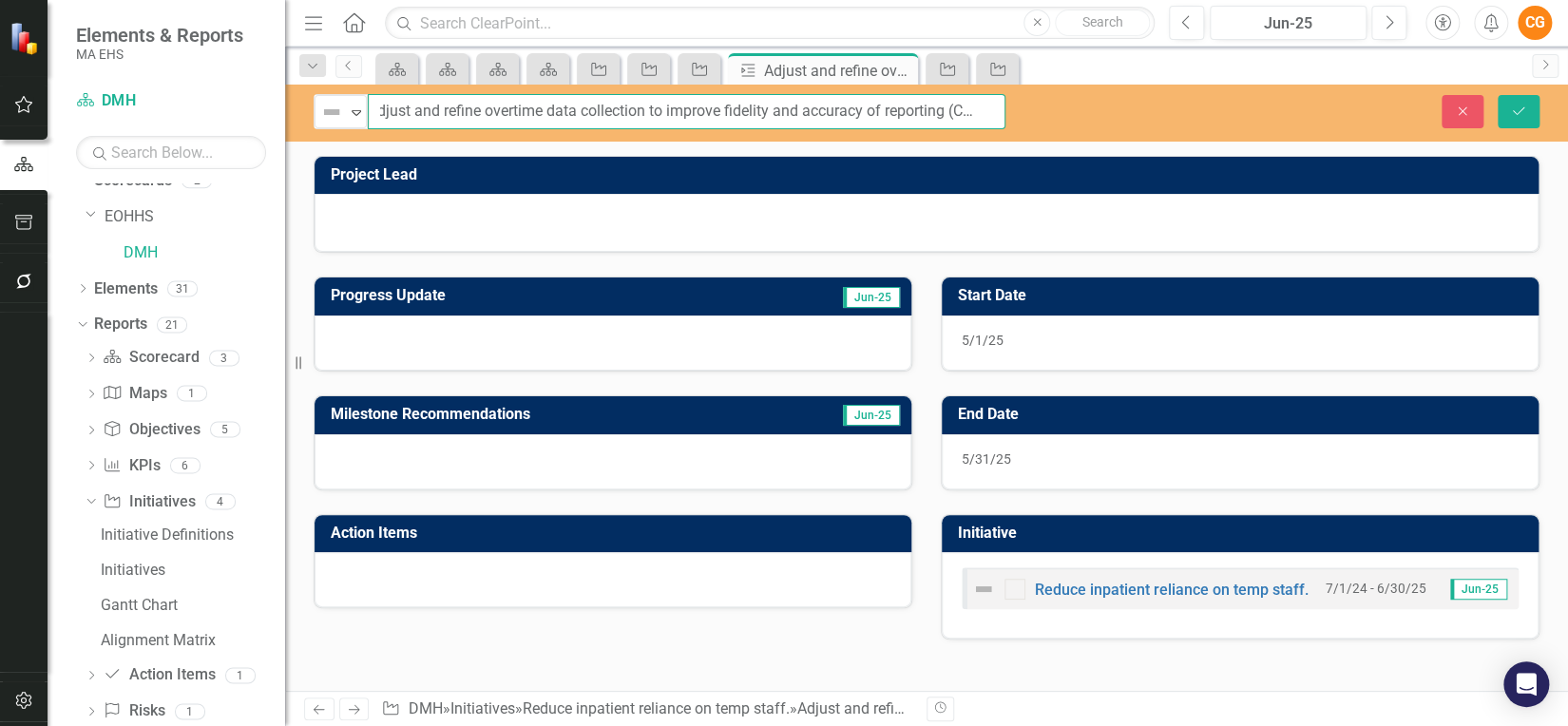 click on "Adjust and refine overtime data collection to improve fidelity and accuracy of reporting (Copy)" at bounding box center (686, 111) 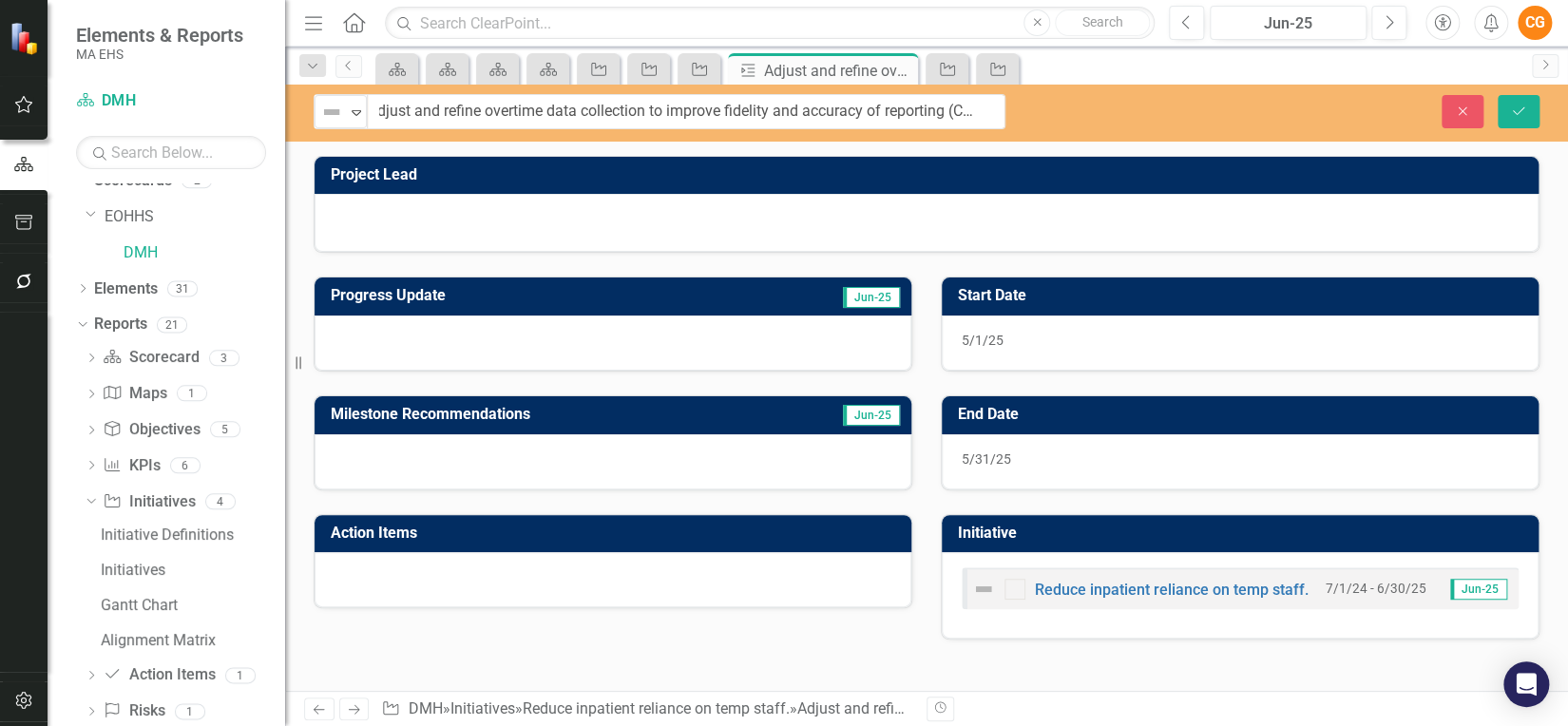 scroll, scrollTop: 0, scrollLeft: 0, axis: both 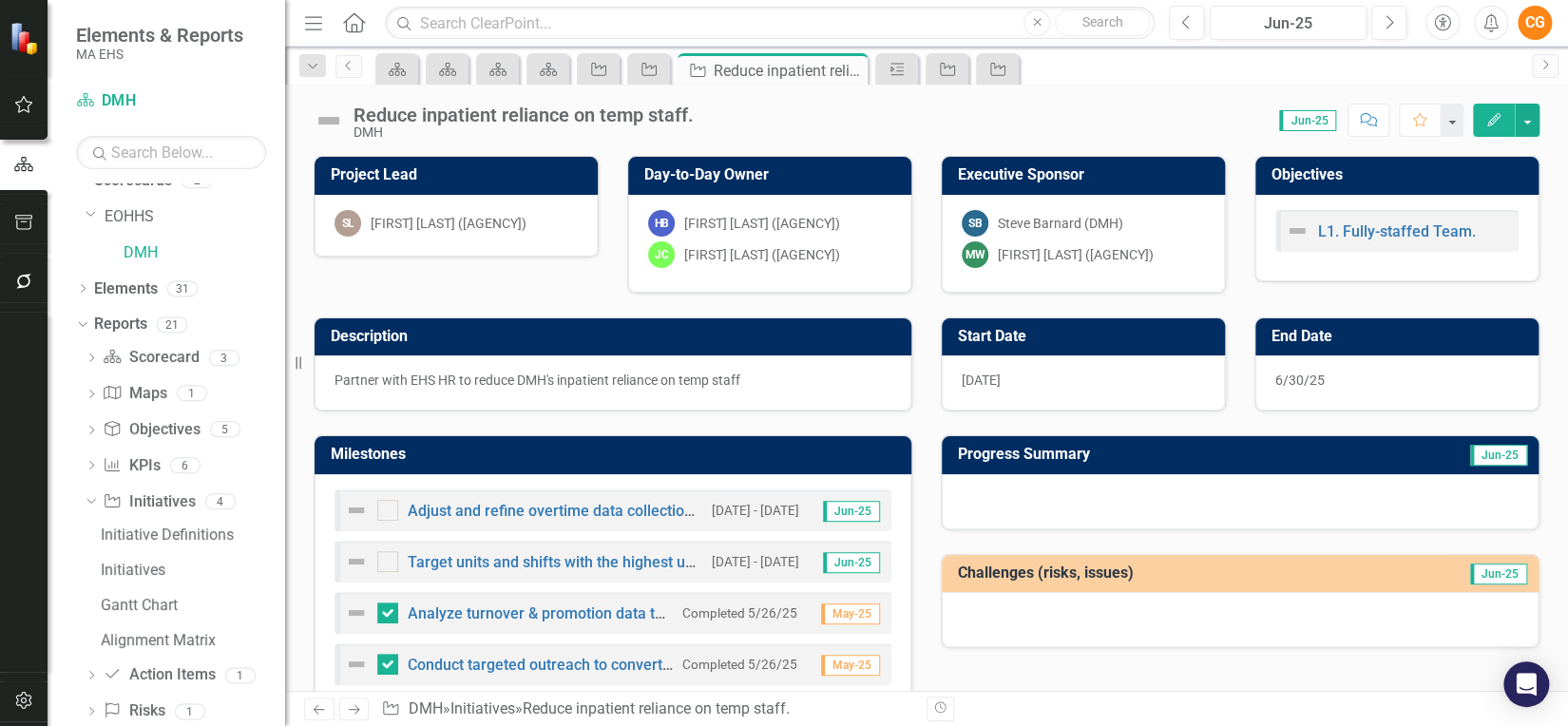 click on "Target units and shifts with the highest use of overtime for recruitment of MHWs" at bounding box center [524, 562] 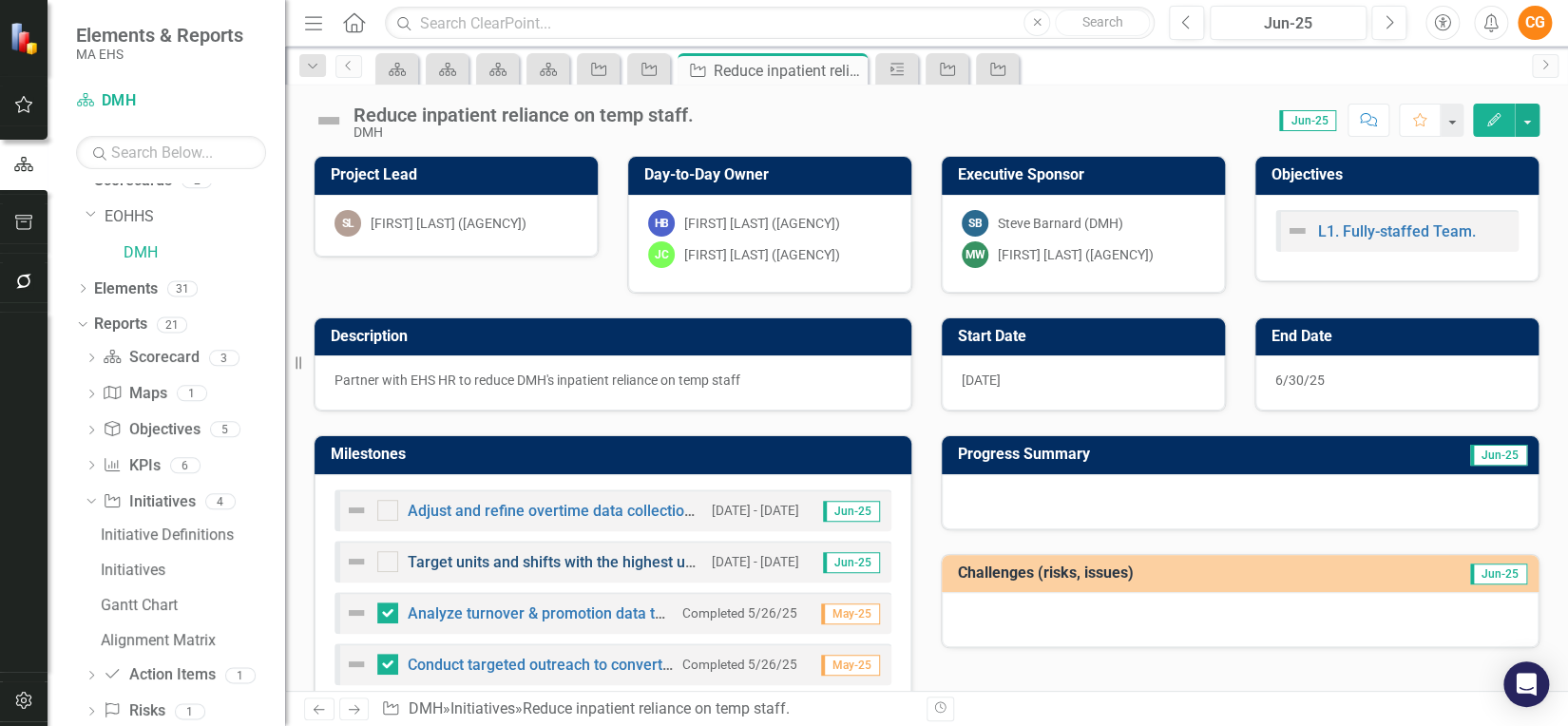 click on "Target units and shifts with the highest use of overtime for recruitment of MHWs" at bounding box center (682, 562) 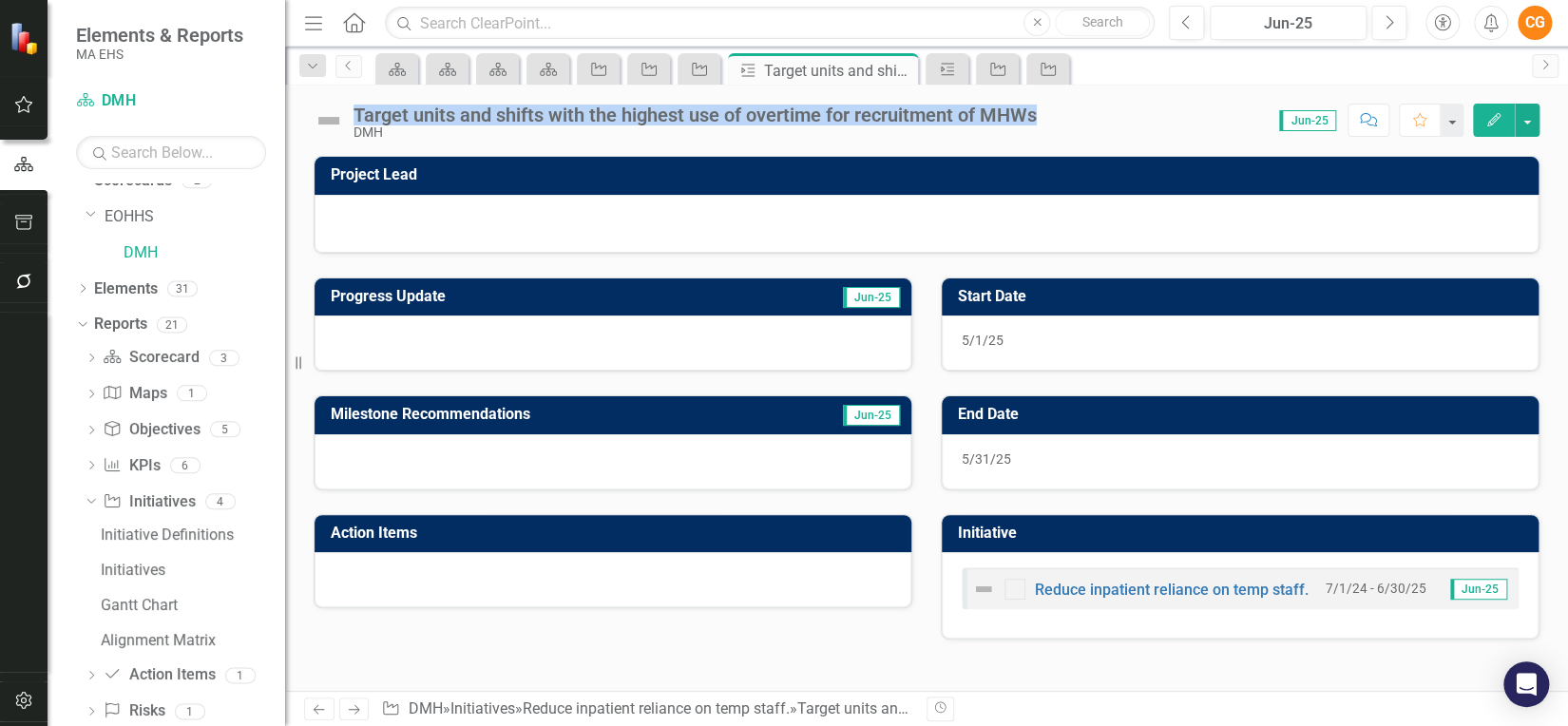 drag, startPoint x: 357, startPoint y: 109, endPoint x: 1039, endPoint y: 103, distance: 682.0264 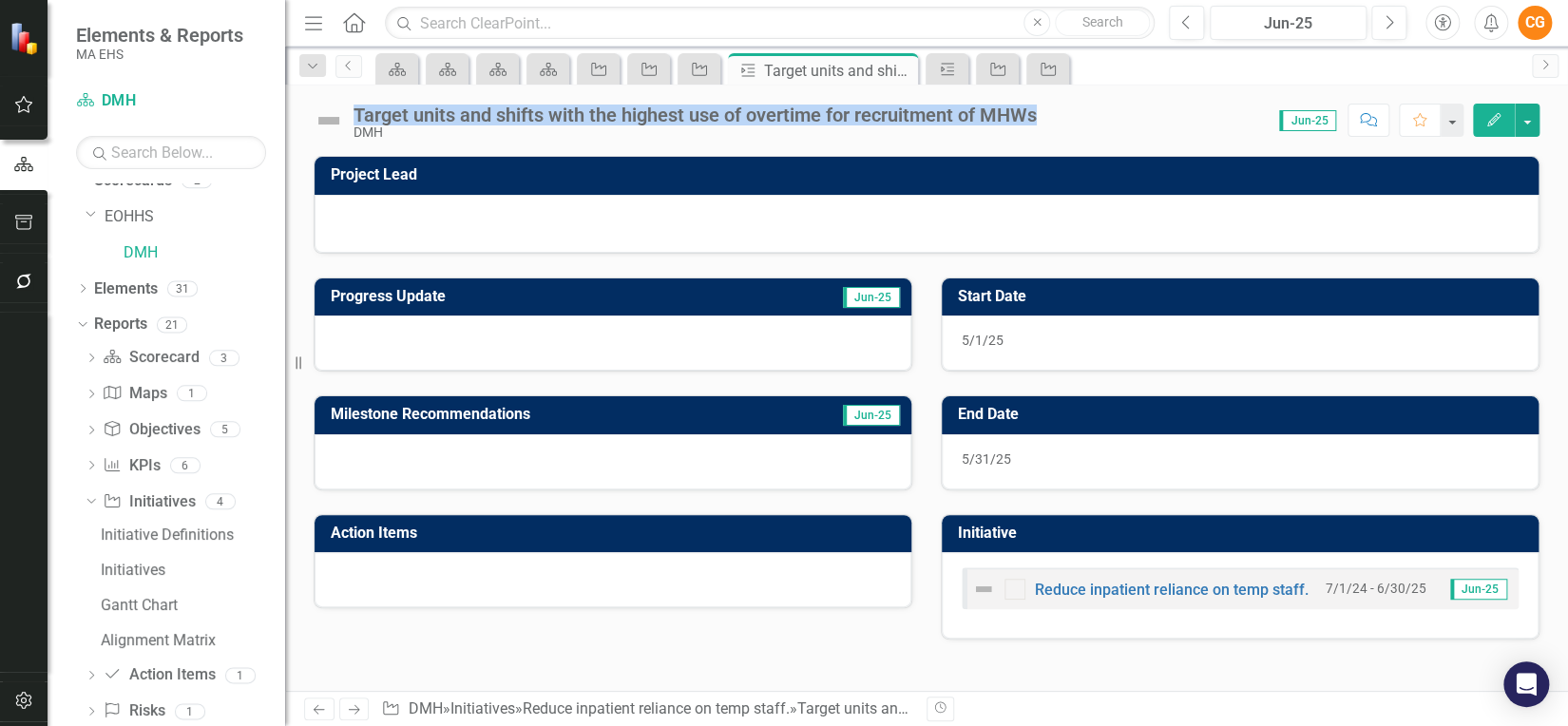 click on "Target units and shifts with the highest use of overtime for recruitment of MHWs  DMH" at bounding box center [679, 122] 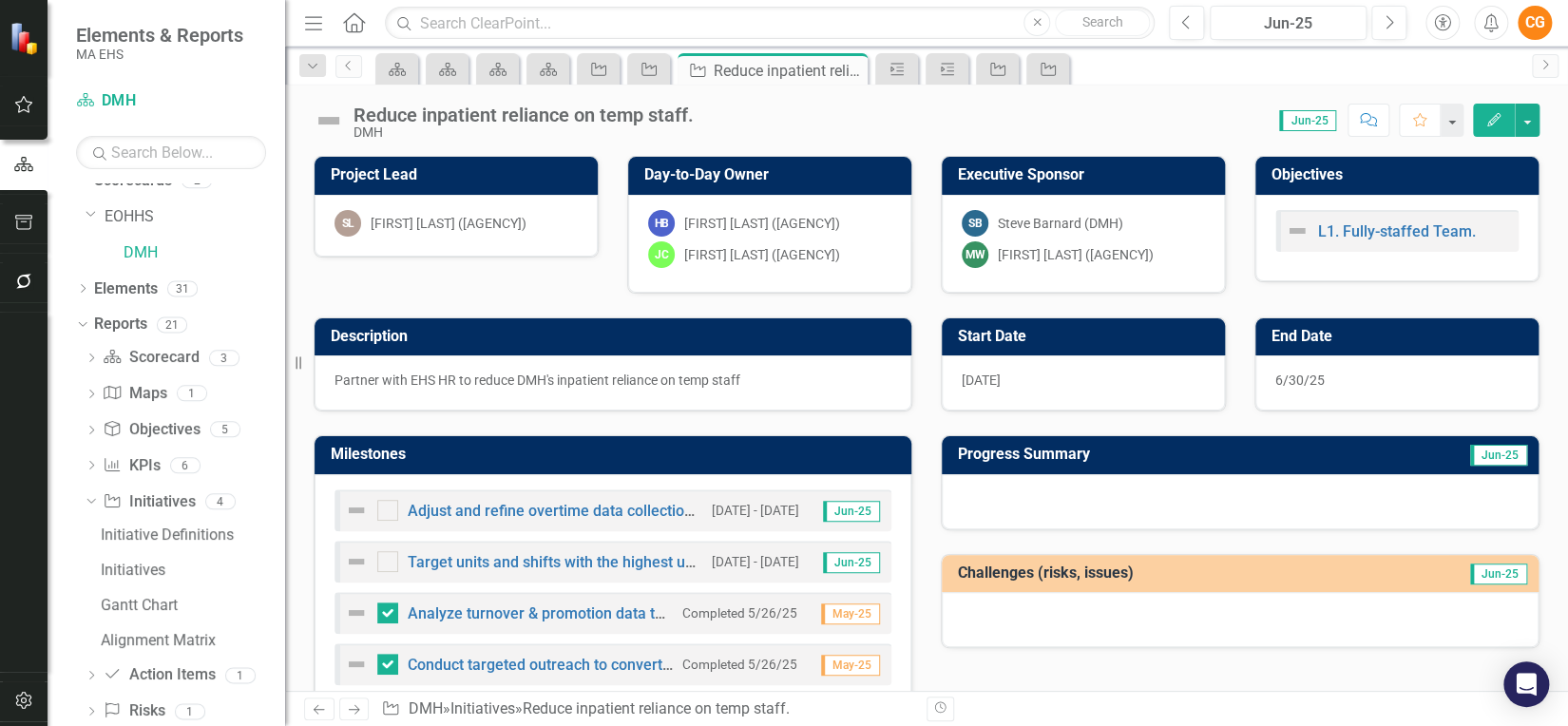 click on "Description Partner with EHS HR to reduce DMH's inpatient reliance on temp staff" at bounding box center (613, 353) 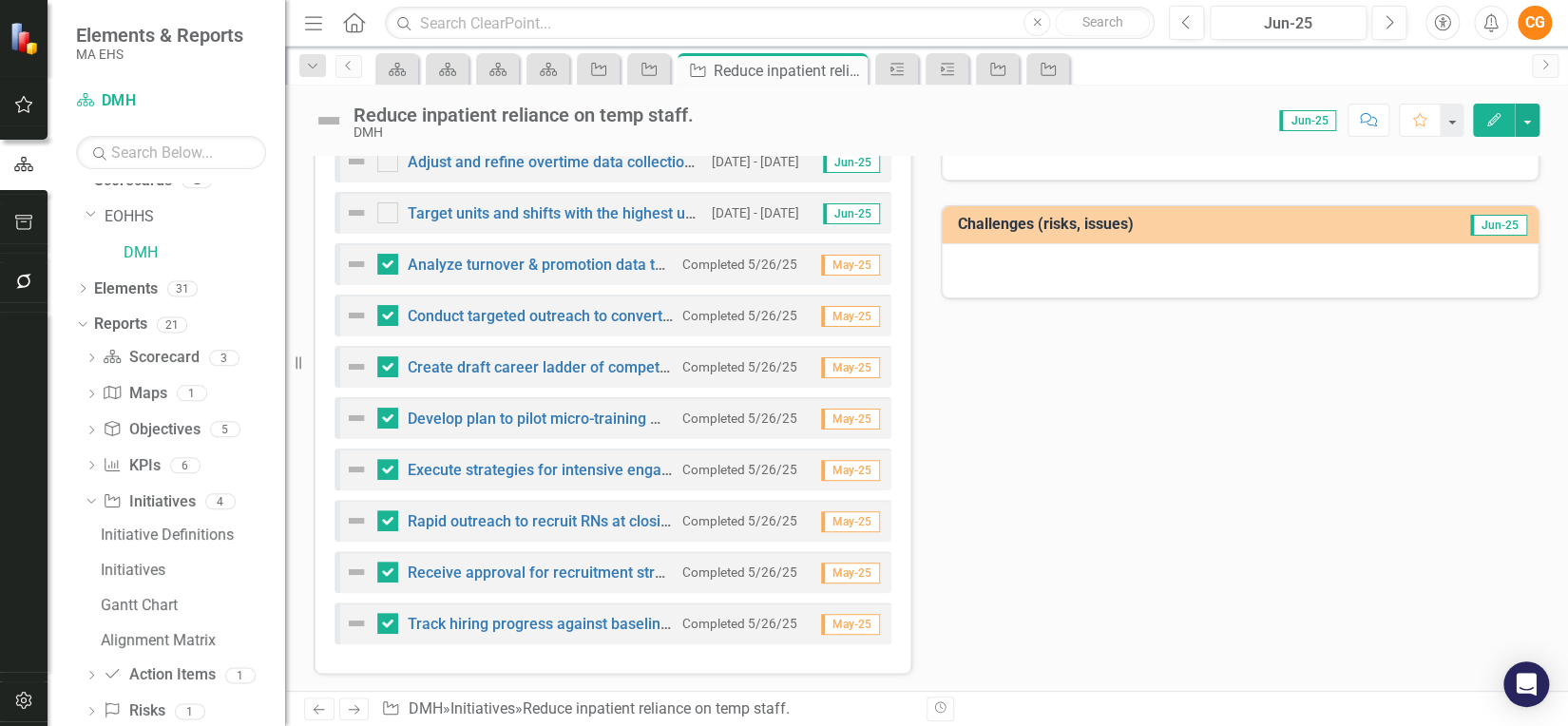scroll, scrollTop: 0, scrollLeft: 0, axis: both 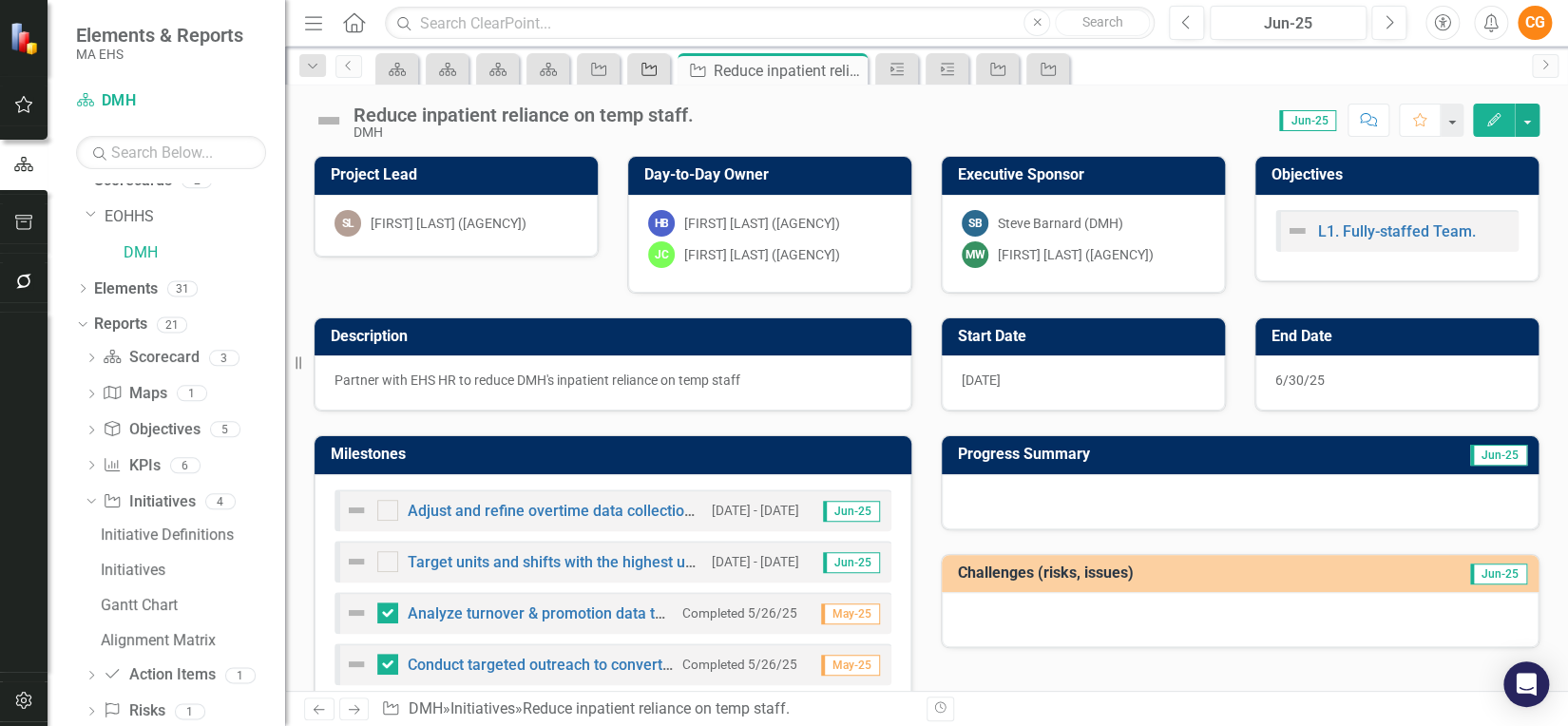 click on "Initiative" 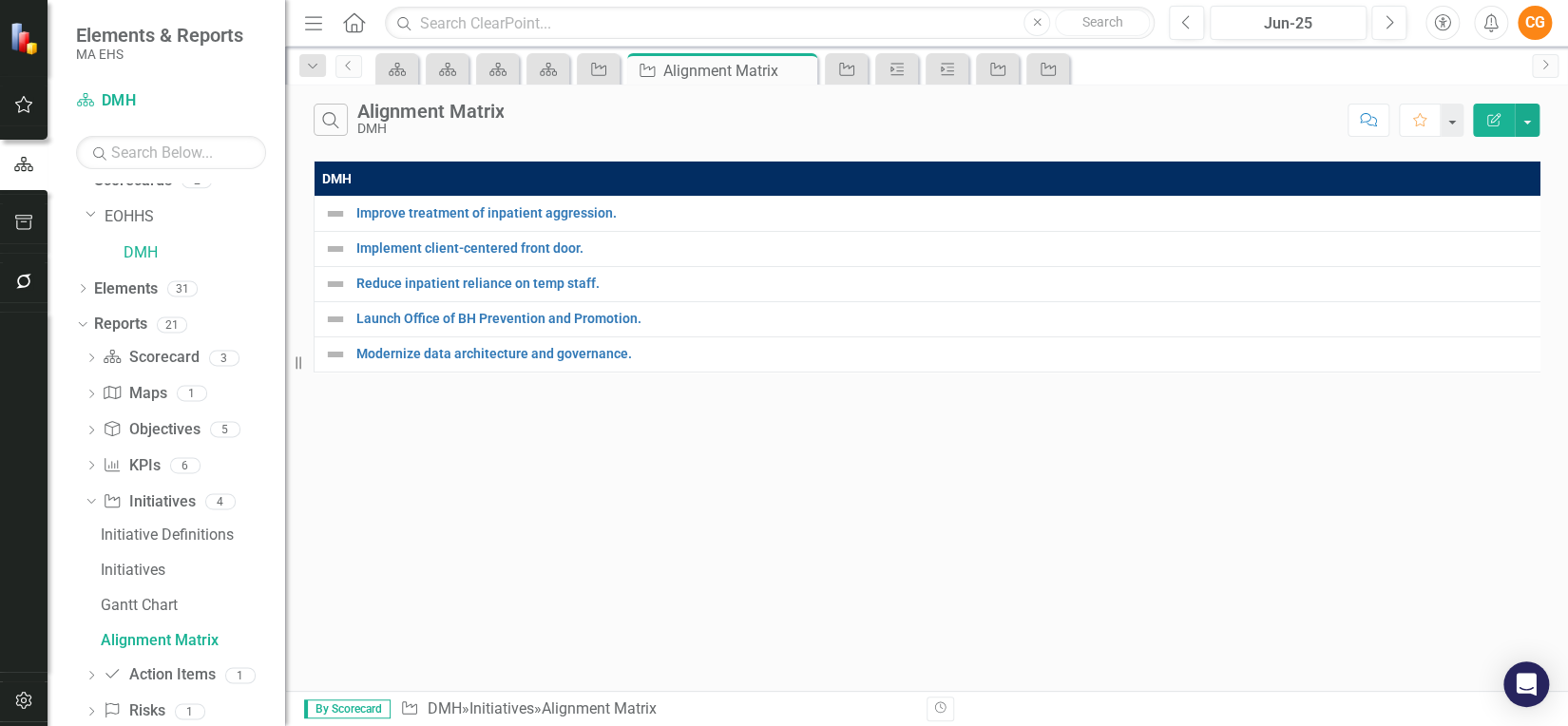 scroll, scrollTop: 0, scrollLeft: 0, axis: both 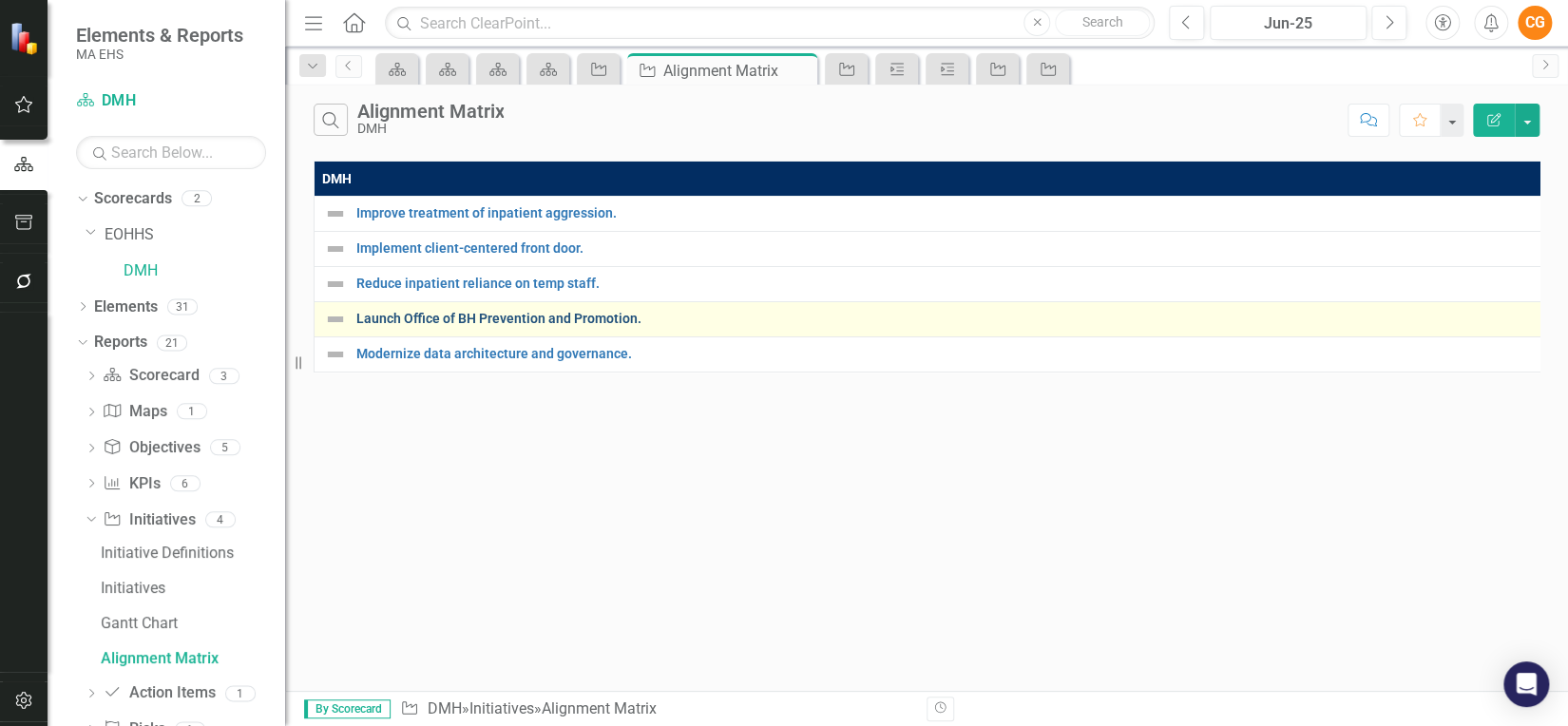 click on "Launch Office of BH Prevention and Promotion." at bounding box center [945, 318] 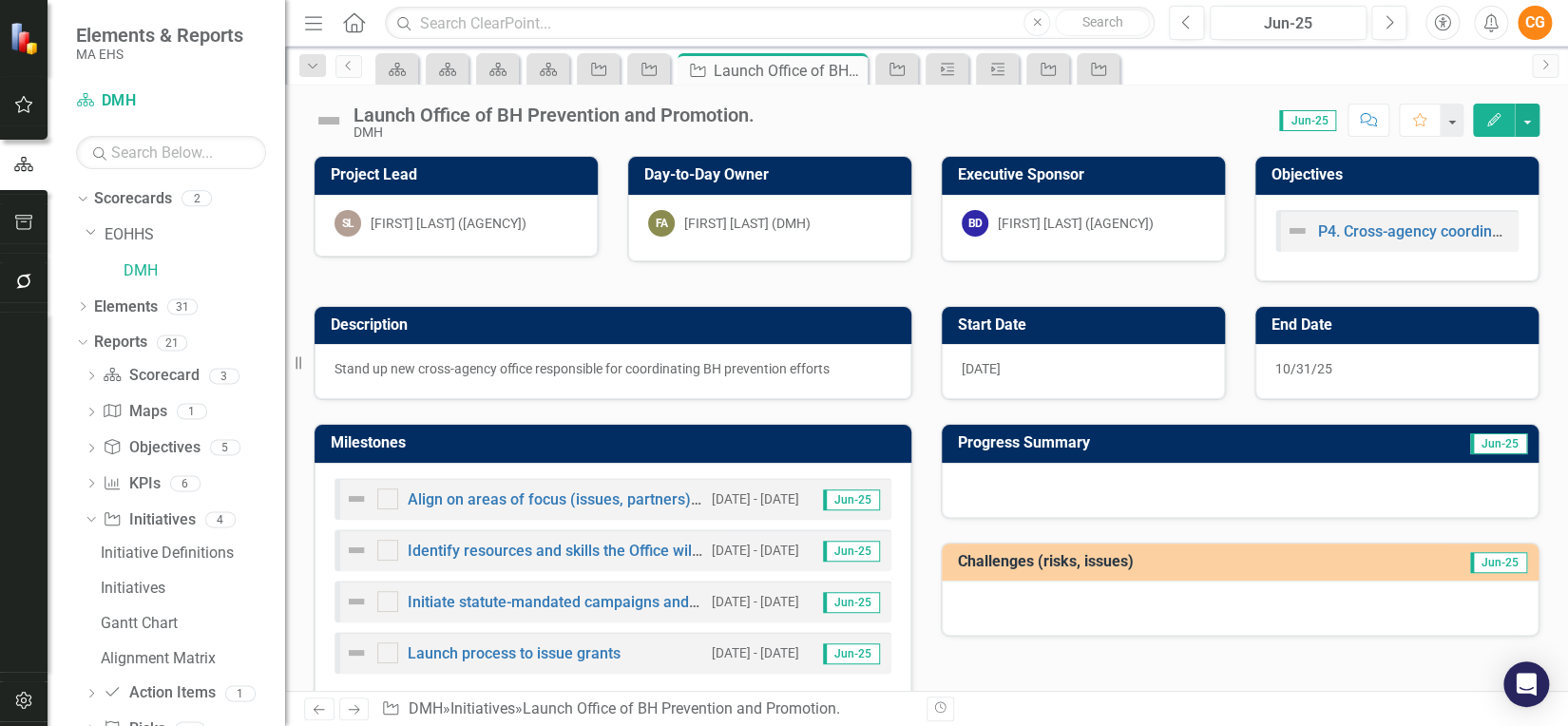 scroll, scrollTop: 29, scrollLeft: 0, axis: vertical 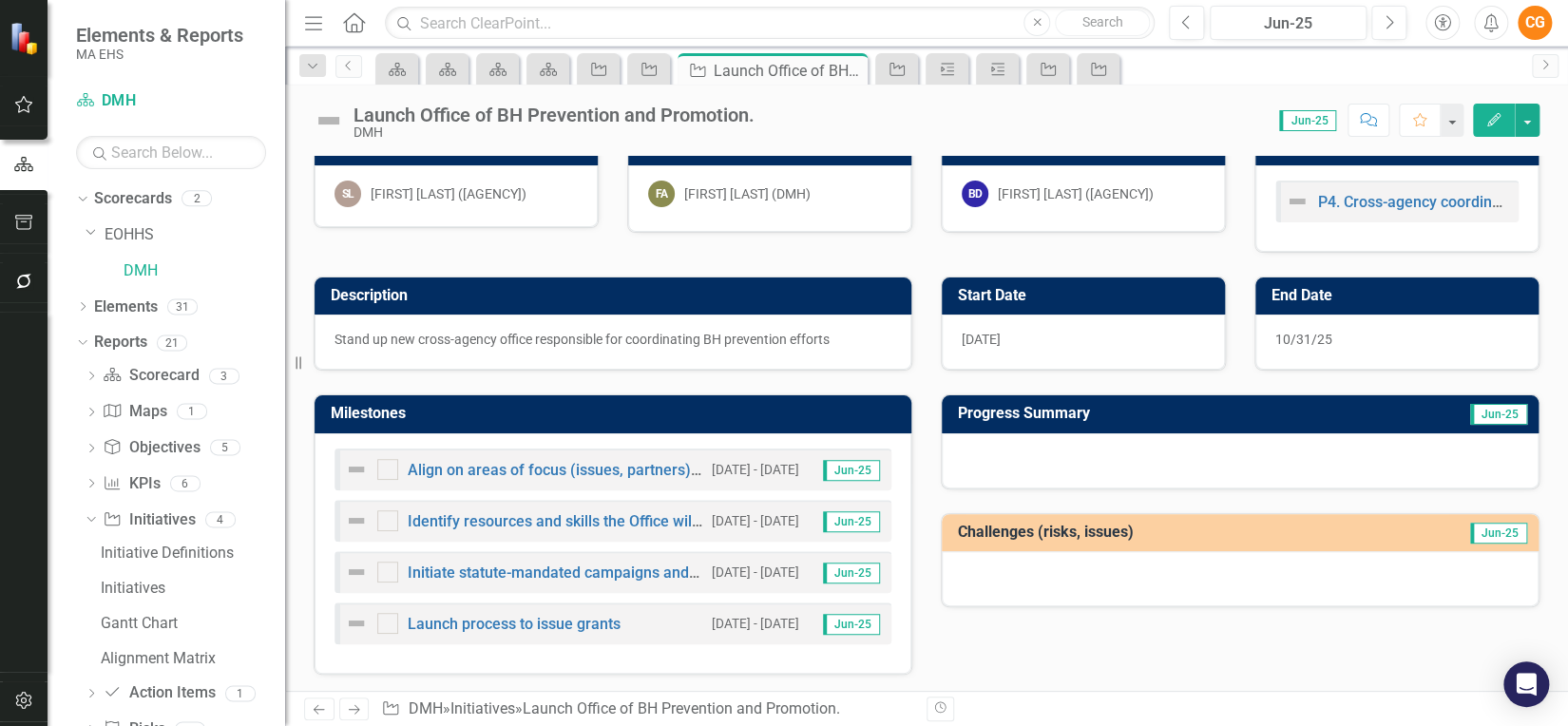 click on "Align on areas of focus (issues, partners) and coordination opportunities for initial years of the Office to incorporate in Office roadmap" at bounding box center [524, 469] 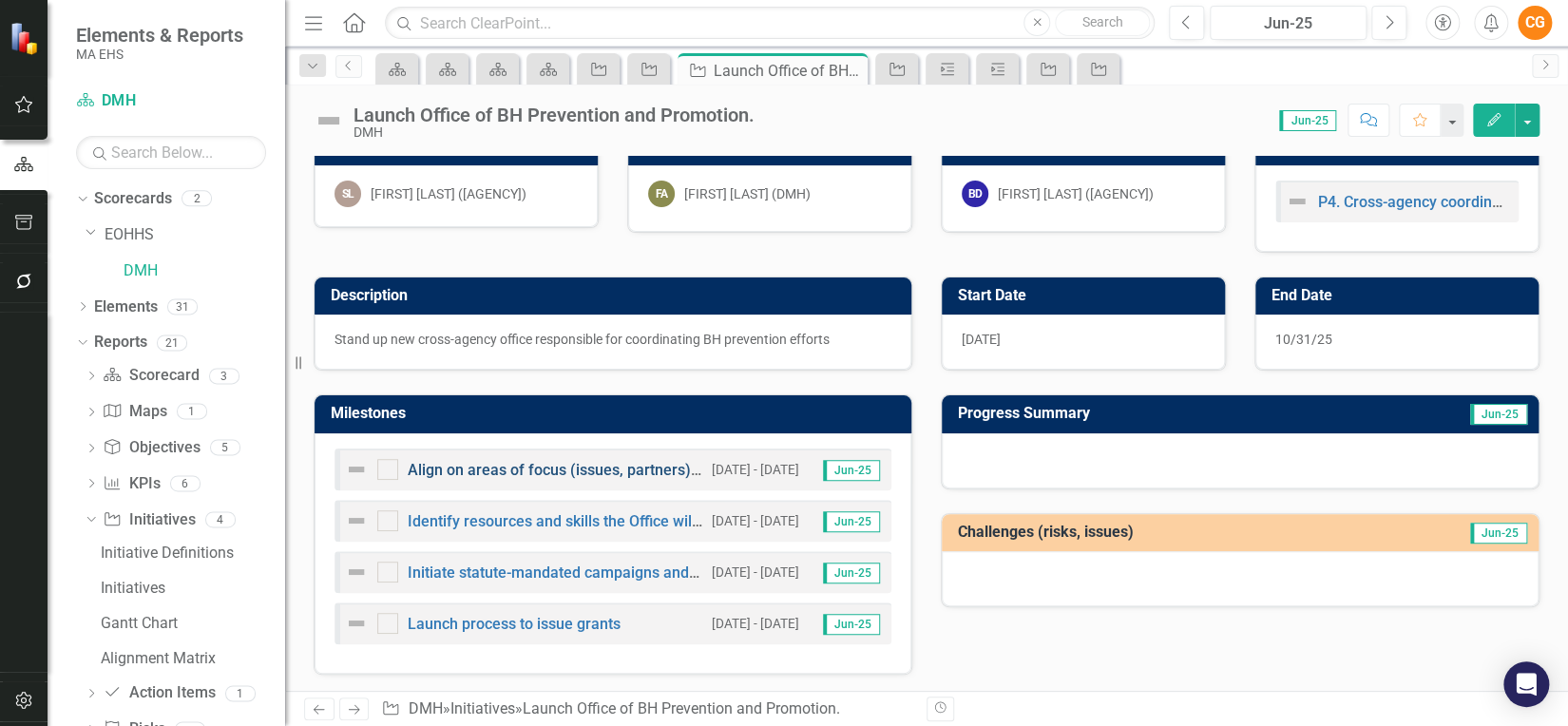 click on "Align on areas of focus (issues, partners) and coordination opportunities for initial years of the Office to incorporate in Office roadmap" at bounding box center [865, 469] 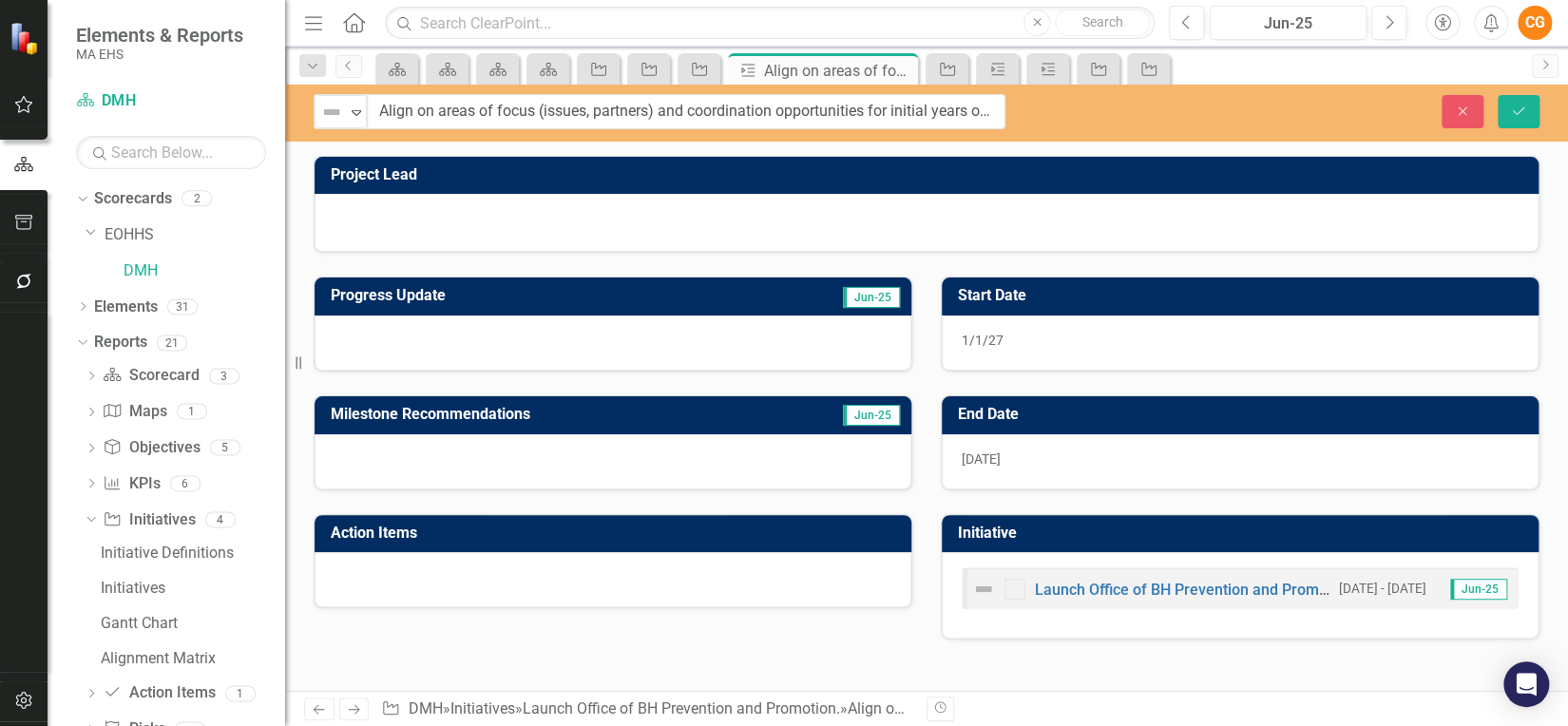 drag, startPoint x: 354, startPoint y: 113, endPoint x: 933, endPoint y: 113, distance: 579 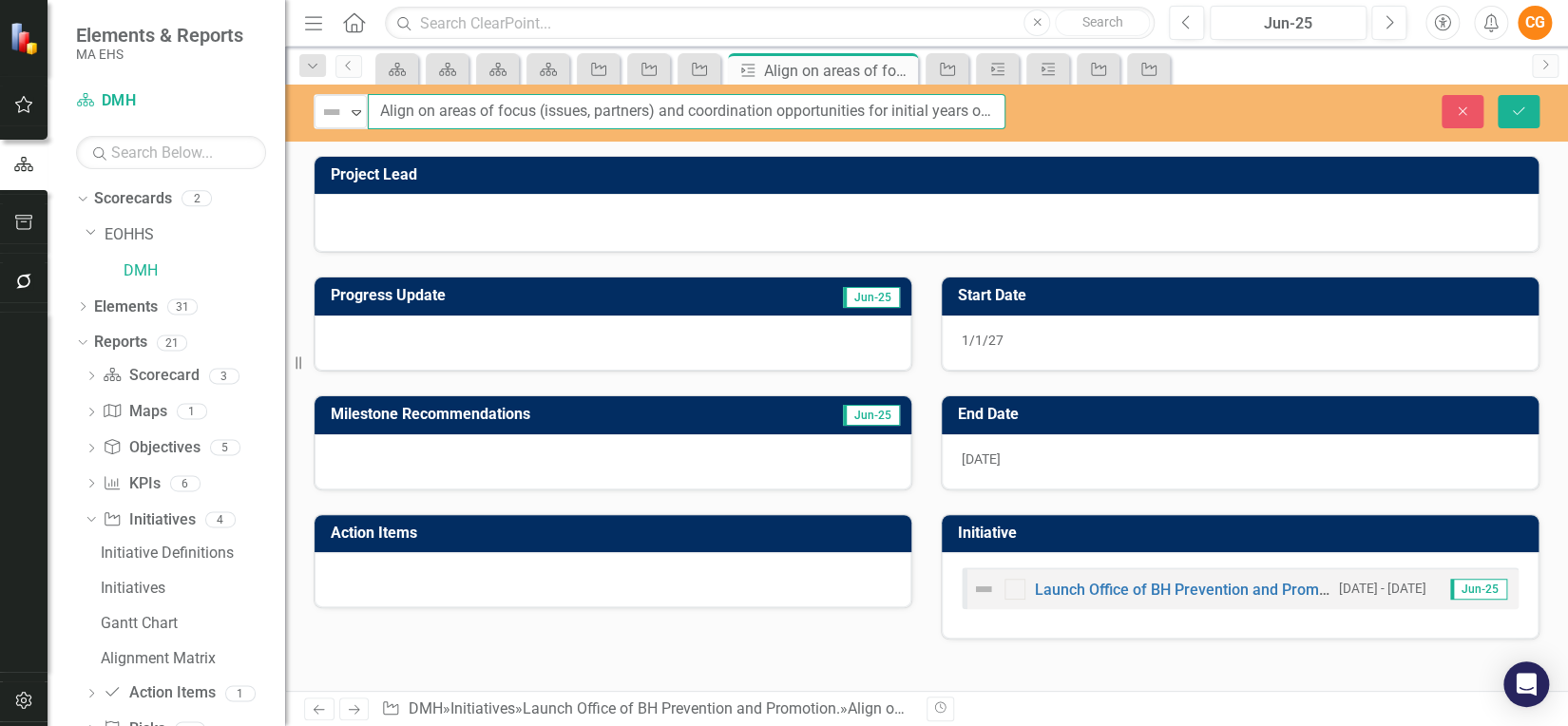 click on "Align on areas of focus (issues, partners) and coordination opportunities for initial years of the Office to incorporate in Office roadmap" at bounding box center (686, 111) 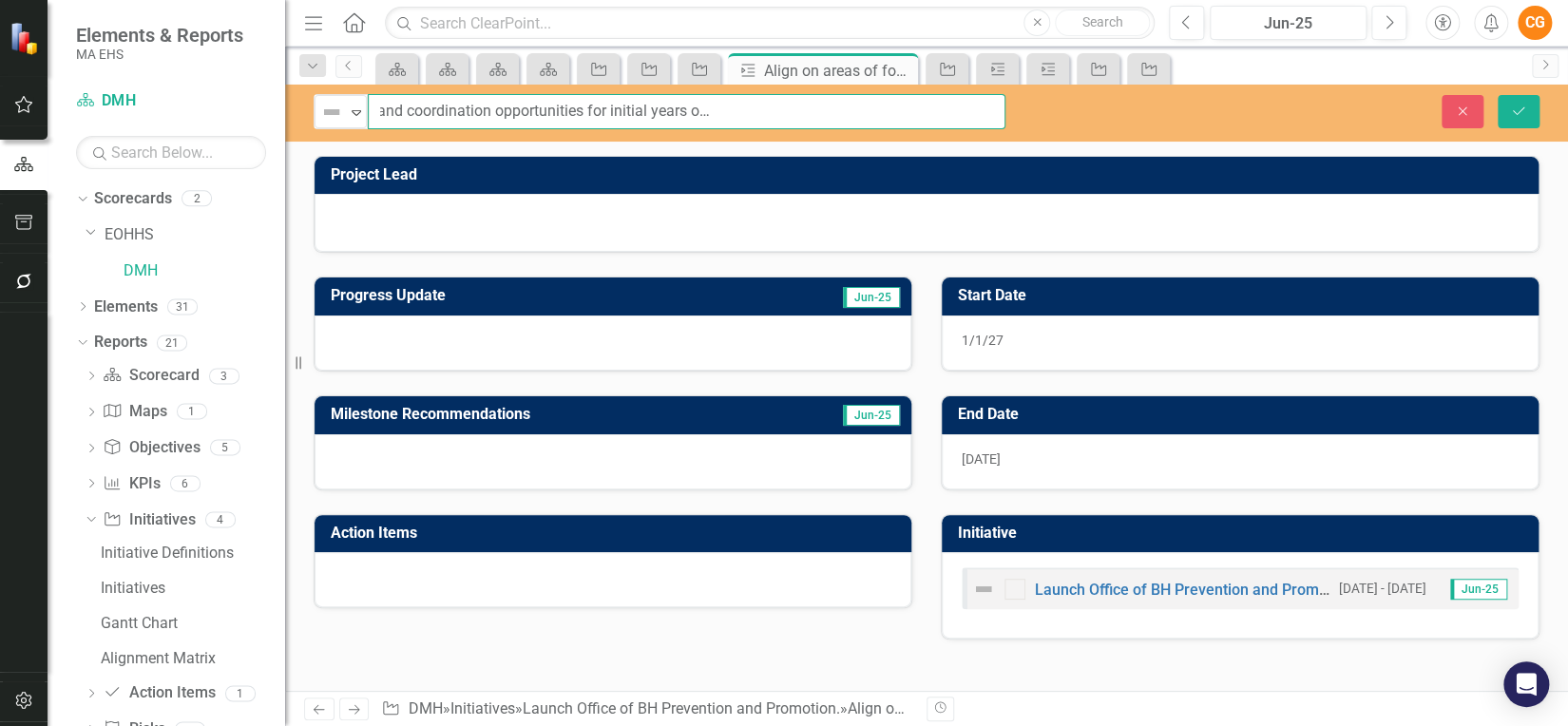 drag, startPoint x: 377, startPoint y: 108, endPoint x: 1002, endPoint y: 128, distance: 625.3199 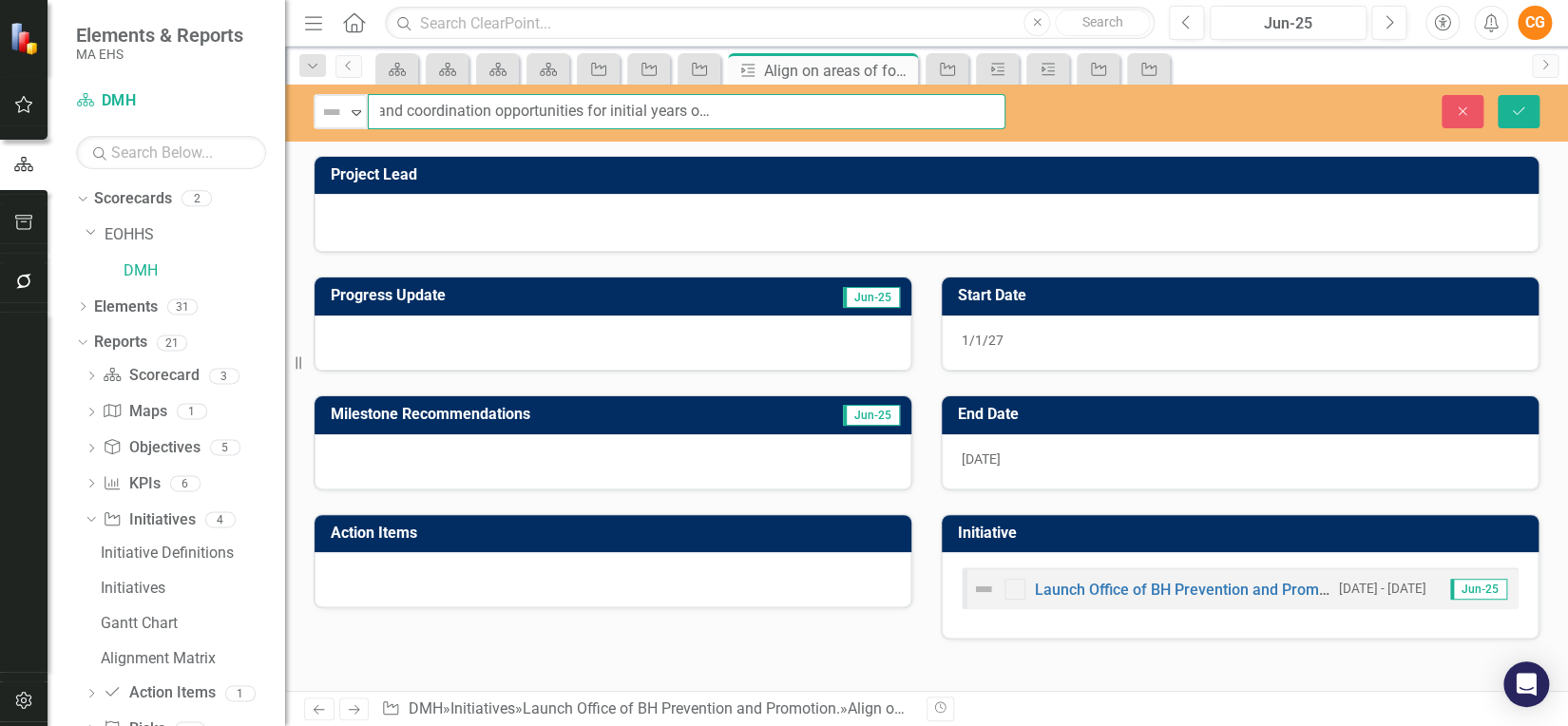 click on "Align on areas of focus (issues, partners) and coordination opportunities for initial years of the Office to incorporate in Office roadmap" at bounding box center (686, 111) 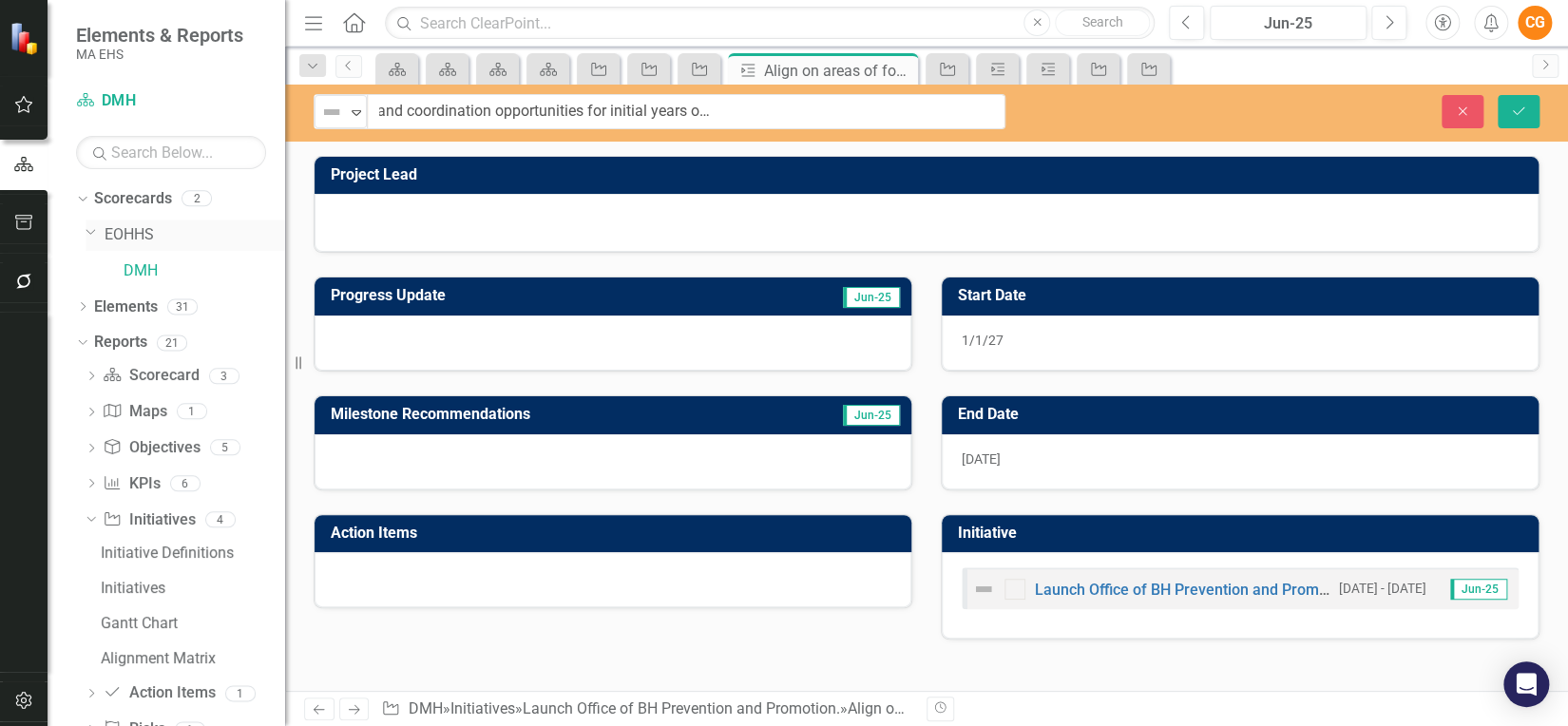 scroll, scrollTop: 0, scrollLeft: 0, axis: both 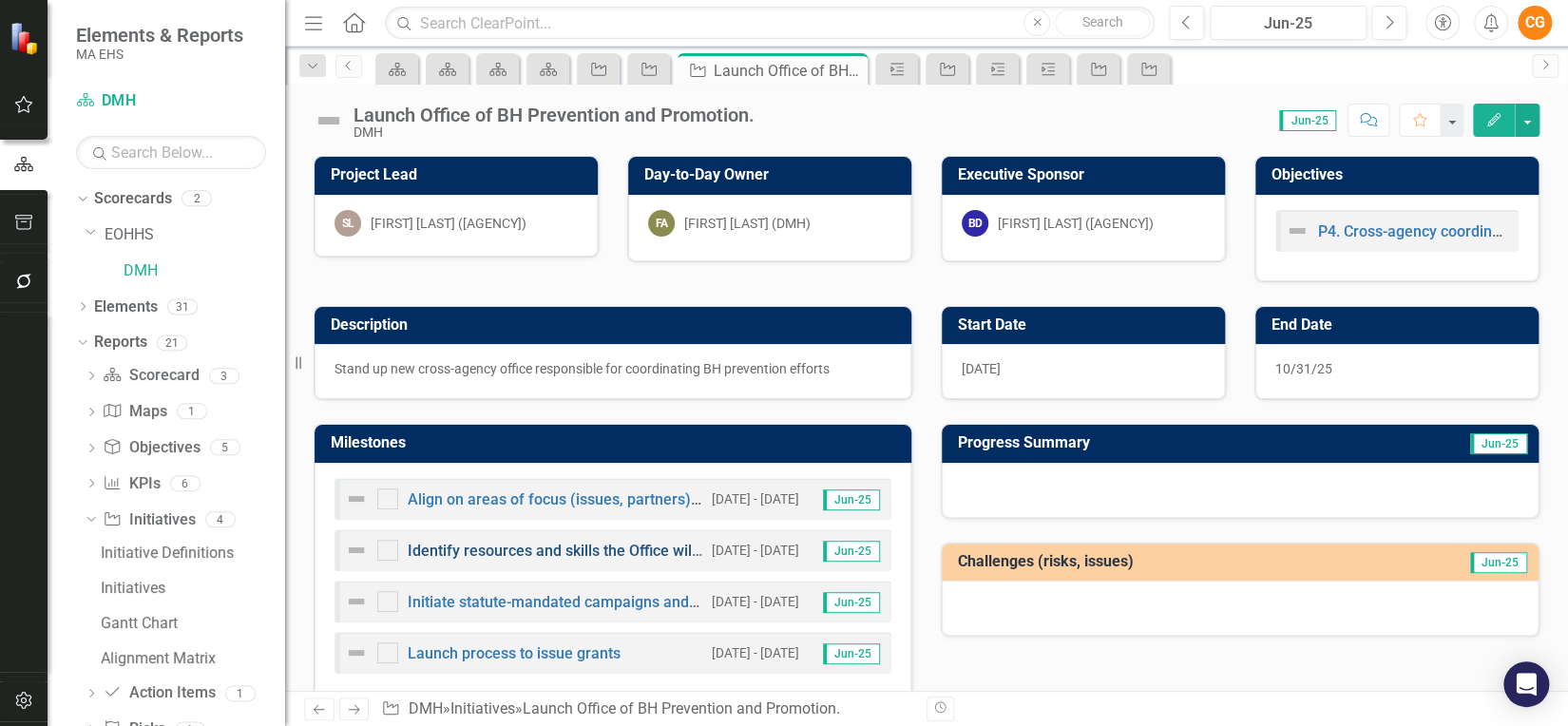 click on "Identify resources and skills the Office will need to build and incorporate steps to build capacity in Office roadmap" at bounding box center (794, 550) 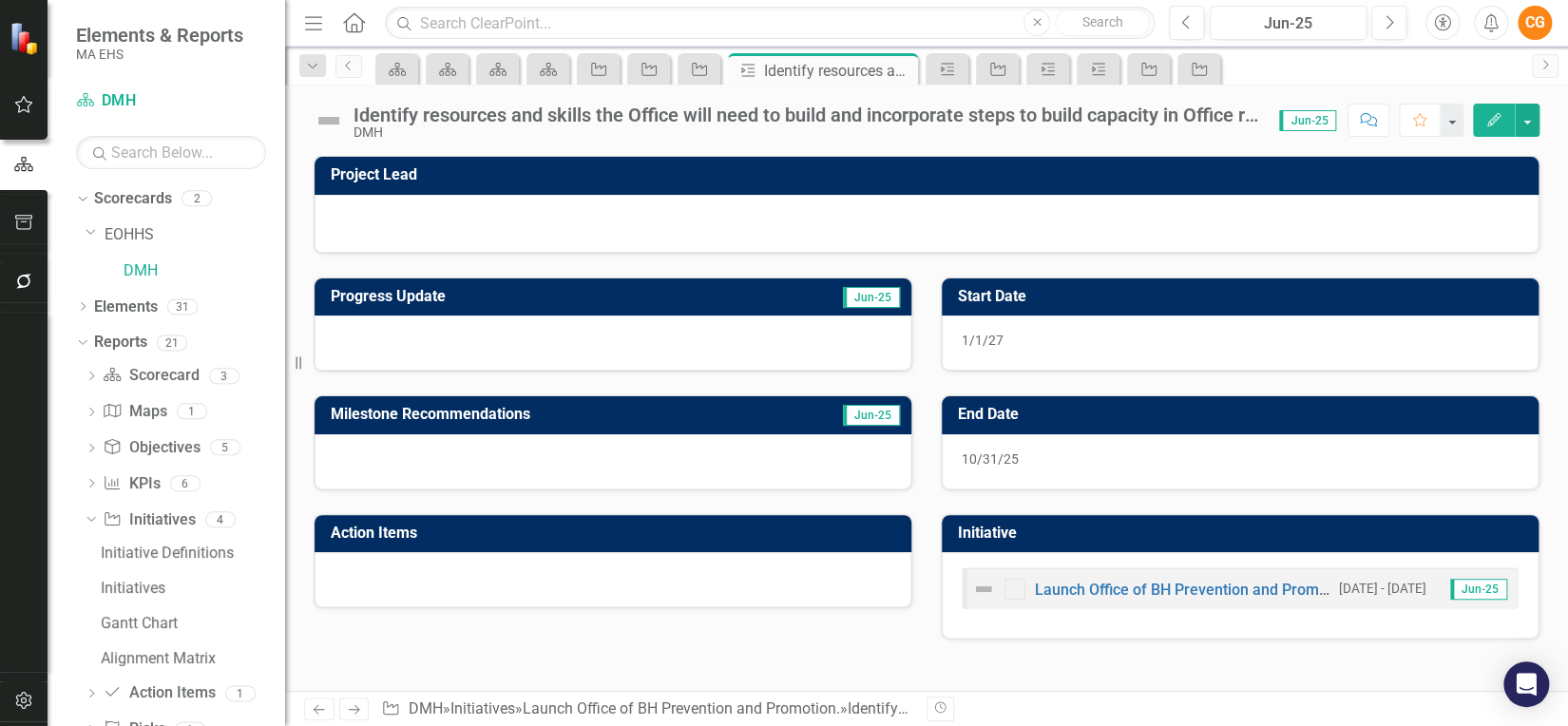 click on "Identify resources and skills the Office will need to build and incorporate steps to build capacity in Office roadmap" at bounding box center (807, 115) 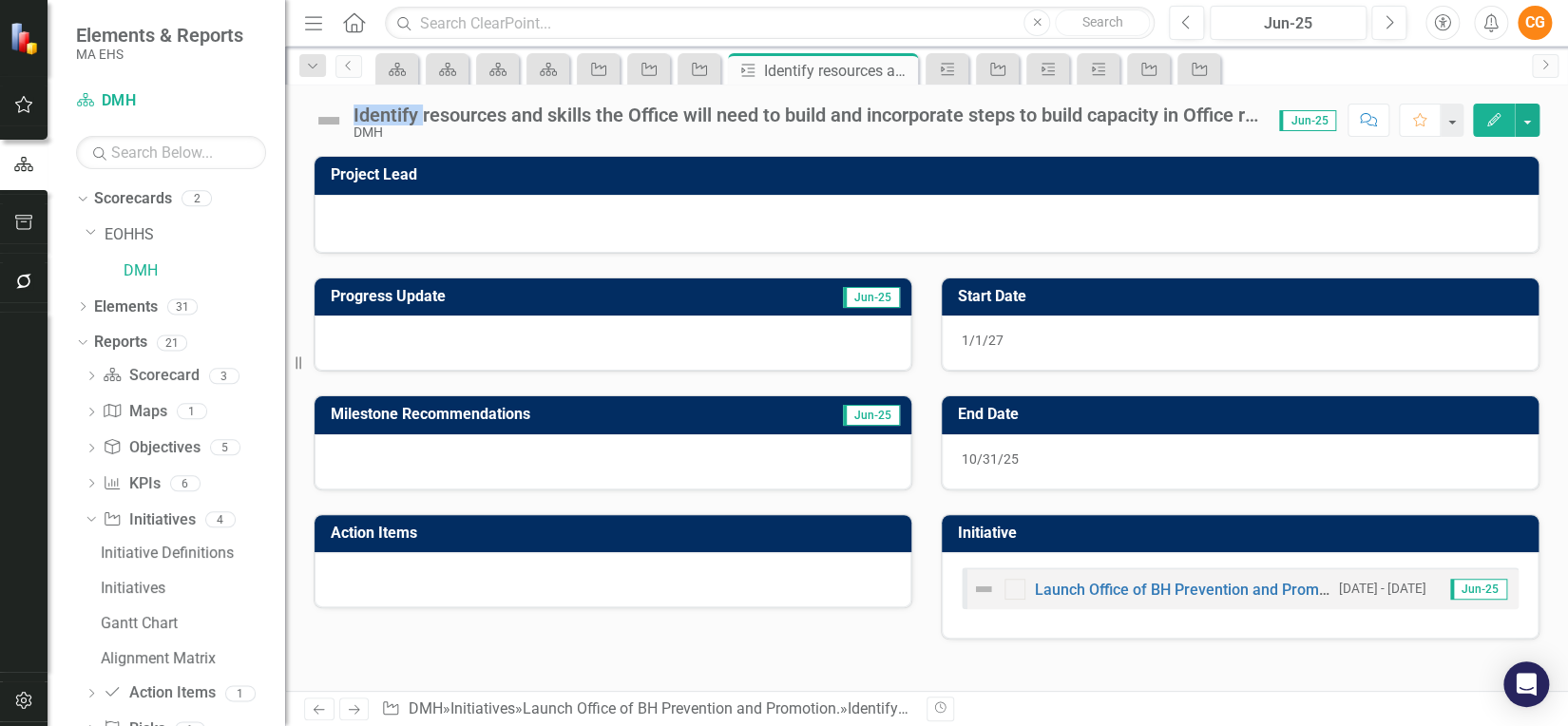 click on "Identify resources and skills the Office will need to build and incorporate steps to build capacity in Office roadmap" at bounding box center [807, 115] 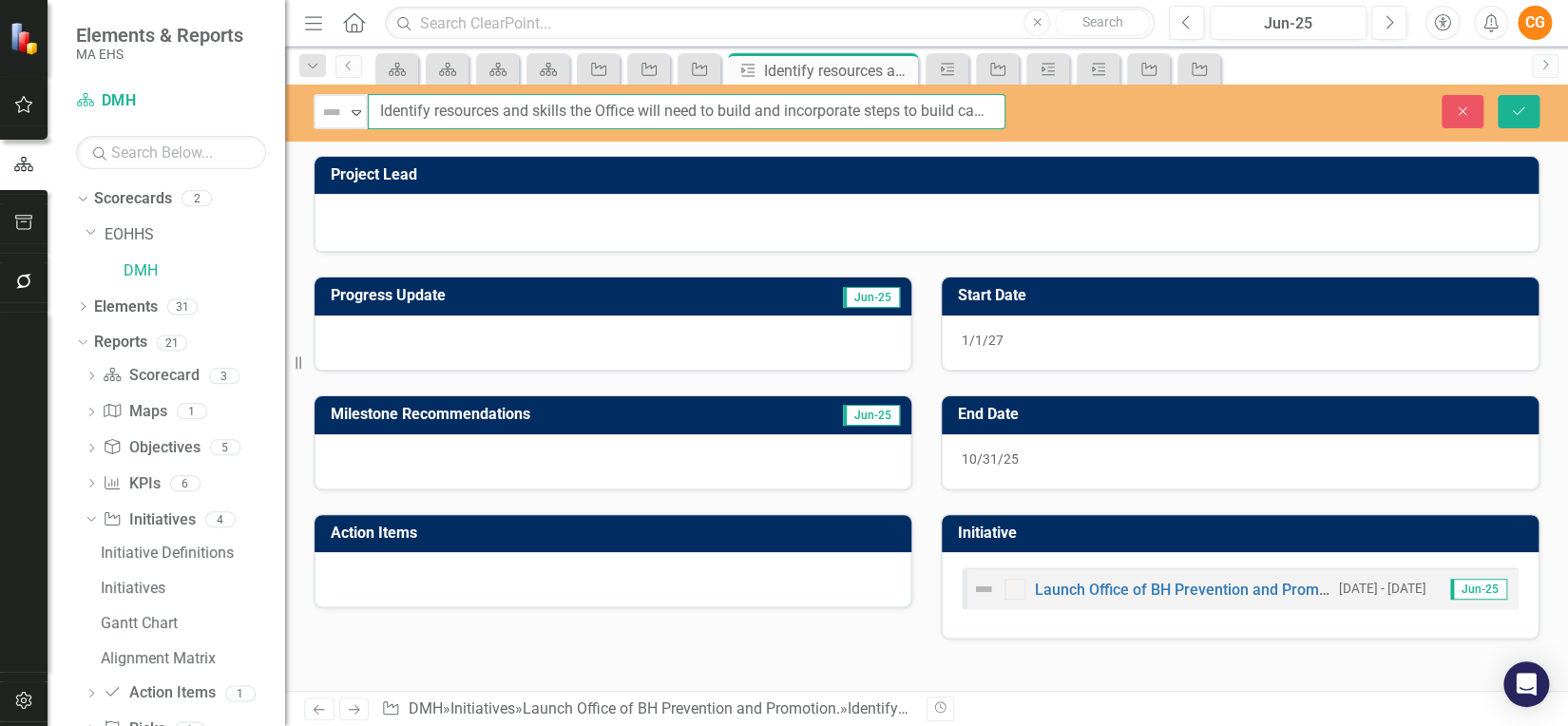 scroll, scrollTop: 0, scrollLeft: 149, axis: horizontal 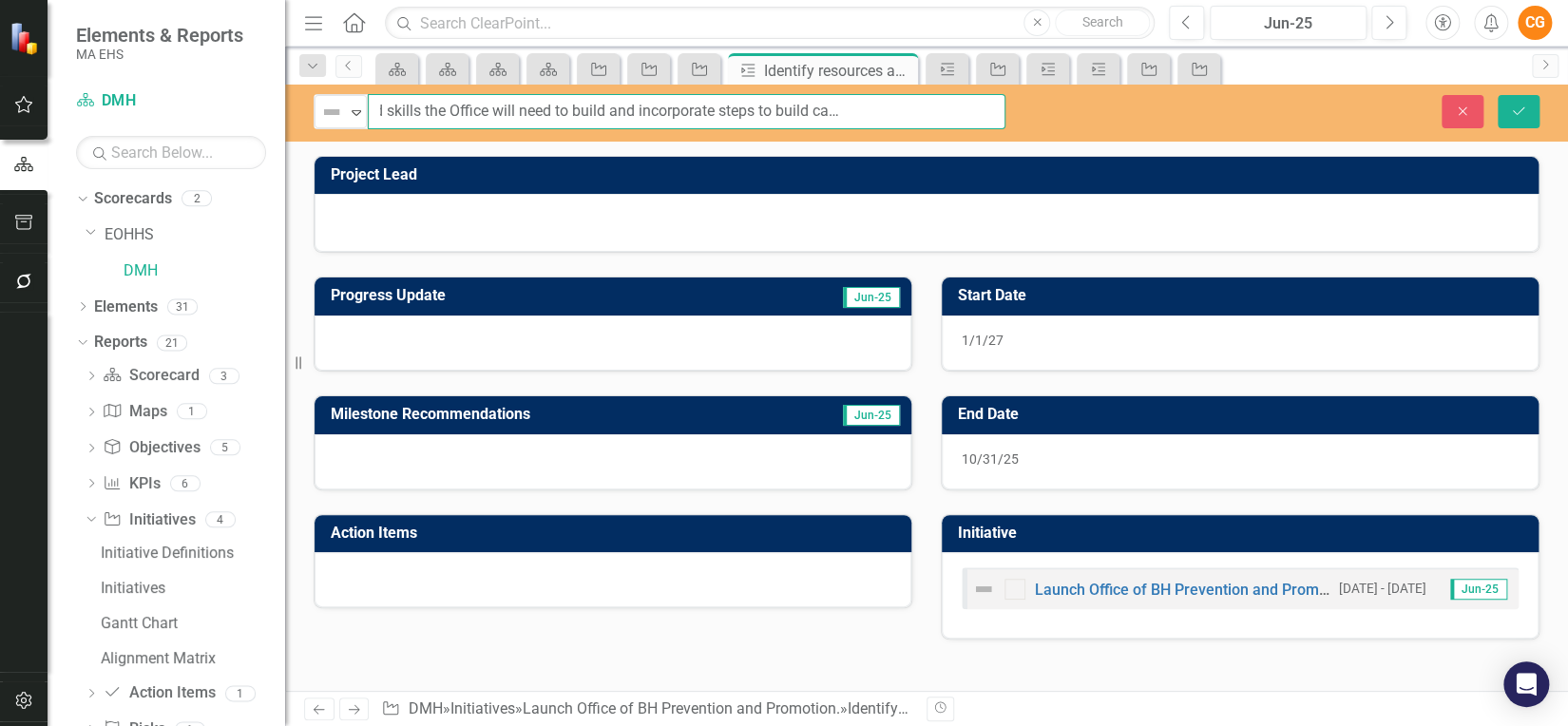 drag, startPoint x: 376, startPoint y: 109, endPoint x: 1031, endPoint y: 118, distance: 655.0618 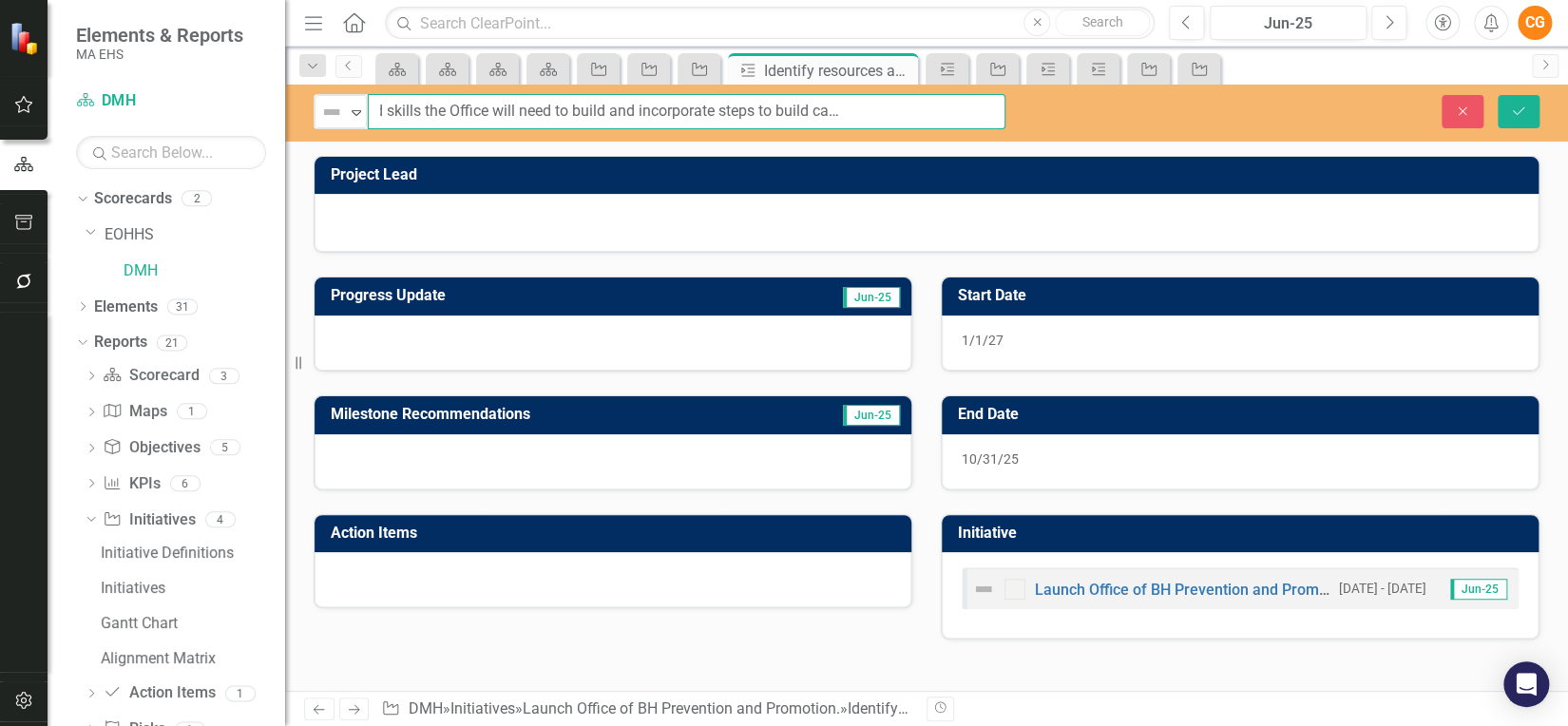 click on "Not Defined Expand Identify resources and skills the Office will need to build and incorporate steps to build capacity in Office roadmap" at bounding box center (660, 111) 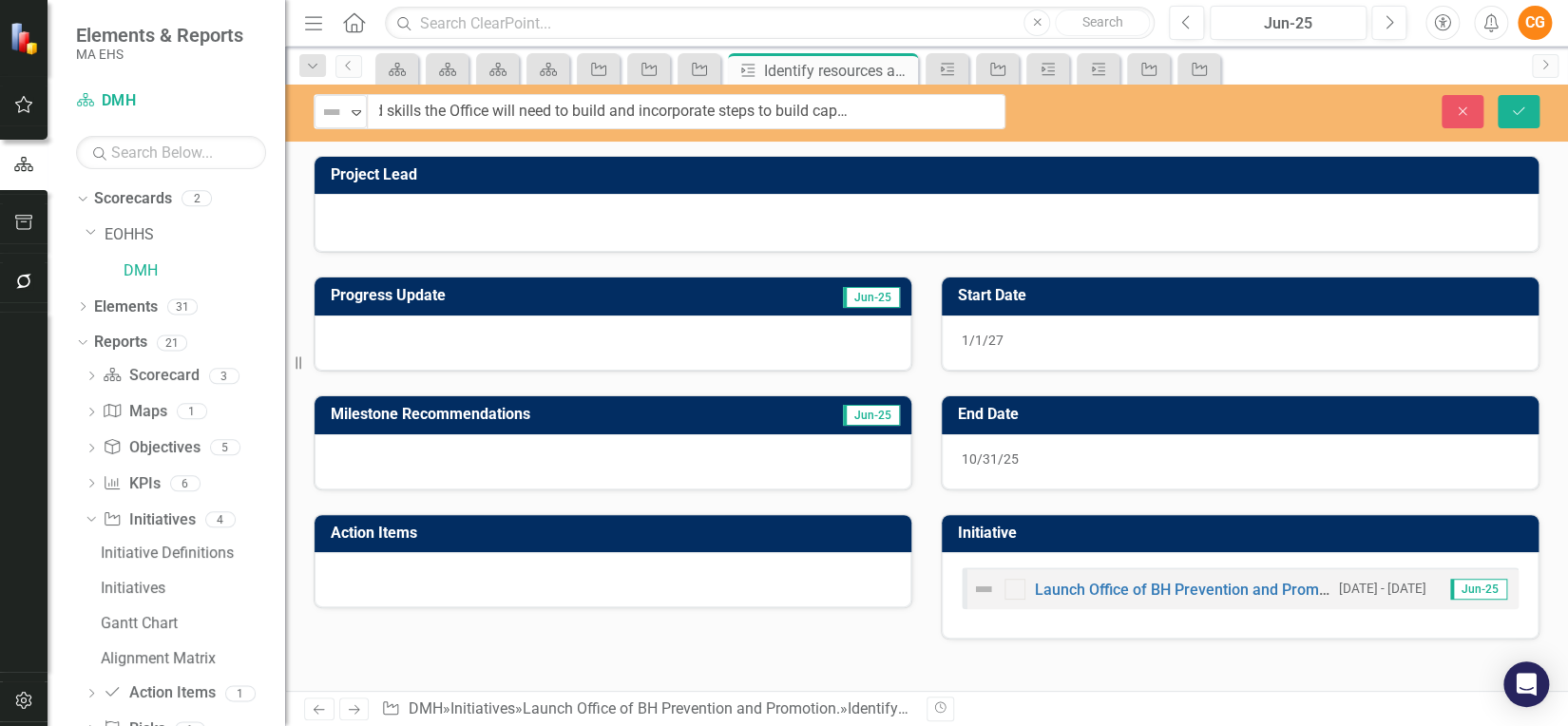 scroll, scrollTop: 0, scrollLeft: 0, axis: both 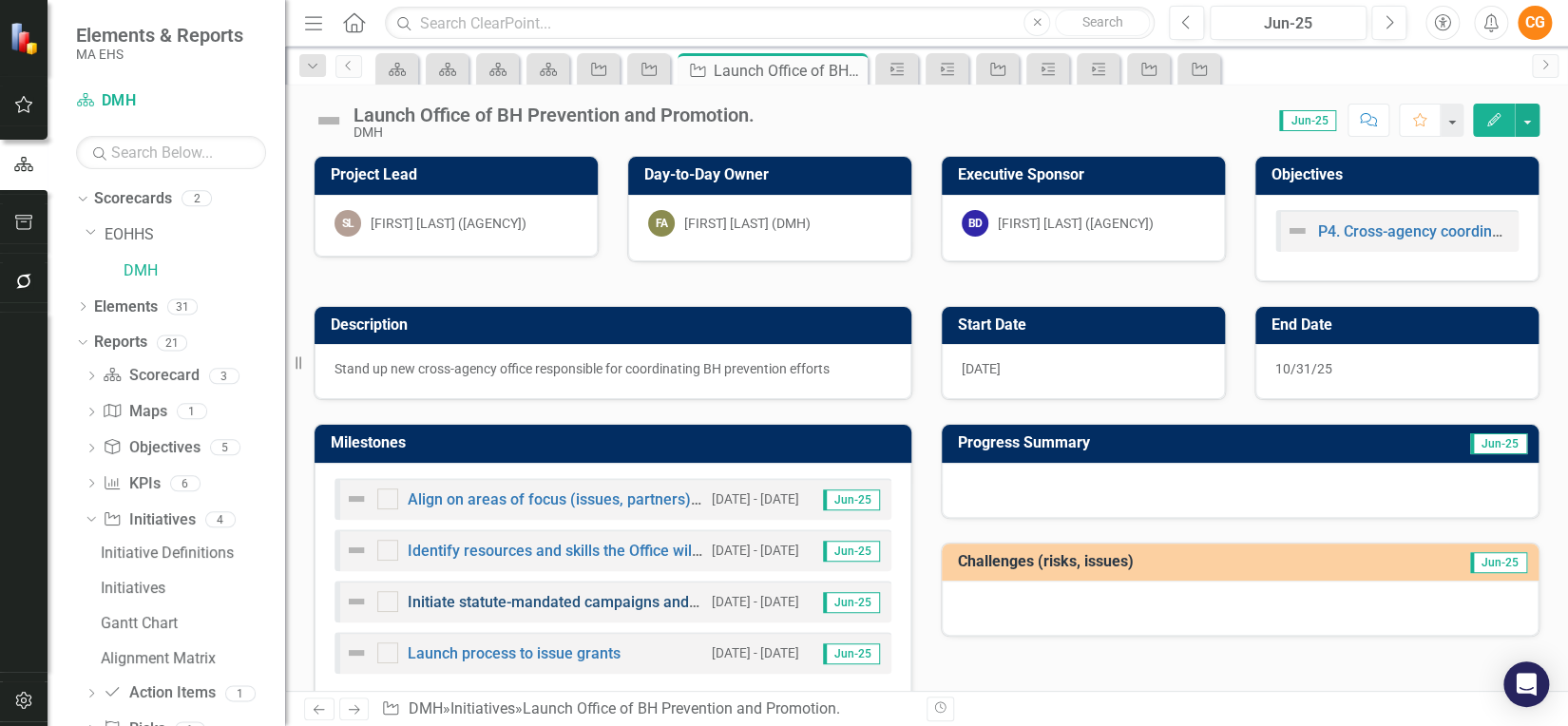 click on "Initiate statute-mandated campaigns and programs" at bounding box center (583, 602) 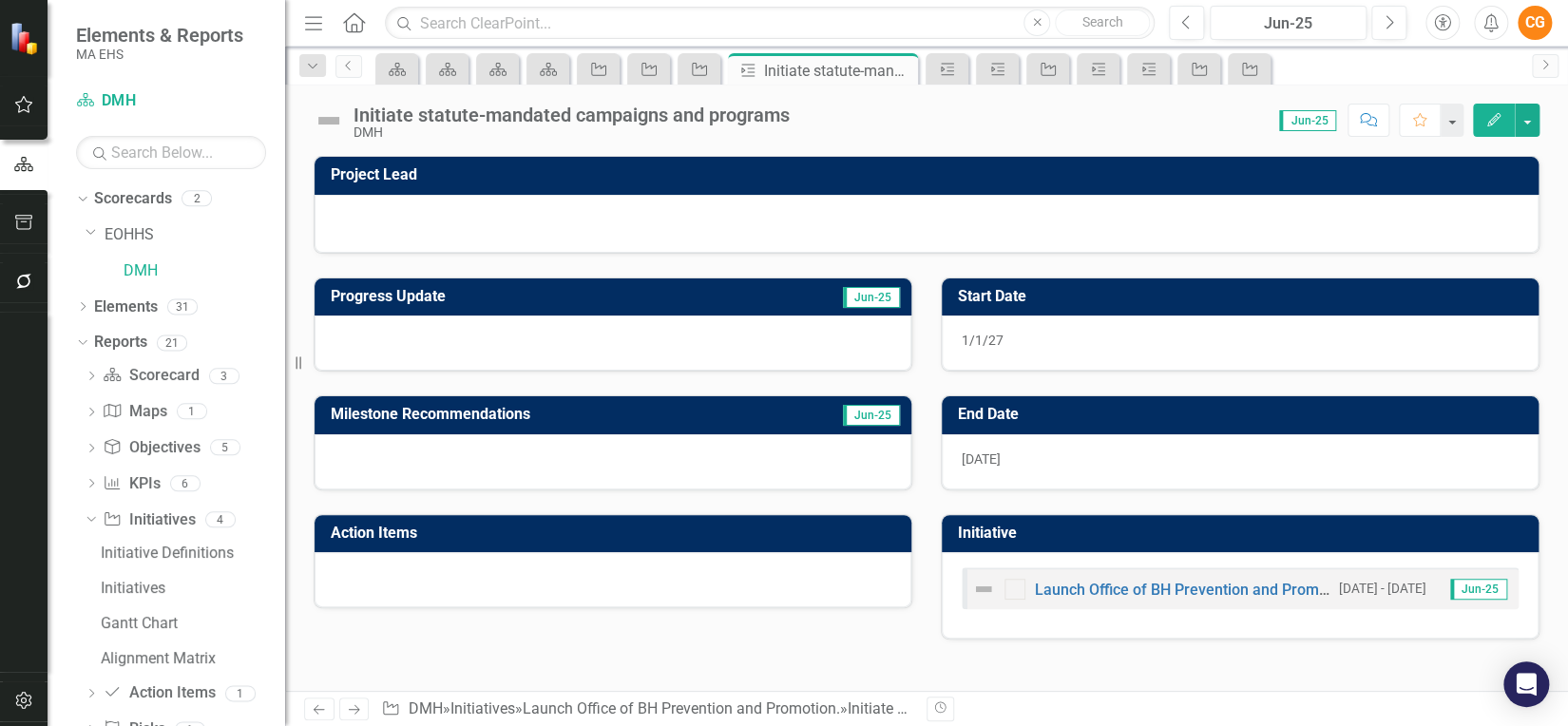 click on "Initiate statute-mandated campaigns and programs" at bounding box center (571, 115) 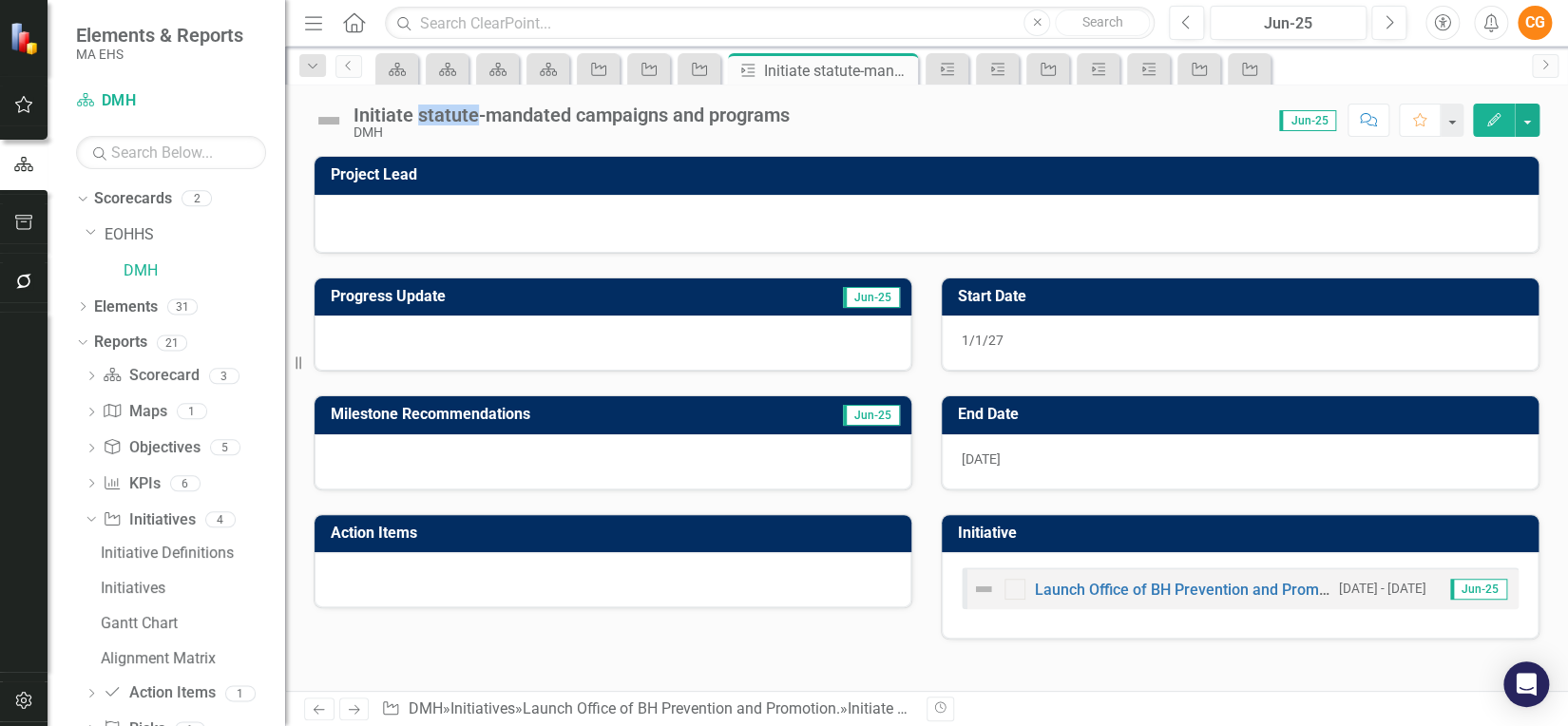 click on "Initiate statute-mandated campaigns and programs" at bounding box center (571, 115) 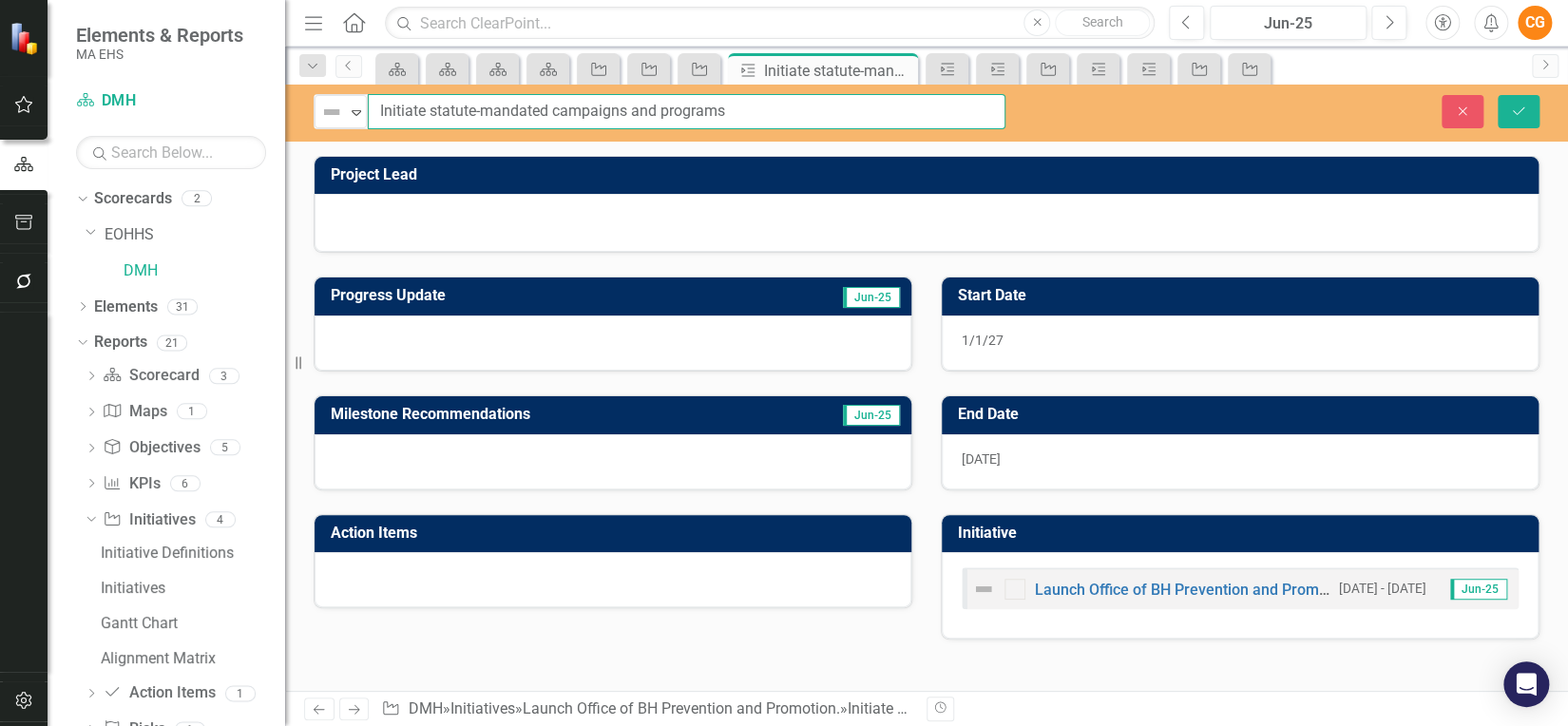 drag, startPoint x: 817, startPoint y: 113, endPoint x: 372, endPoint y: 137, distance: 445.64672 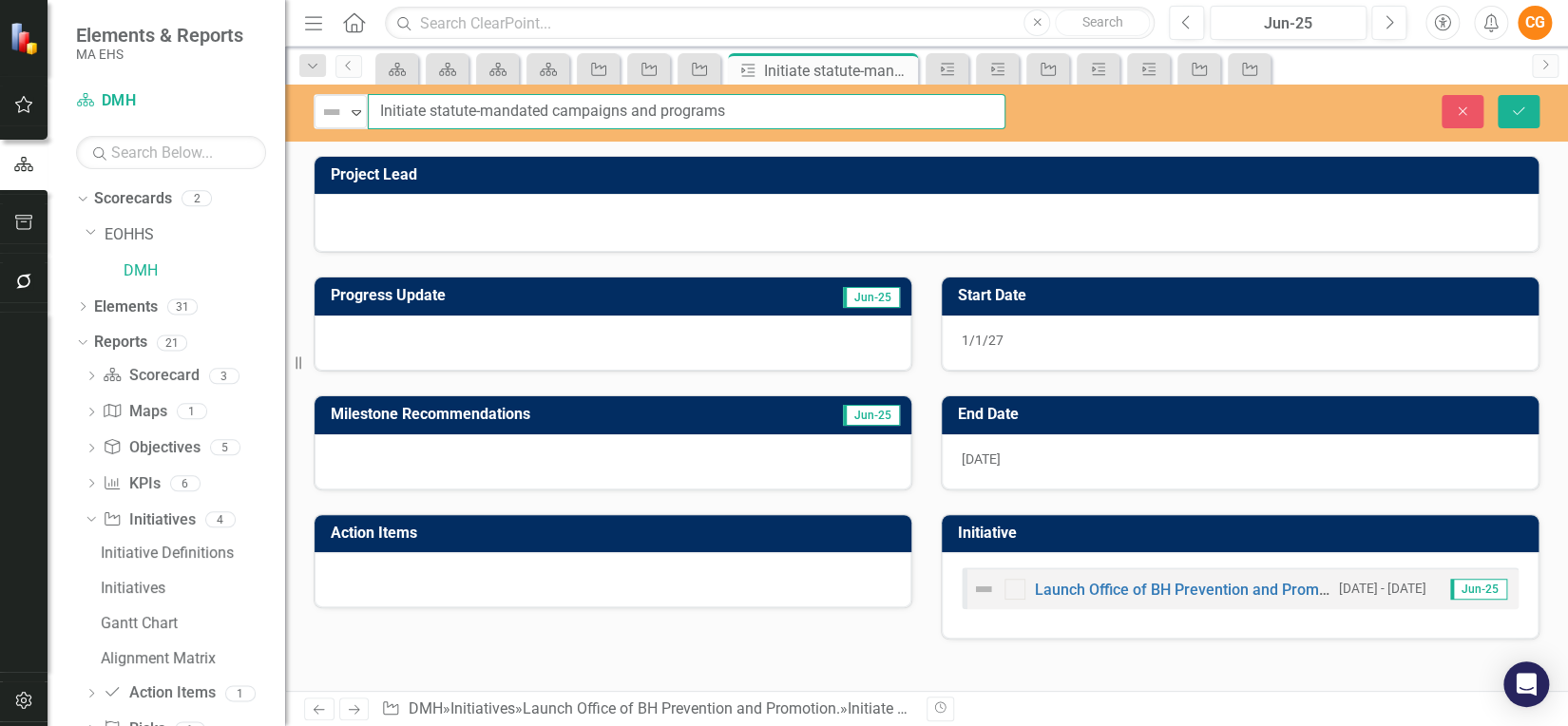 click on "Not Defined Expand Initiate statute-mandated campaigns and programs Close Save" at bounding box center [927, 113] 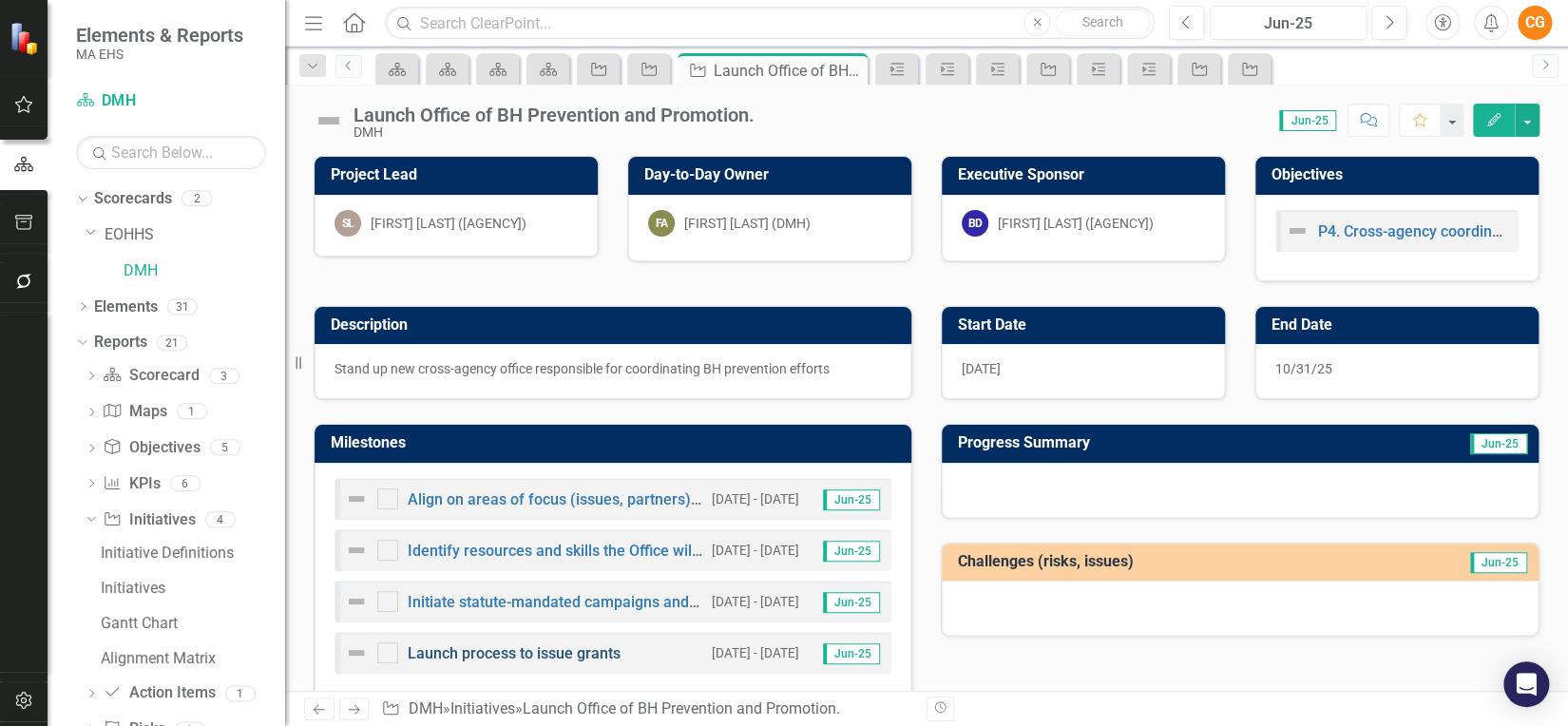 click on "Launch process to issue grants" at bounding box center (514, 653) 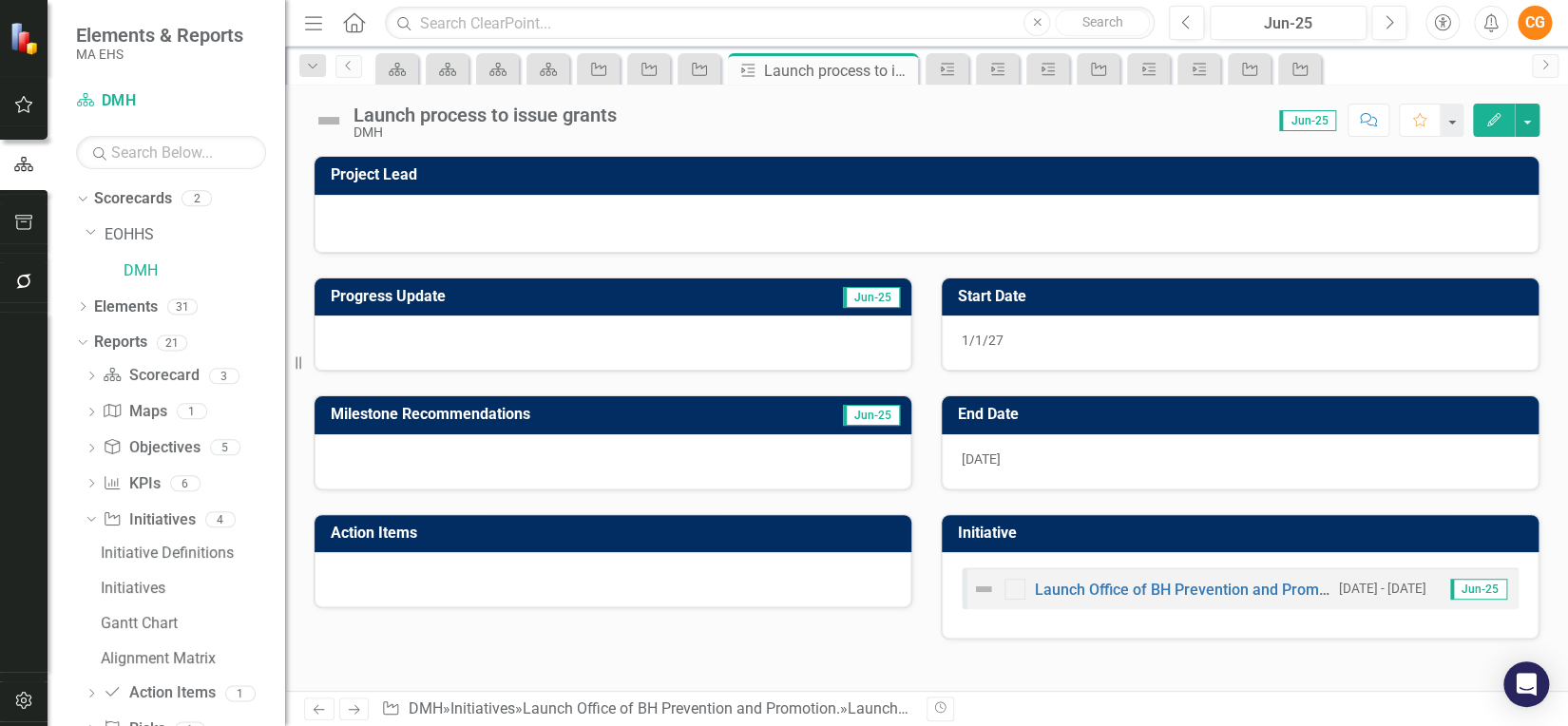 click on "Launch process to issue grants" at bounding box center [485, 115] 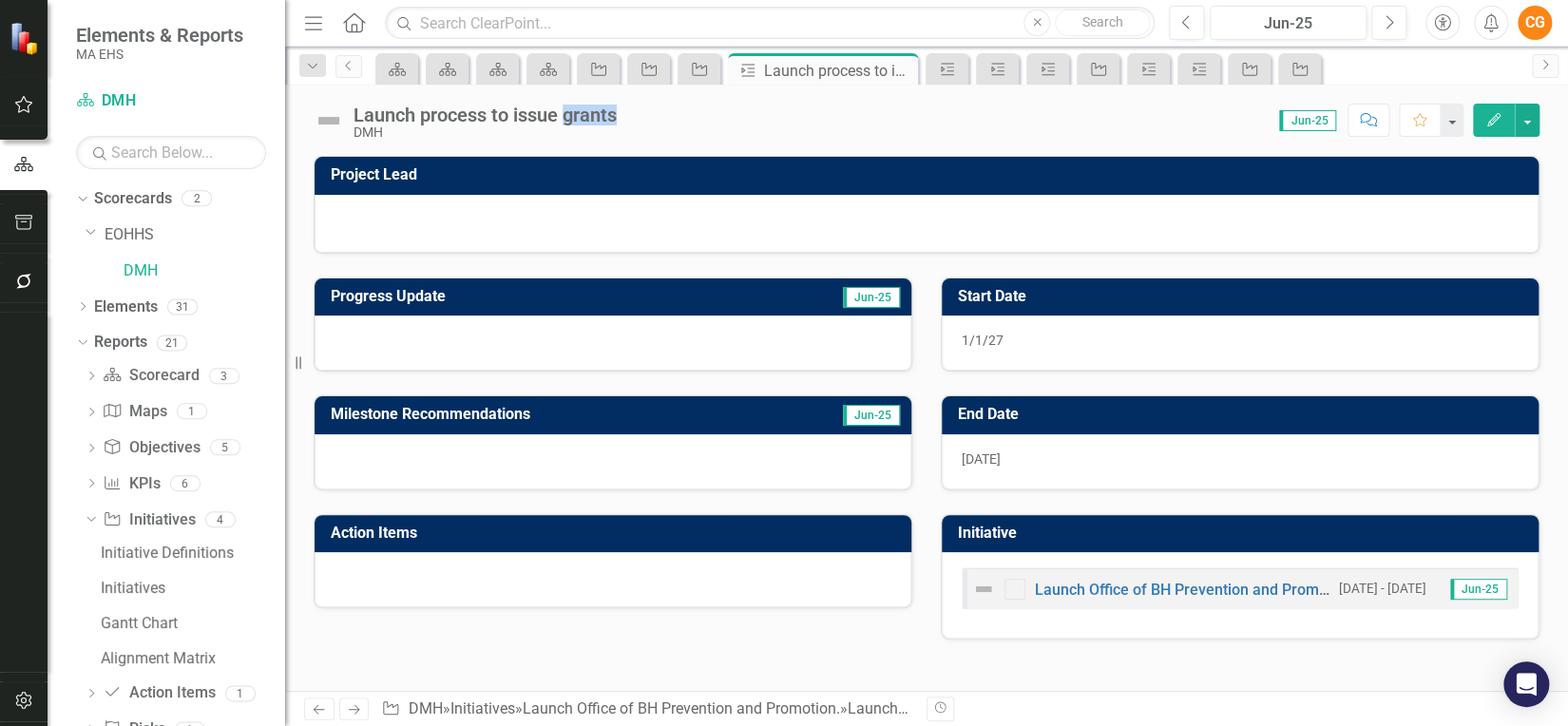 click on "Launch process to issue grants" at bounding box center [485, 115] 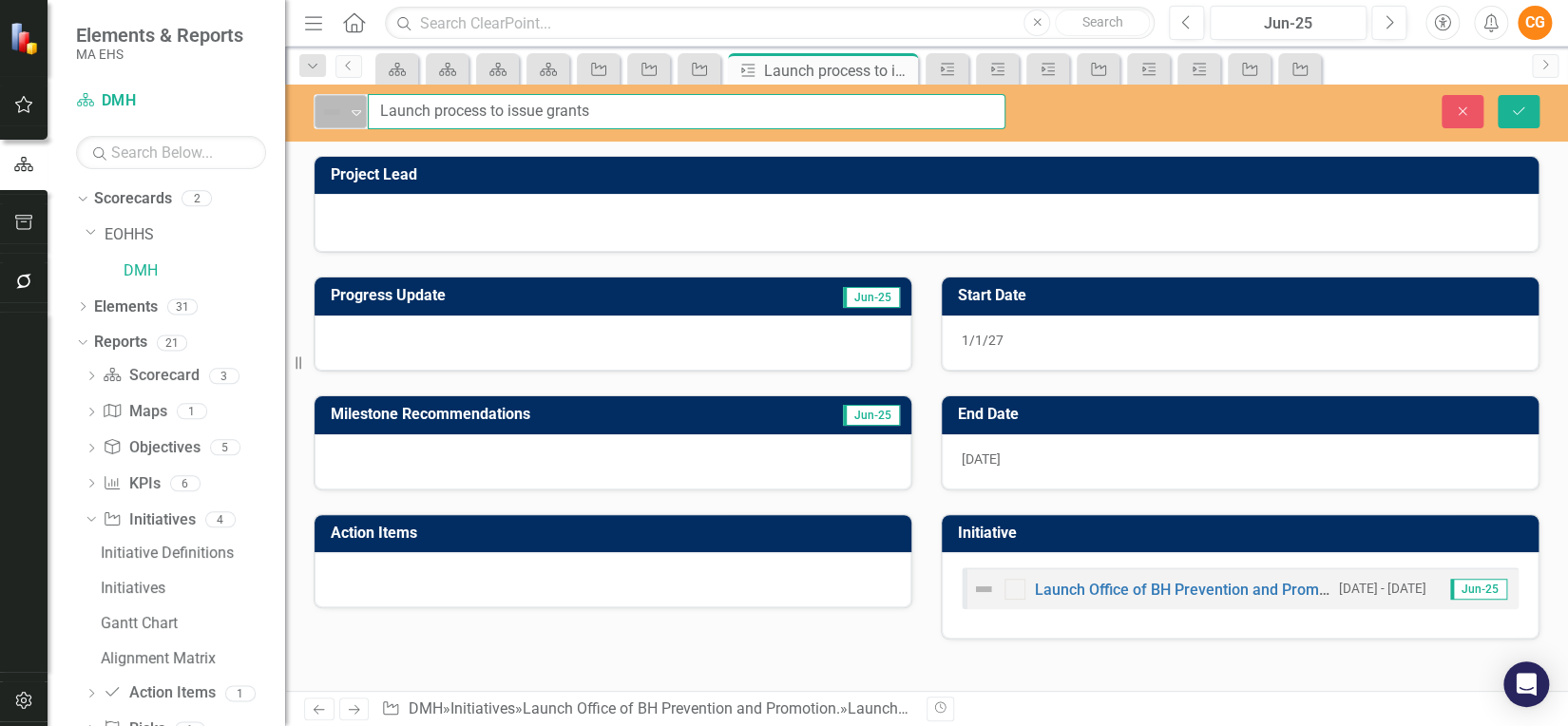 drag, startPoint x: 625, startPoint y: 111, endPoint x: 342, endPoint y: 105, distance: 283.0636 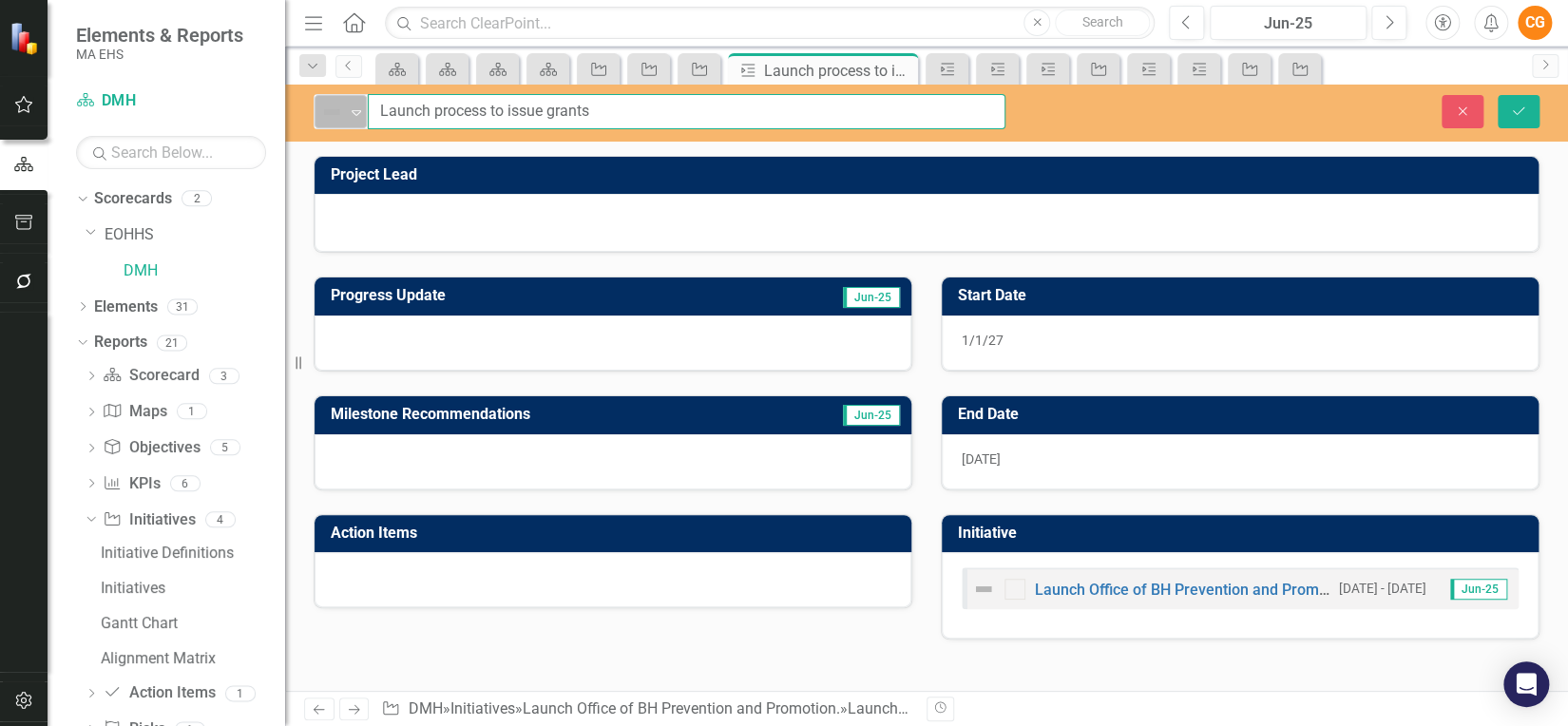 click on "Not Defined Expand Launch process to issue grants" at bounding box center [660, 111] 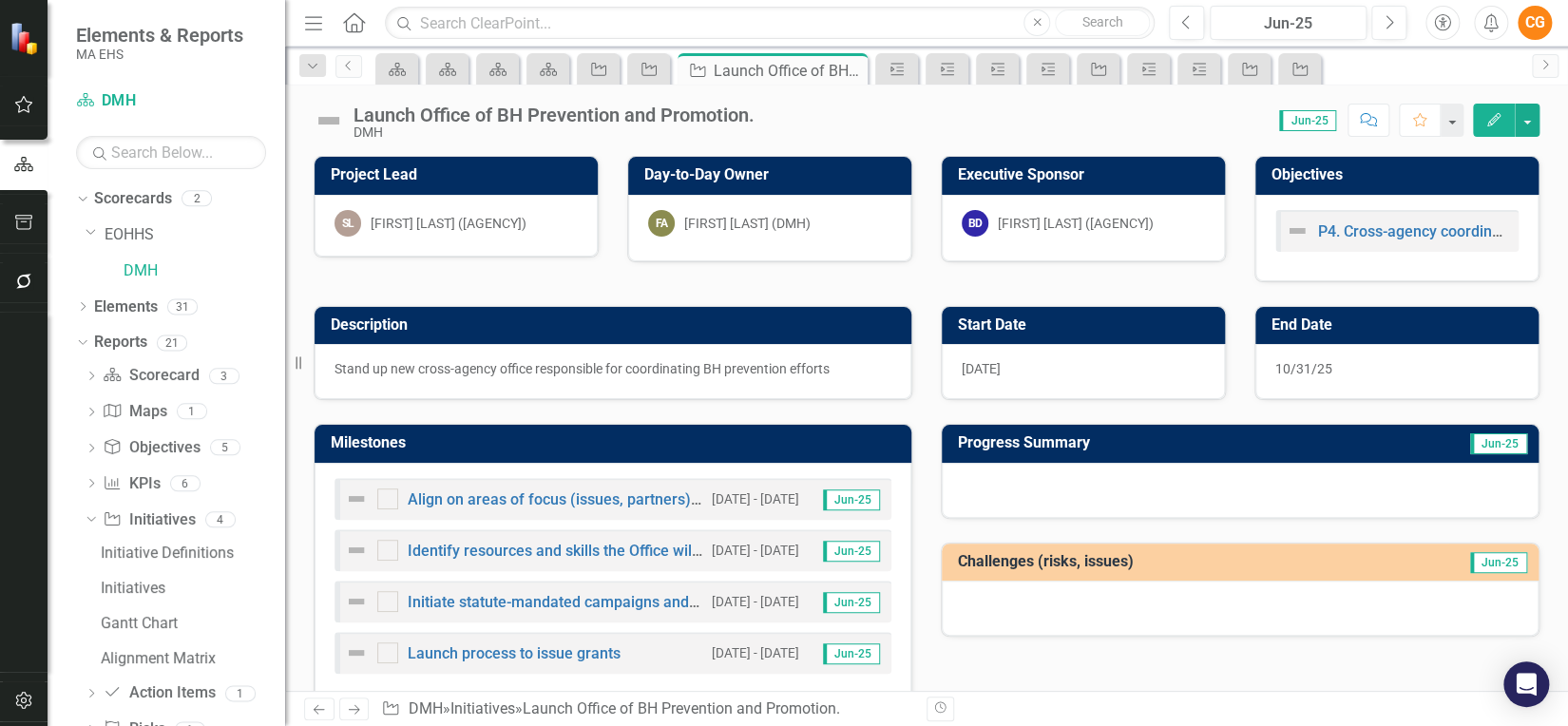 click on "Description Stand up new cross-agency office responsible for coordinating BH prevention efforts Milestones Align on areas of focus (issues, partners) and coordination opportunities for initial years of the Office to incorporate in Office roadmap [DATE] - [DATE] Jun-25 Identify resources and skills the Office will need to build and incorporate steps to build capacity in Office roadmap [DATE] - [DATE] Jun-25 Initiate statute-mandated campaigns and programs [DATE] - [DATE] Jun-25 Launch process to issue grants [DATE] - [DATE] Jun-25 Start Date [DATE] End Date [DATE] Progress Summary Jun-25 Challenges (risks, issues) Jun-25" at bounding box center (927, 493) 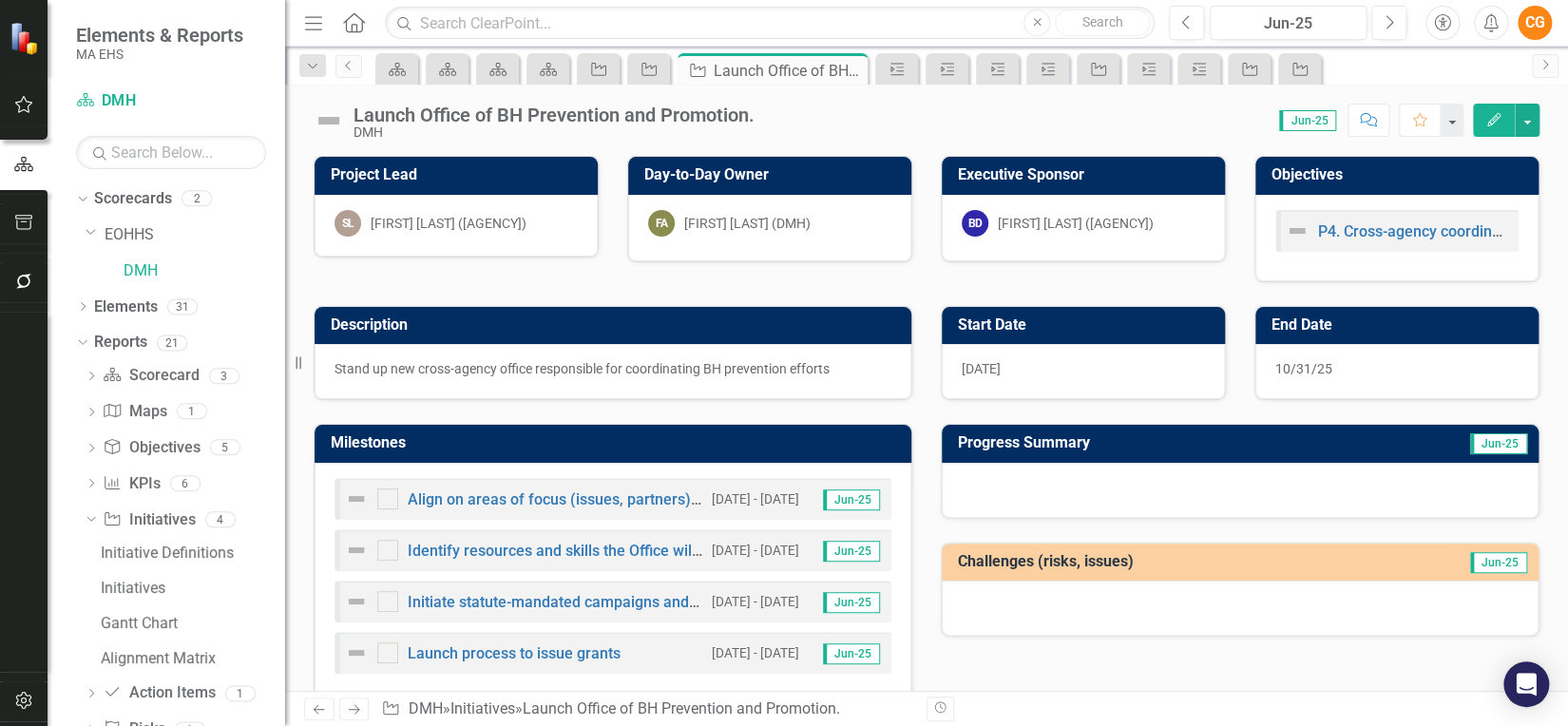 scroll, scrollTop: 0, scrollLeft: 0, axis: both 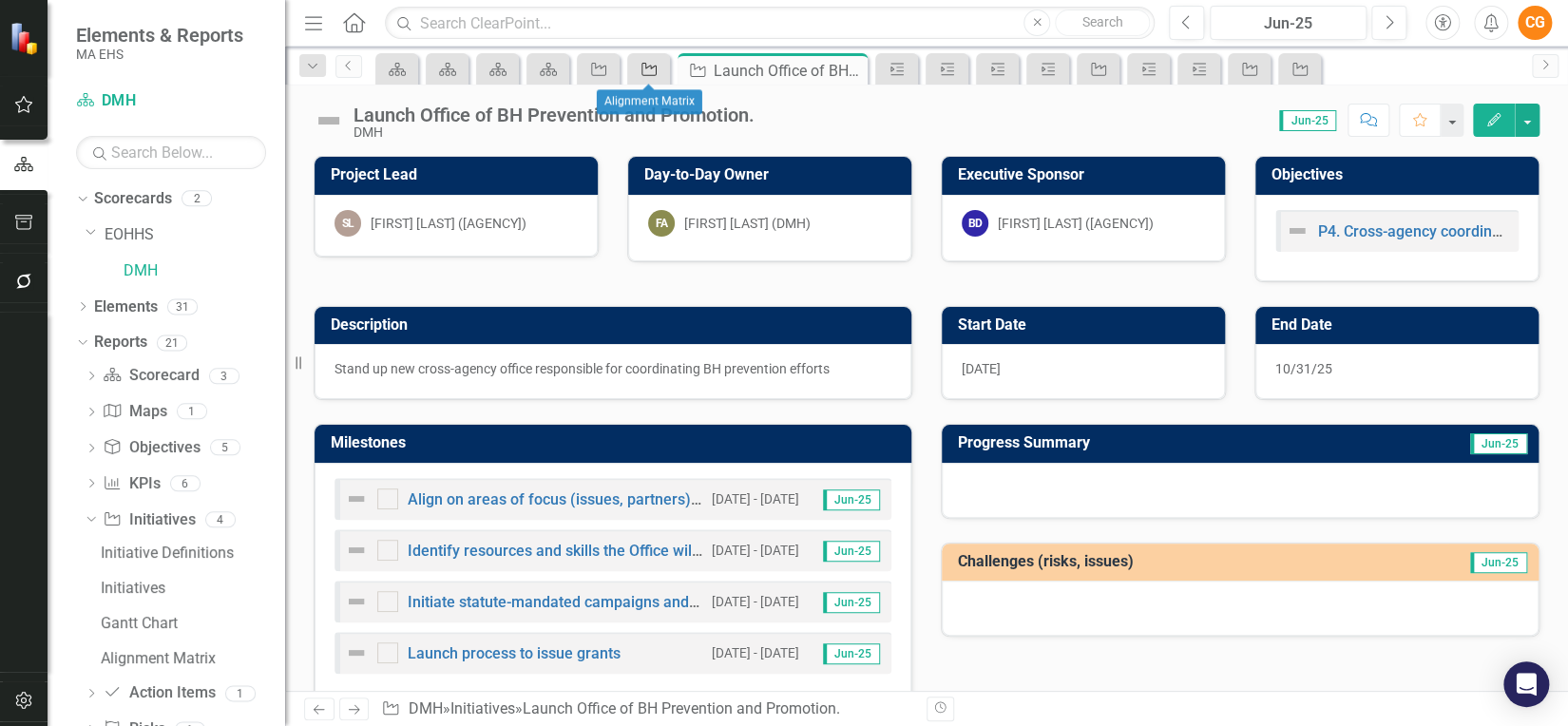 click on "Initiative" at bounding box center [645, 68] 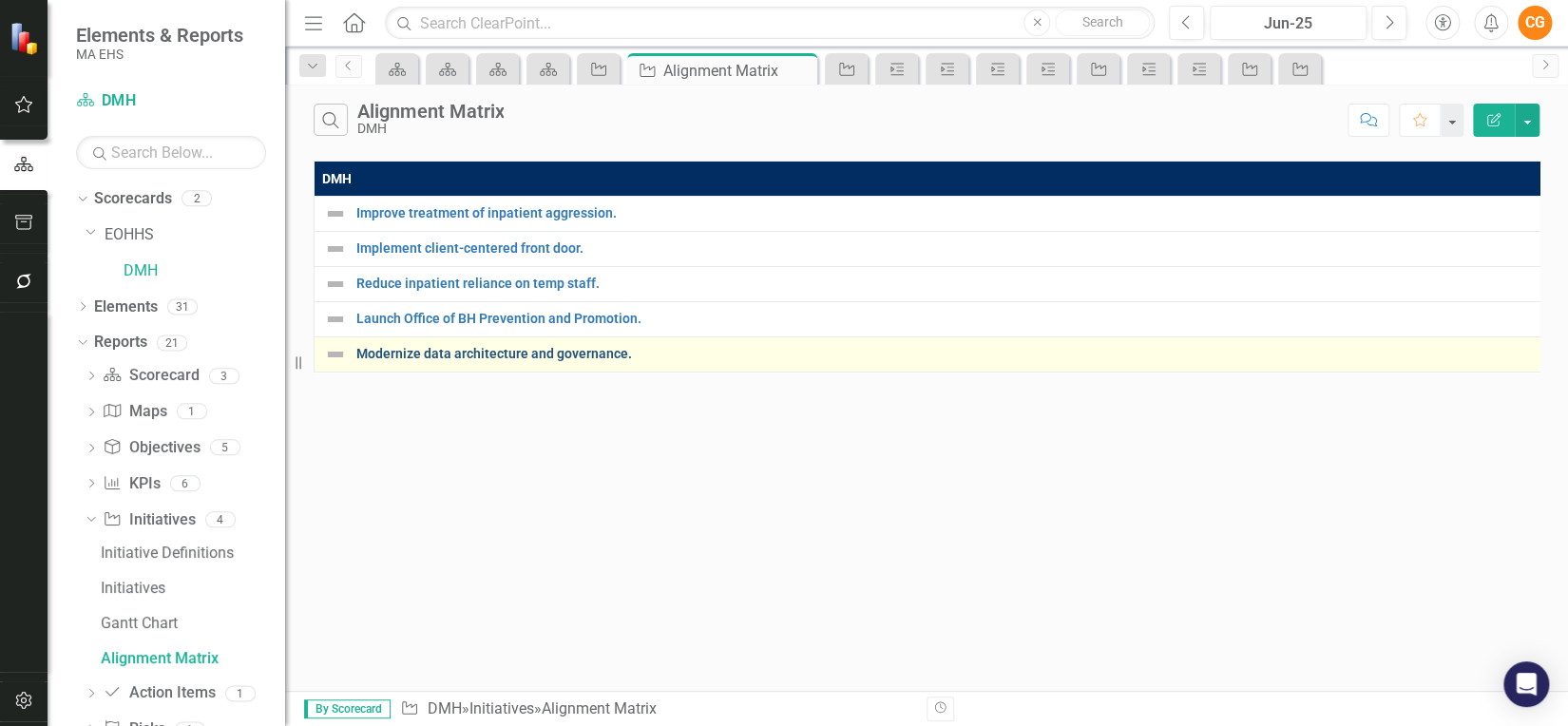 click on "Modernize data architecture and governance." at bounding box center [945, 353] 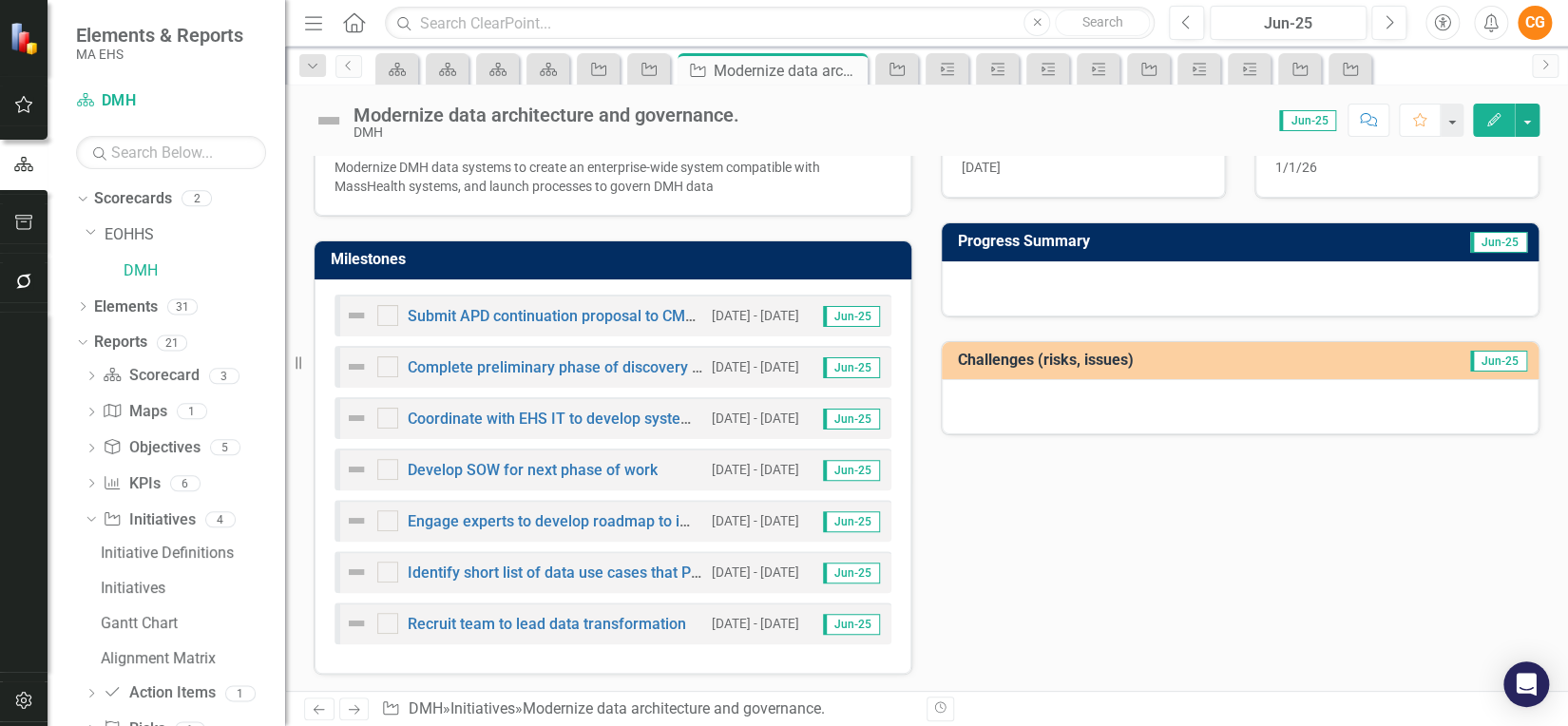 scroll, scrollTop: 0, scrollLeft: 0, axis: both 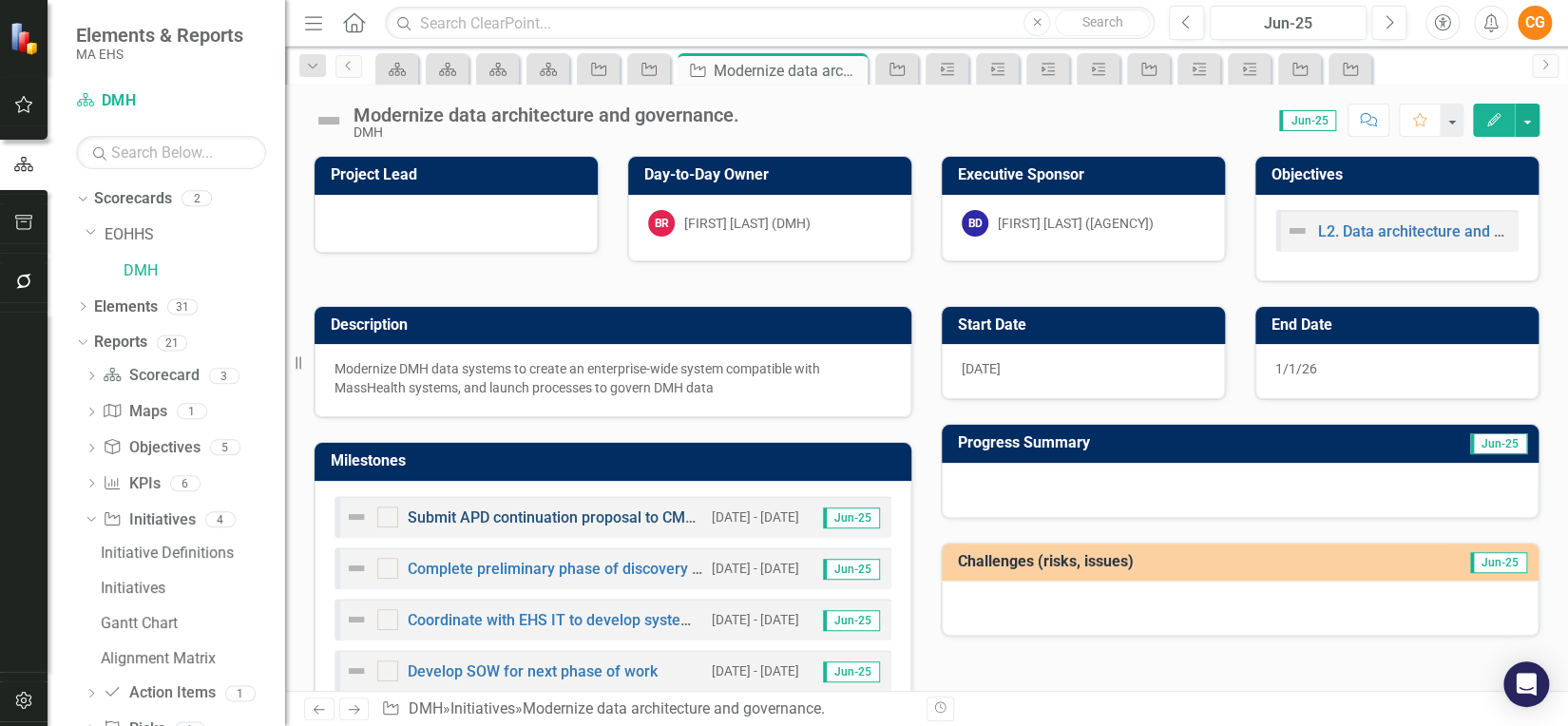 click on "Submit APD continuation proposal to CMS for FFY25-26 period" at bounding box center [621, 517] 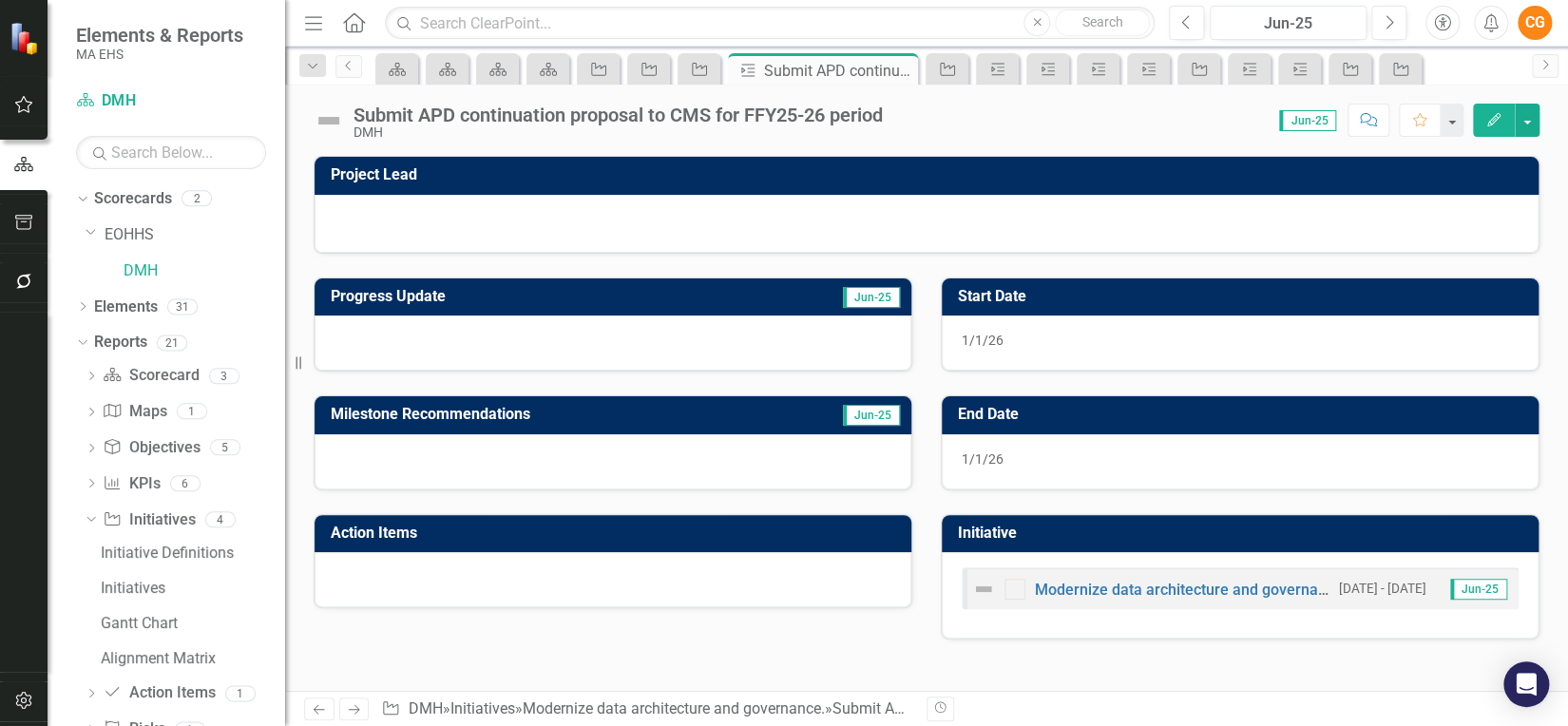click on "Submit APD continuation proposal to CMS for FFY25-26 period" at bounding box center (618, 115) 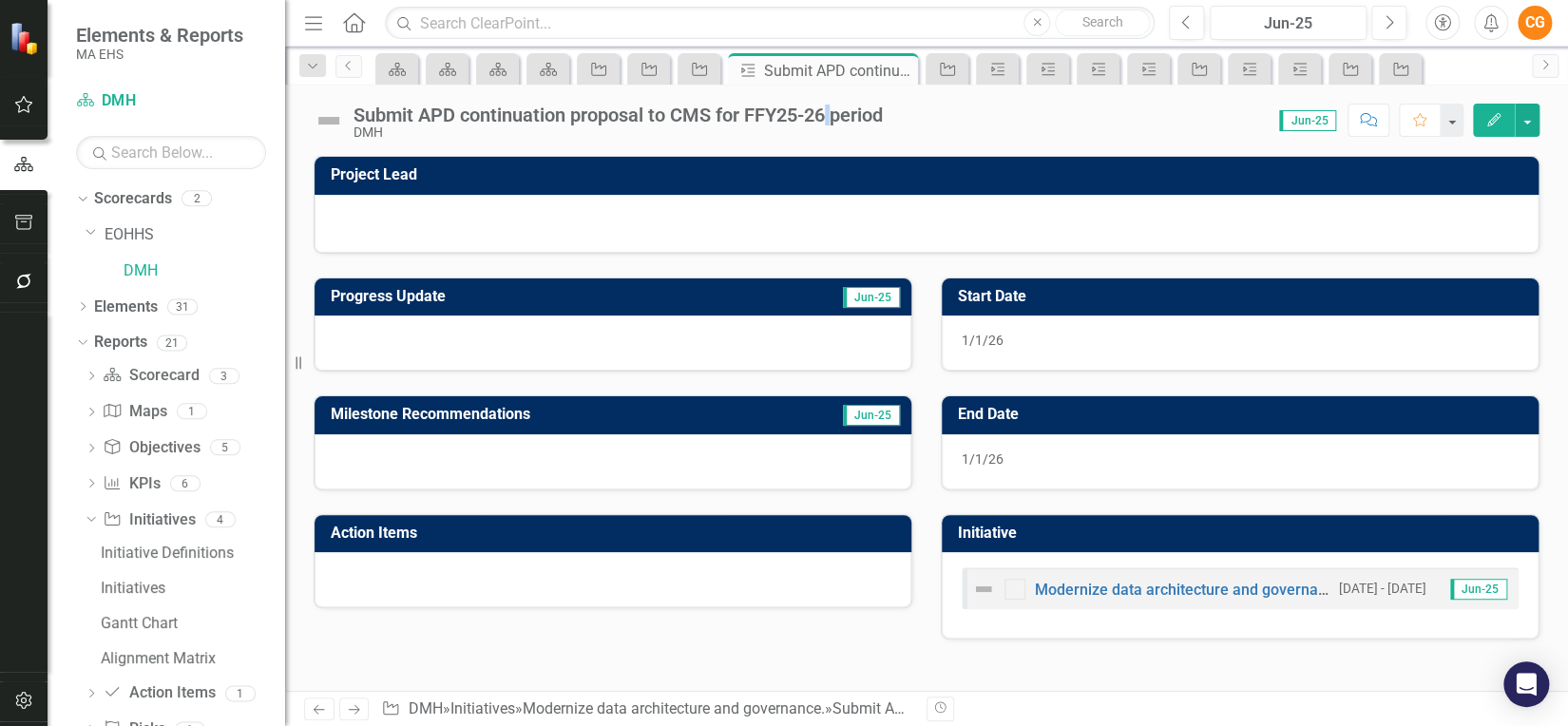click on "Submit APD continuation proposal to CMS for FFY25-26 period" at bounding box center (618, 115) 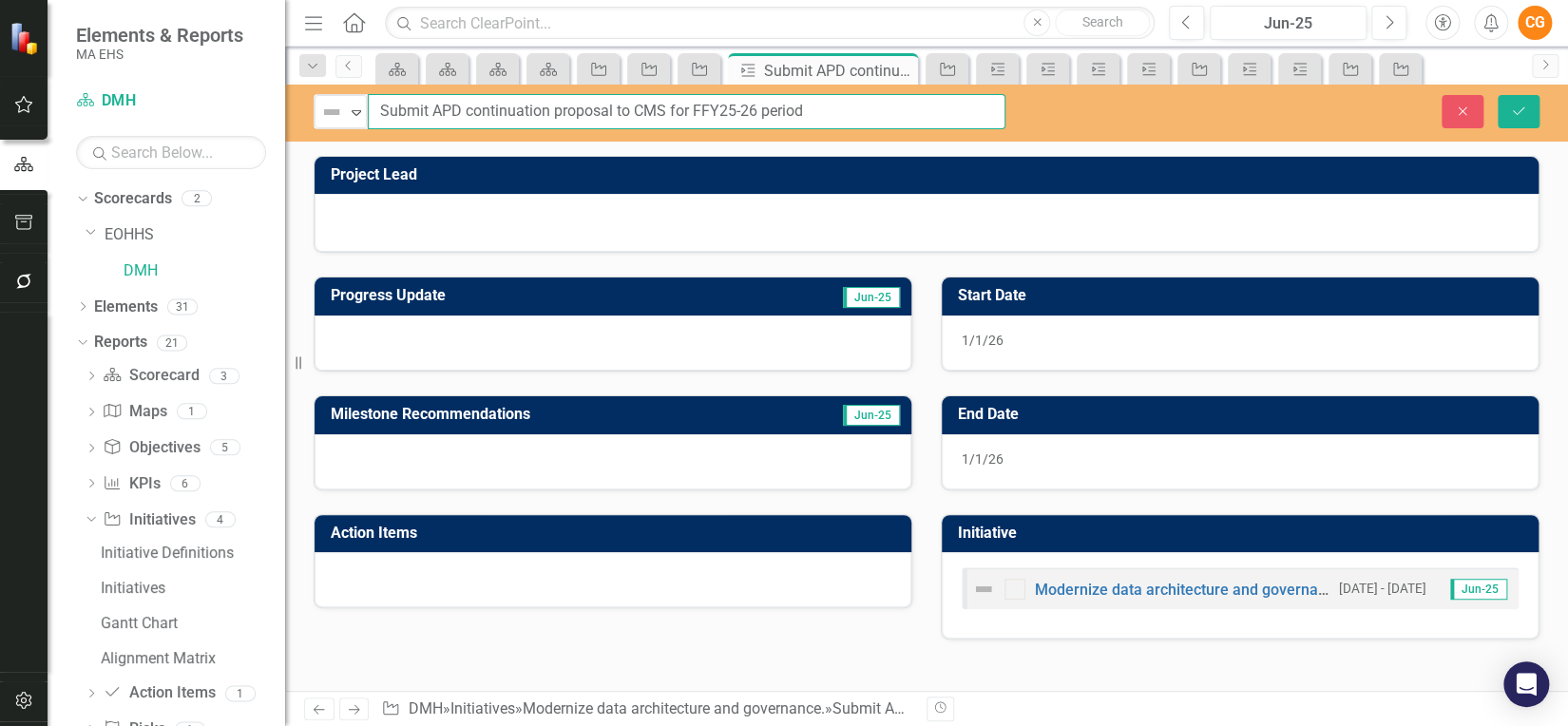 drag, startPoint x: 869, startPoint y: 120, endPoint x: 369, endPoint y: 127, distance: 500.049 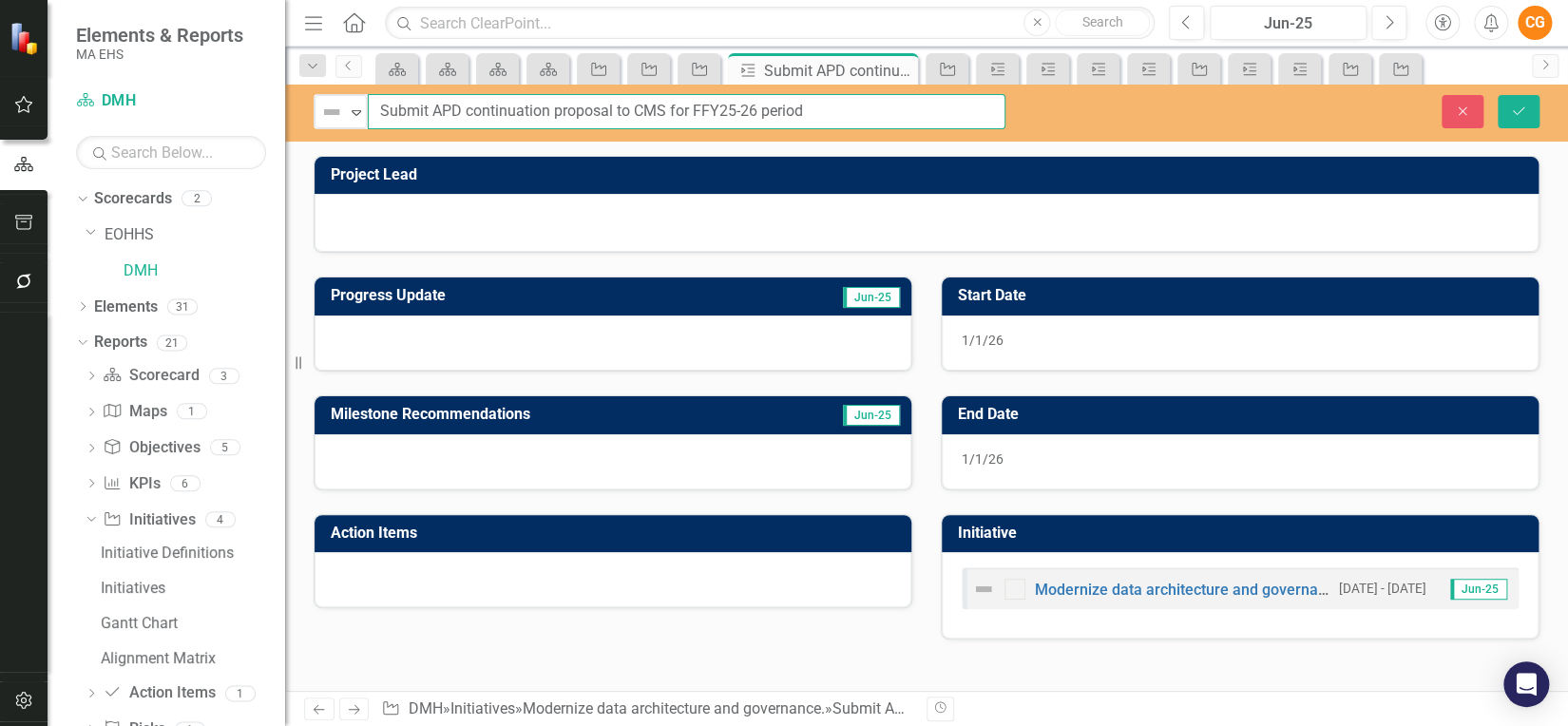 click on "Submit APD continuation proposal to CMS for FFY25-26 period" at bounding box center (686, 111) 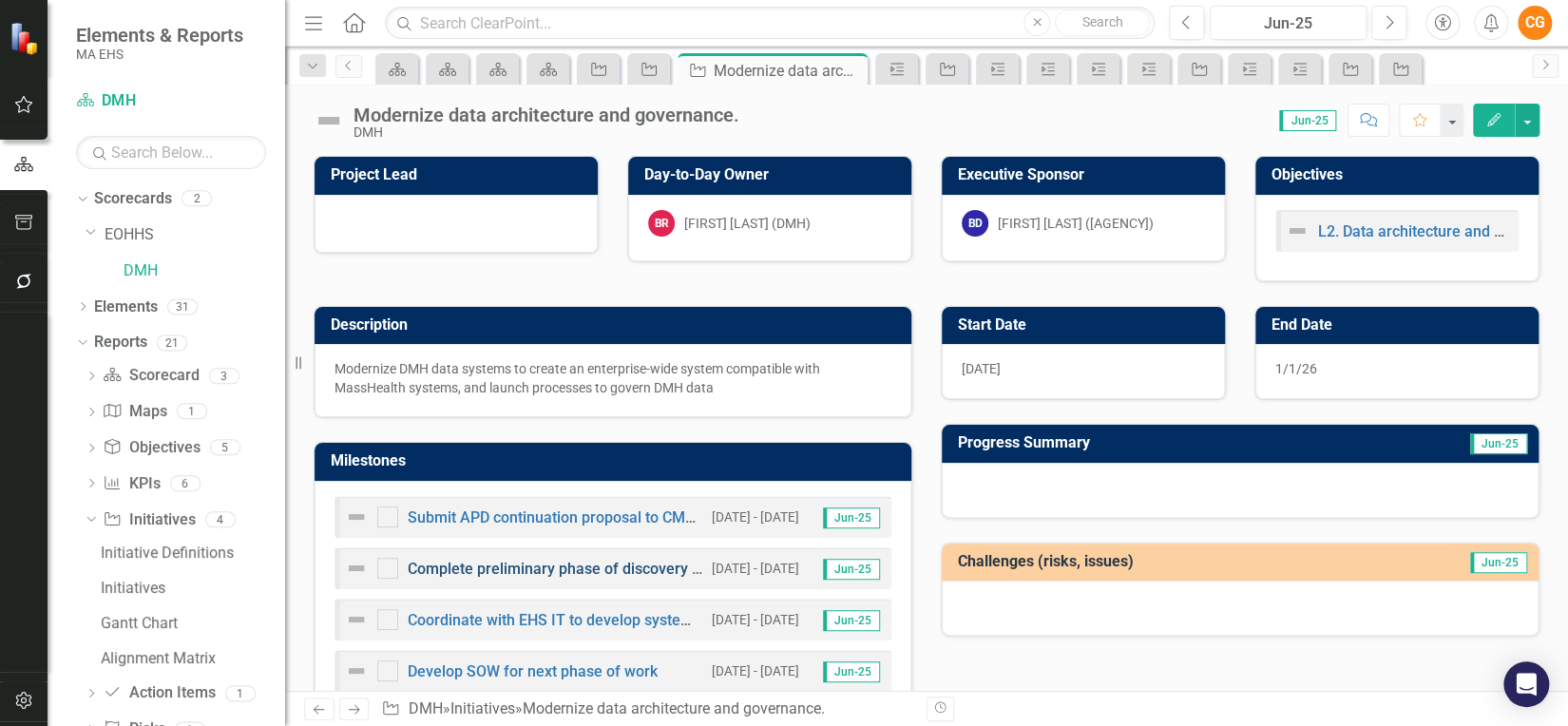 click on "Complete preliminary phase of discovery with Presidio (IT vendor)" at bounding box center (634, 568) 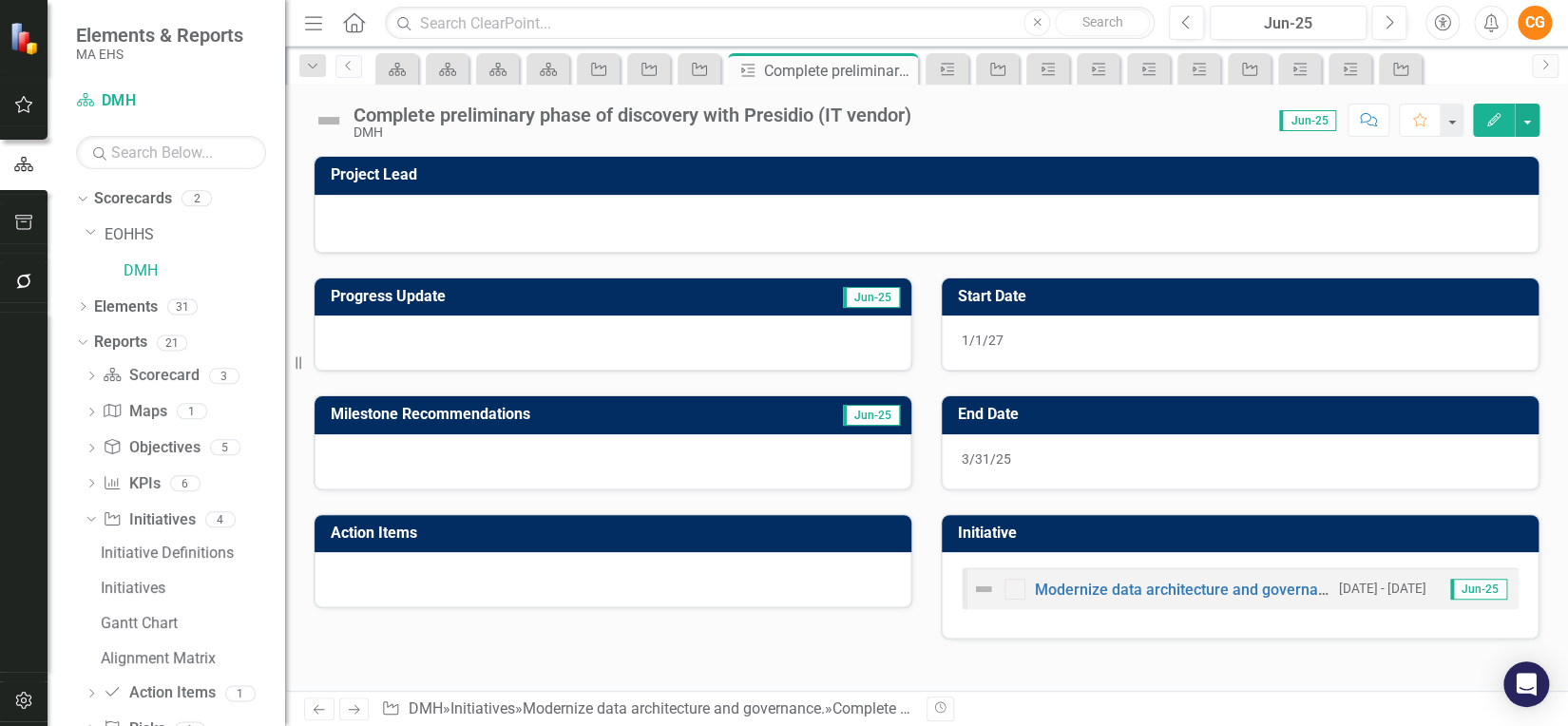 click on "Complete preliminary phase of discovery with Presidio (IT vendor)" at bounding box center [632, 115] 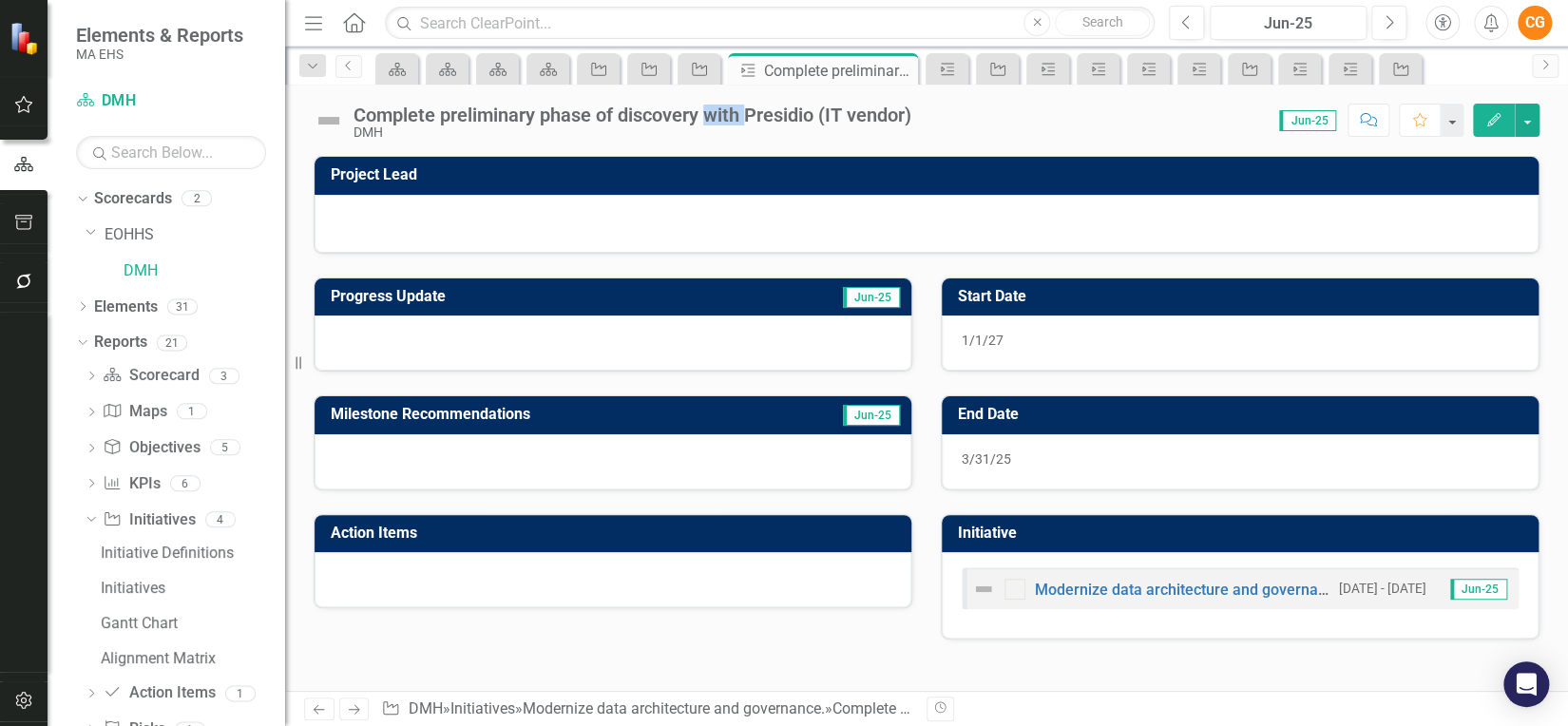 click on "Complete preliminary phase of discovery with Presidio (IT vendor)" at bounding box center (632, 115) 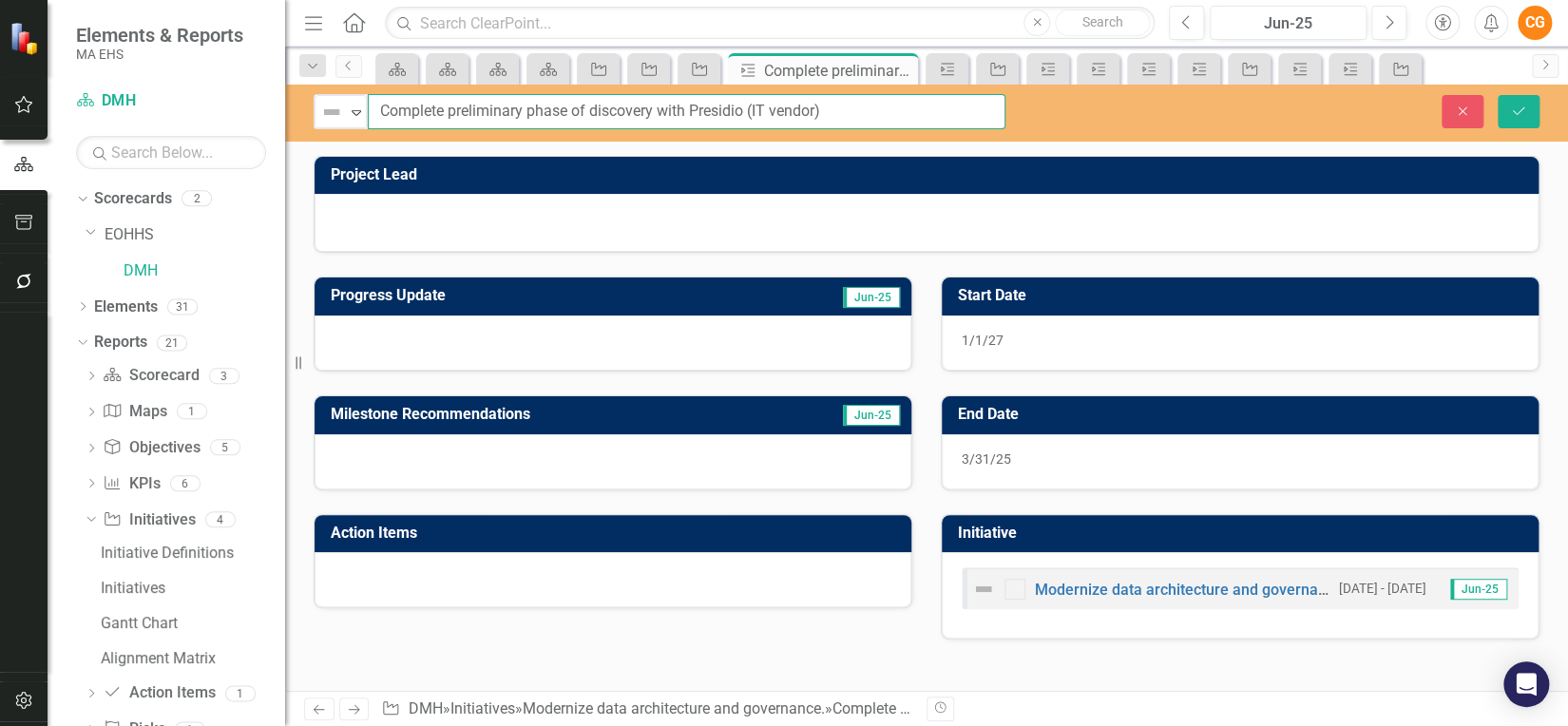 drag, startPoint x: 880, startPoint y: 101, endPoint x: 373, endPoint y: 111, distance: 507.0986 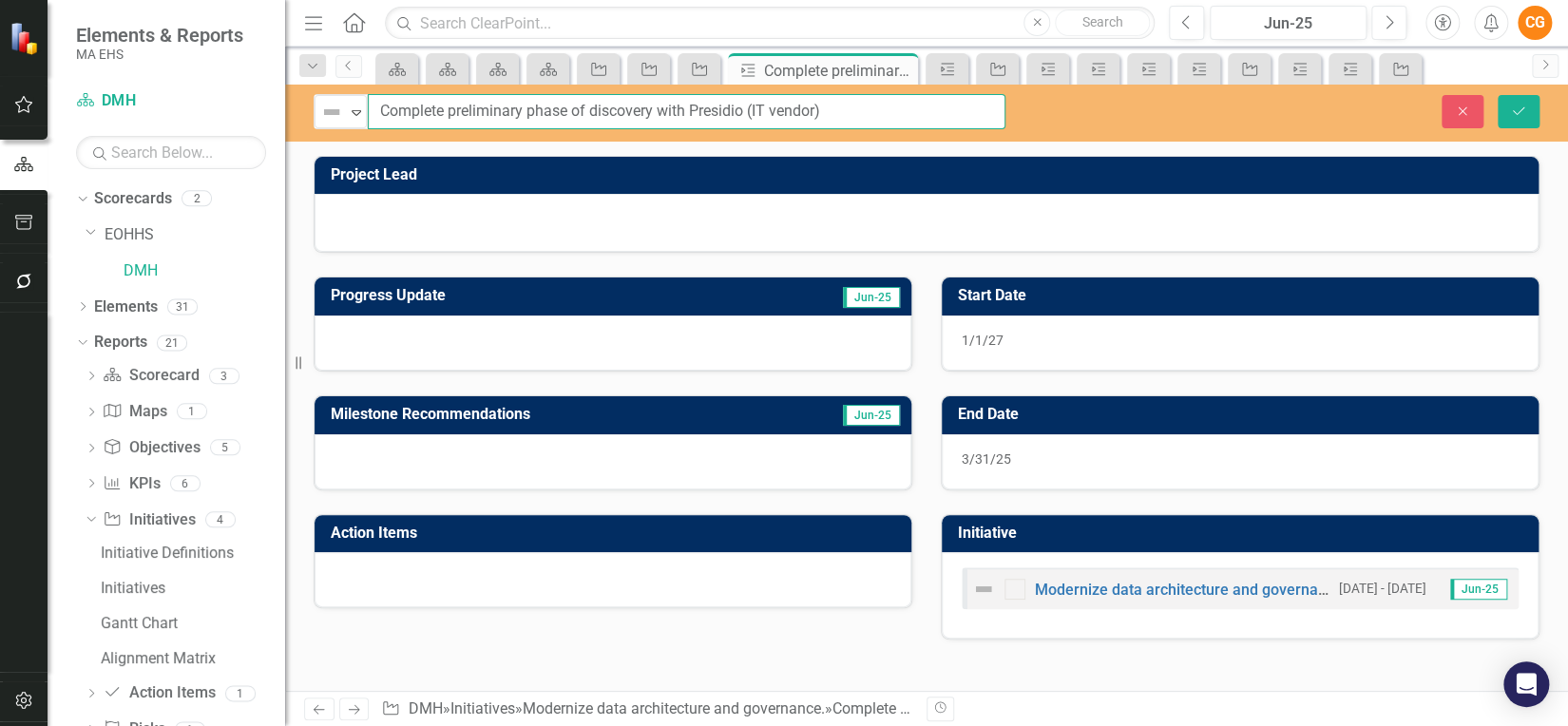 click on "Complete preliminary phase of discovery with Presidio (IT vendor)" at bounding box center (686, 111) 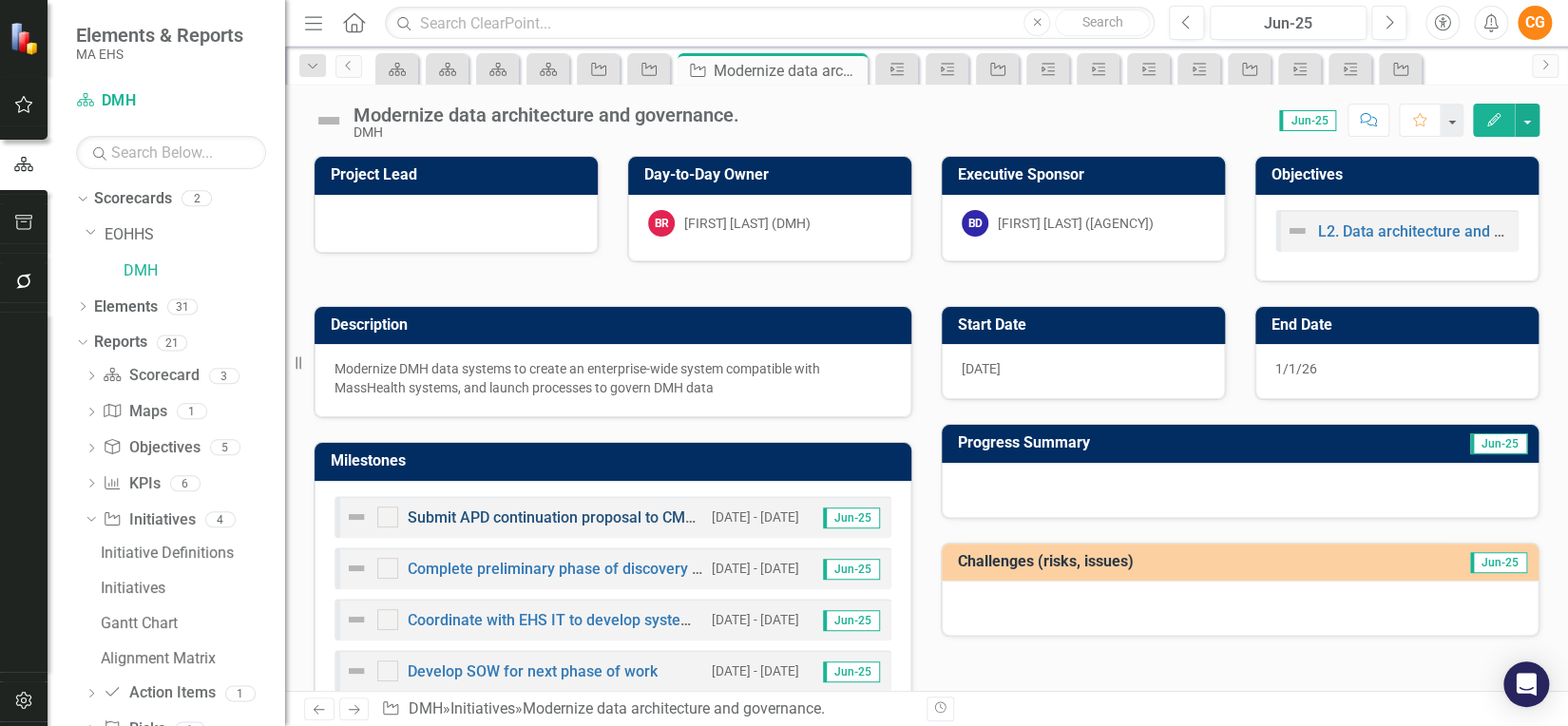 scroll, scrollTop: 201, scrollLeft: 0, axis: vertical 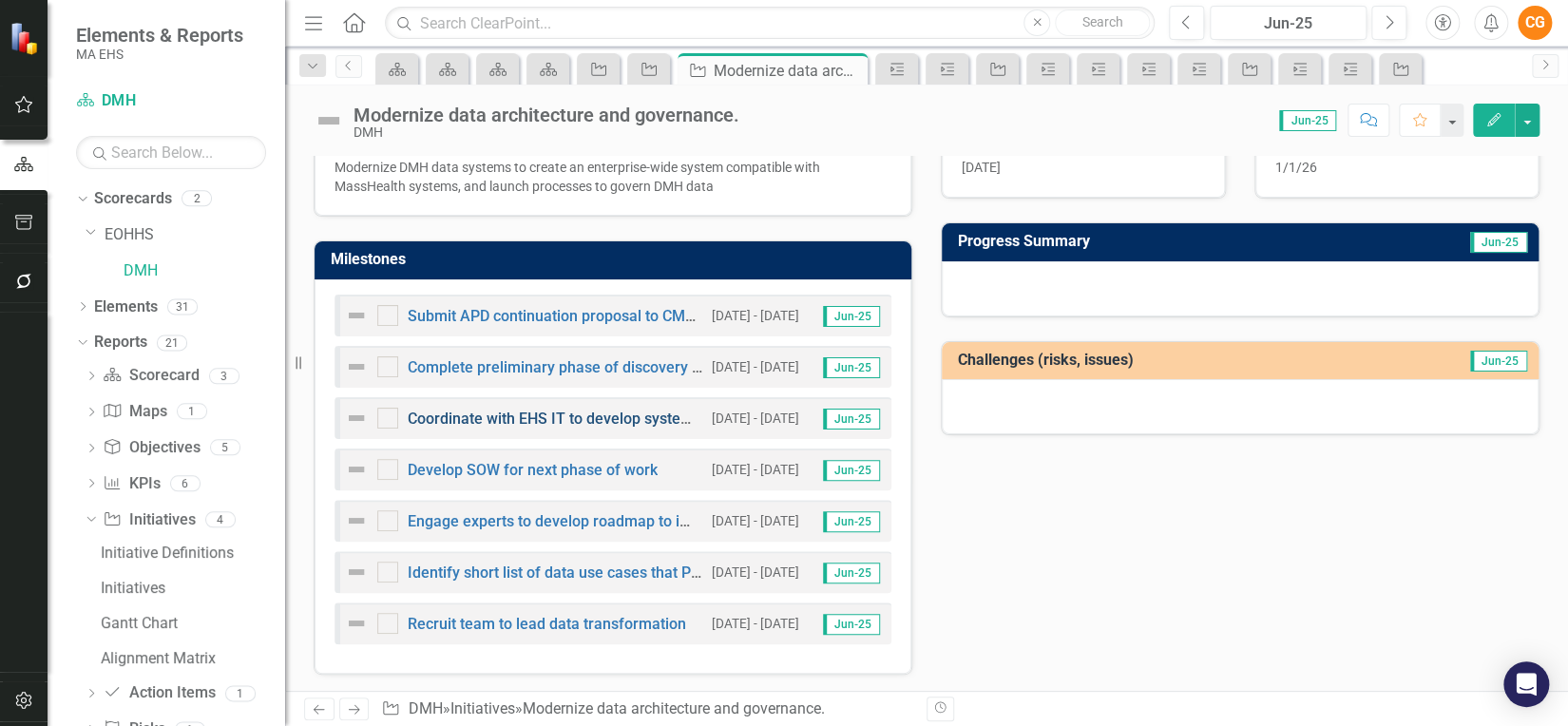 click on "Coordinate with EHS IT to develop system for prioritizing & resourcing IT needs" at bounding box center (678, 418) 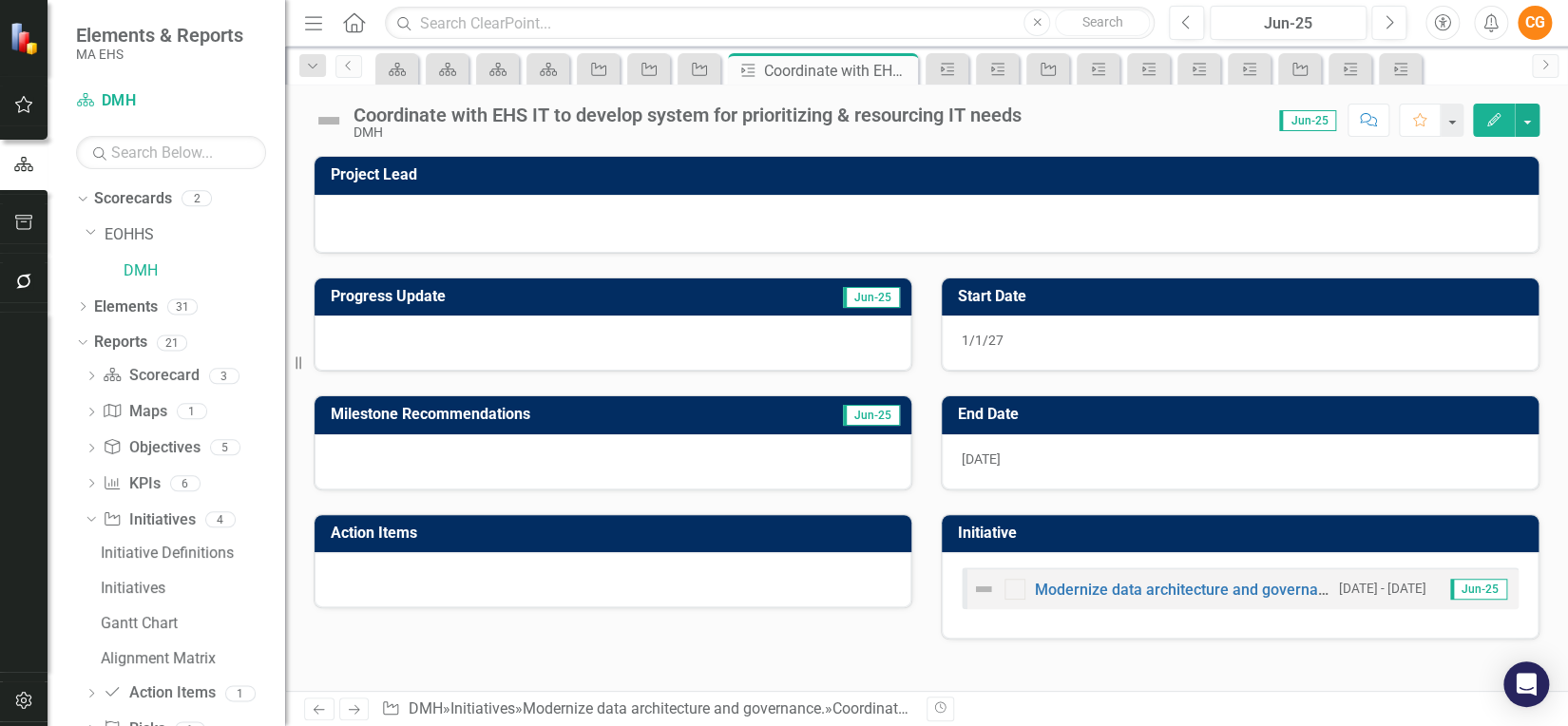 click on "Coordinate with EHS IT to develop system for prioritizing & resourcing IT needs" at bounding box center (687, 115) 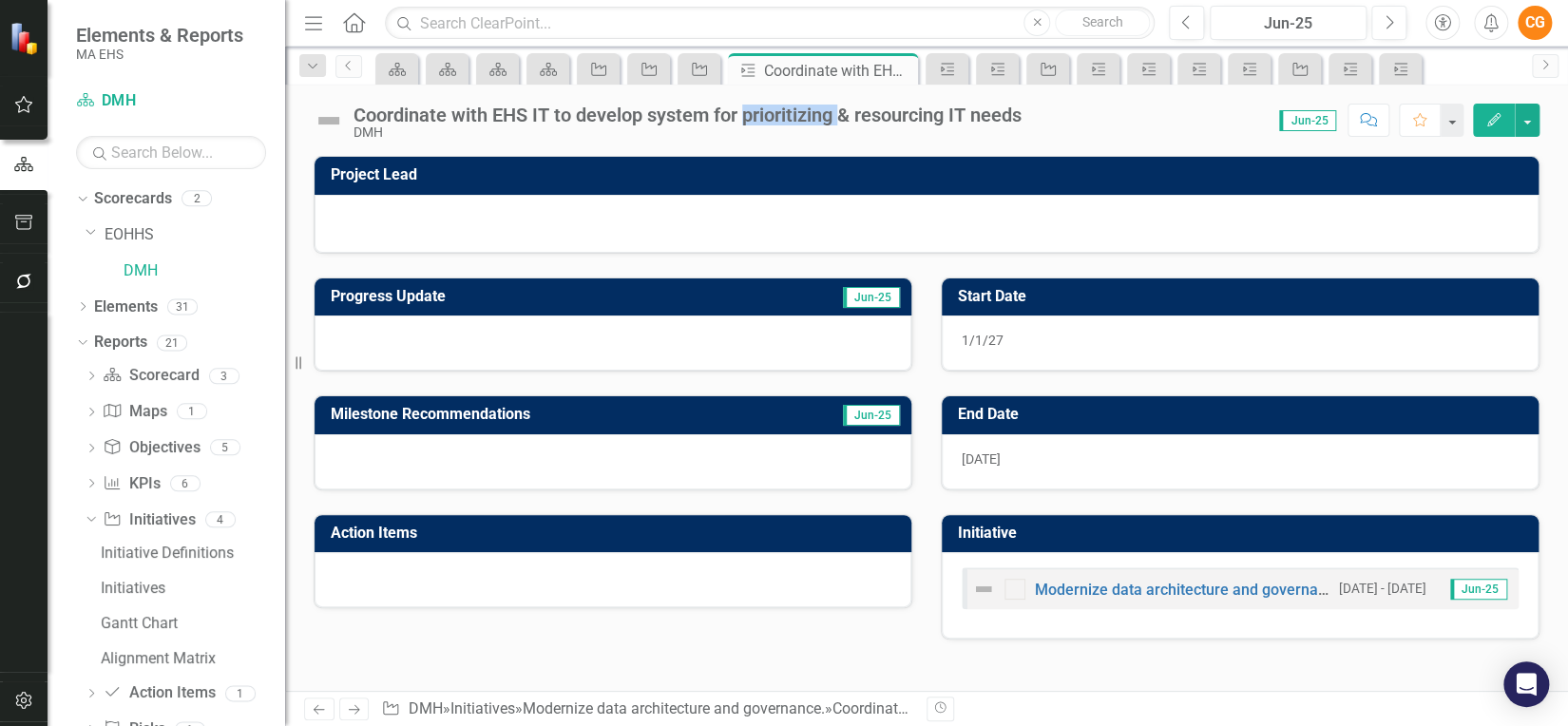 click on "Coordinate with EHS IT to develop system for prioritizing & resourcing IT needs" at bounding box center [687, 115] 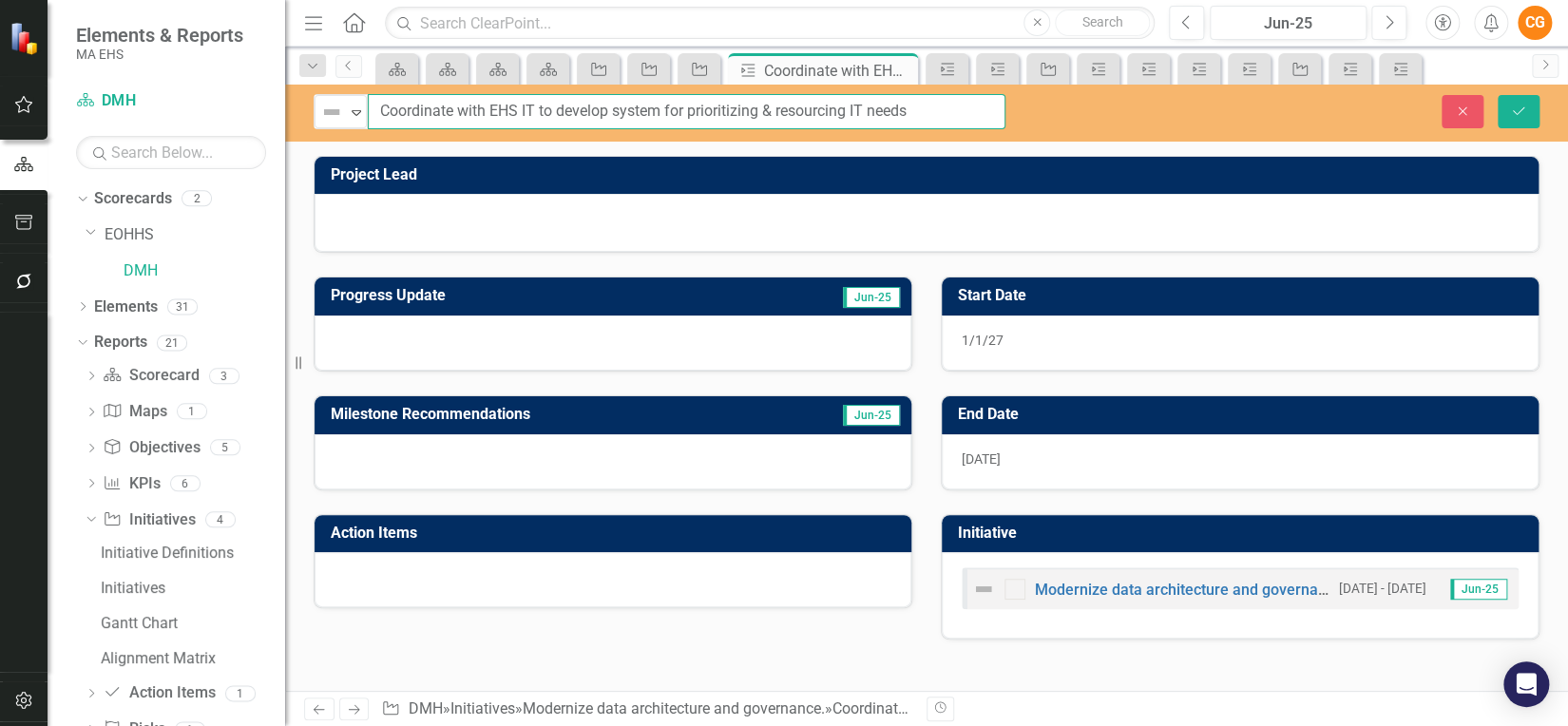 drag, startPoint x: 941, startPoint y: 107, endPoint x: 271, endPoint y: 83, distance: 670.42971 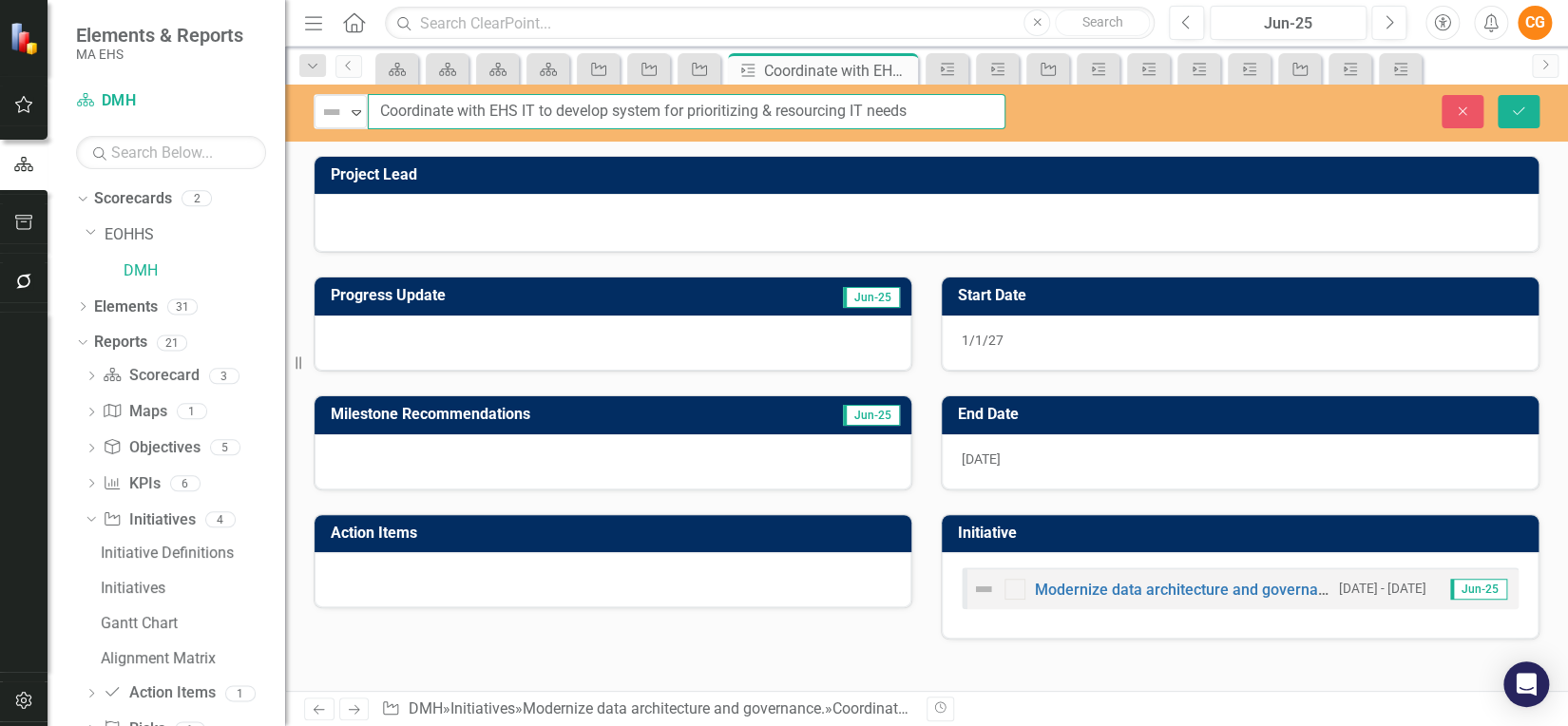 click on "[FIRST] [LAST] ([AGENCY])" at bounding box center (784, 363) 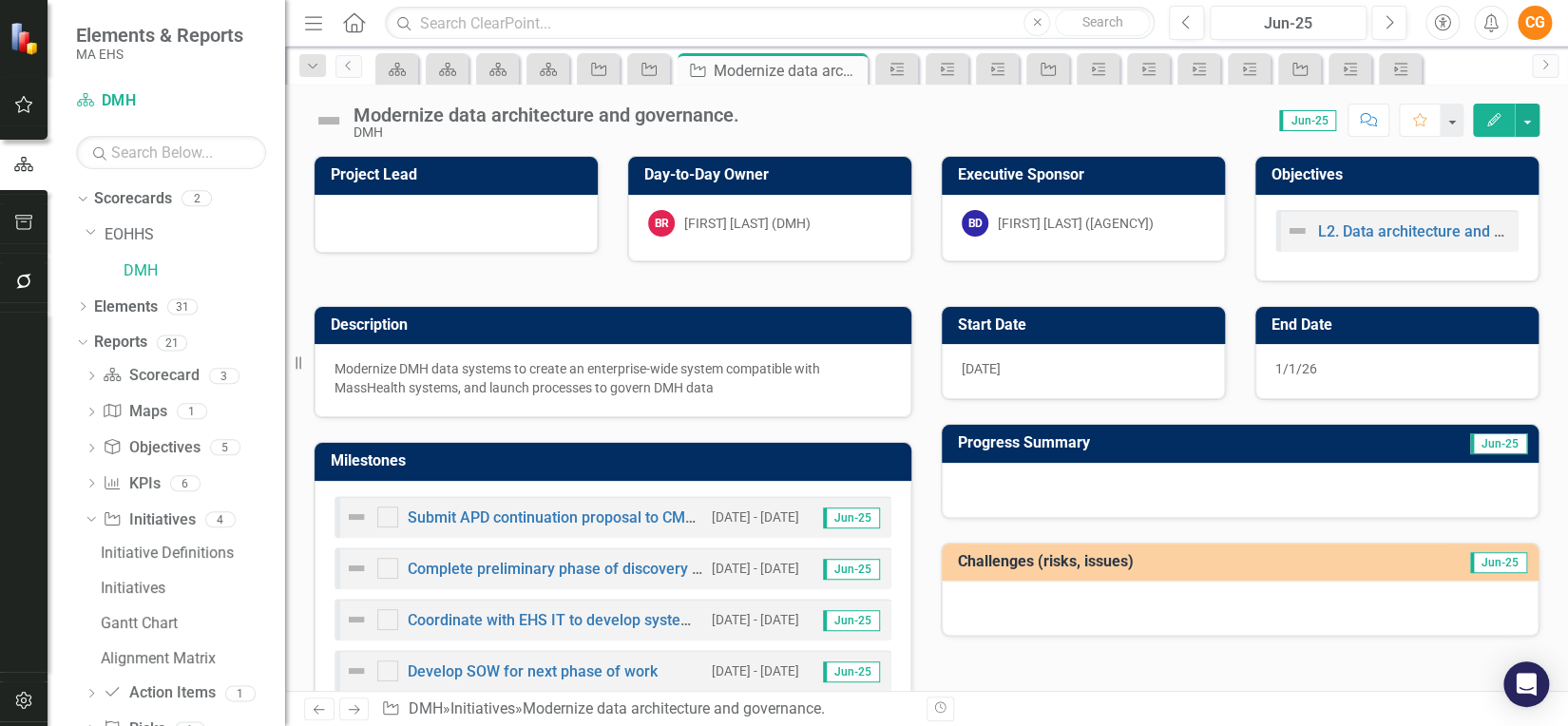 scroll, scrollTop: 201, scrollLeft: 0, axis: vertical 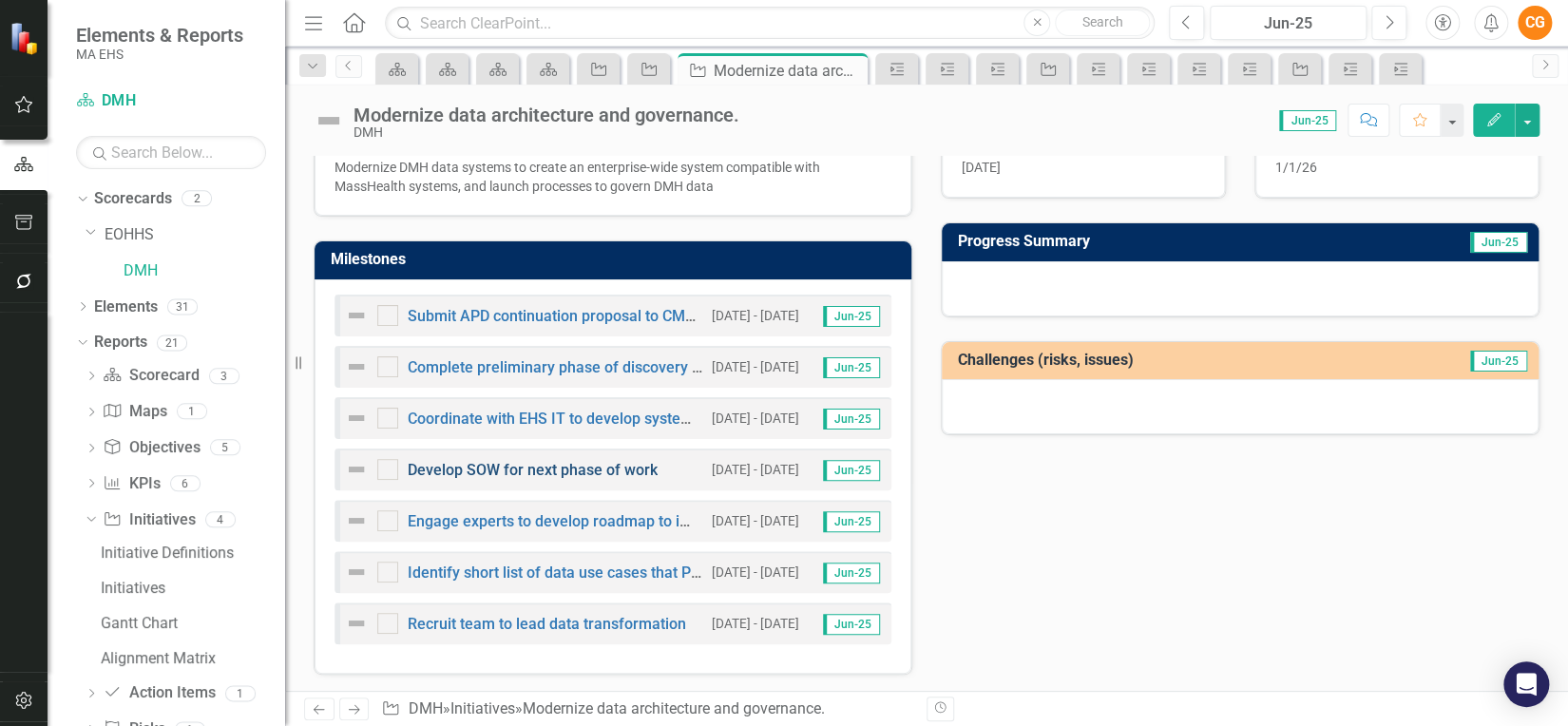 click on "Develop SOW for next phase of work" at bounding box center (532, 469) 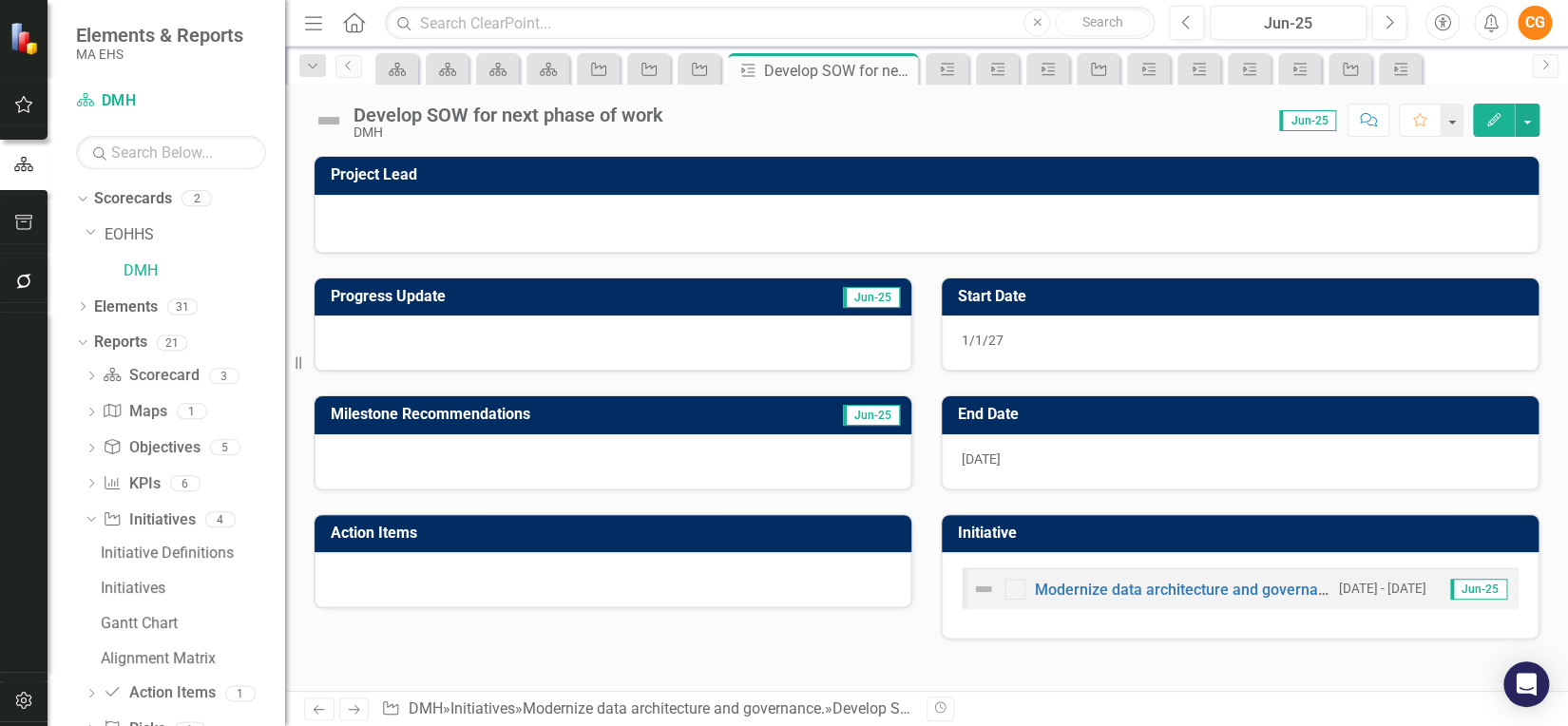 click on "Develop SOW for next phase of work" at bounding box center (508, 115) 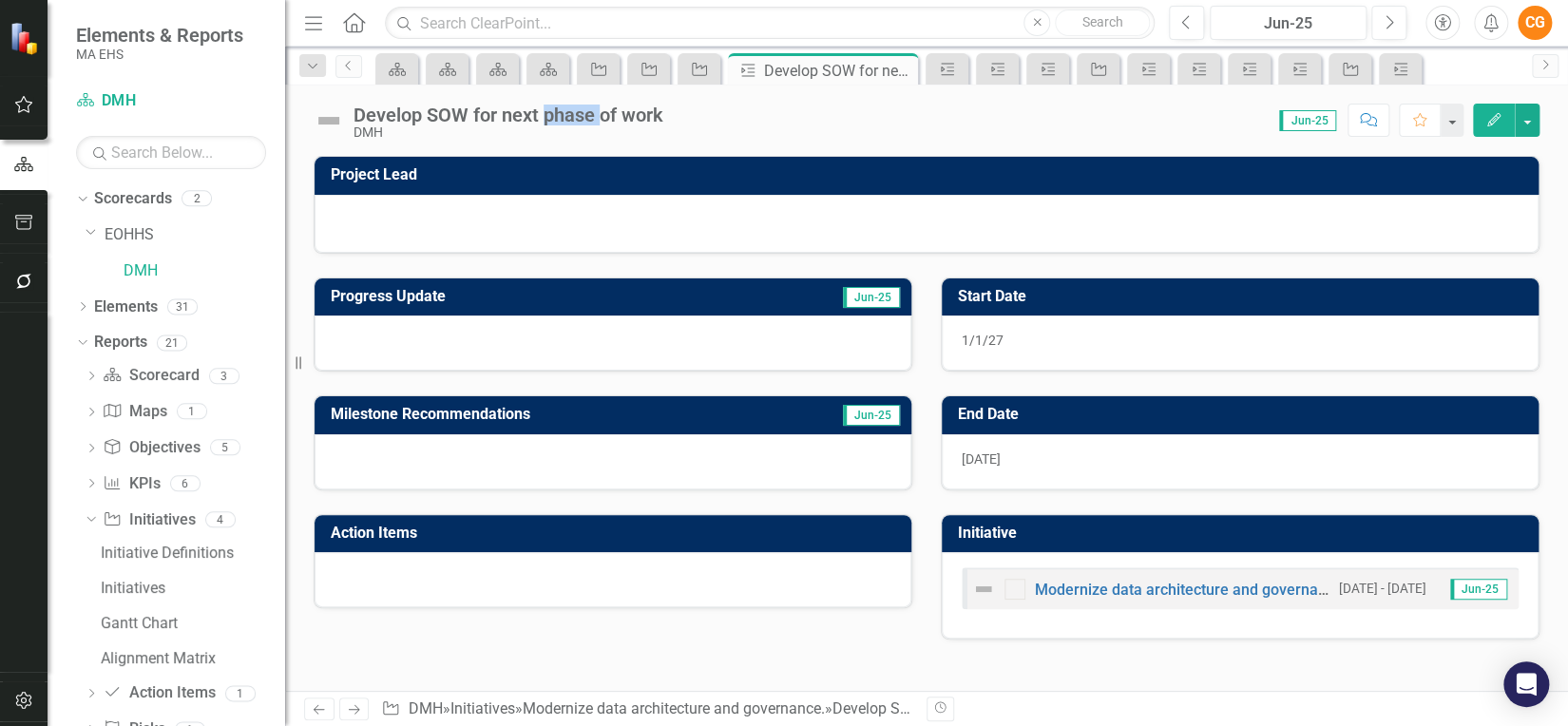 click on "Develop SOW for next phase of work" at bounding box center (508, 115) 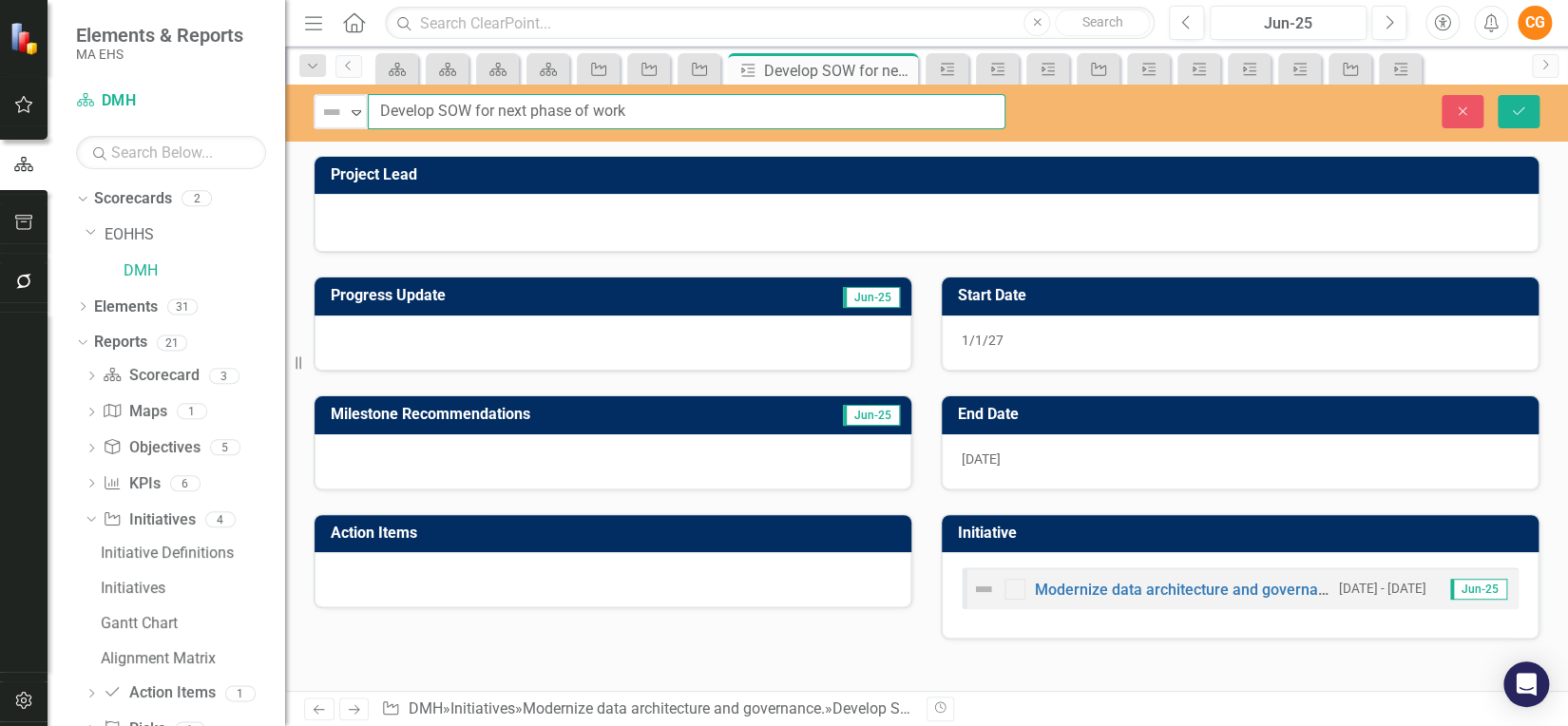 drag, startPoint x: 689, startPoint y: 118, endPoint x: 367, endPoint y: 120, distance: 322.0062 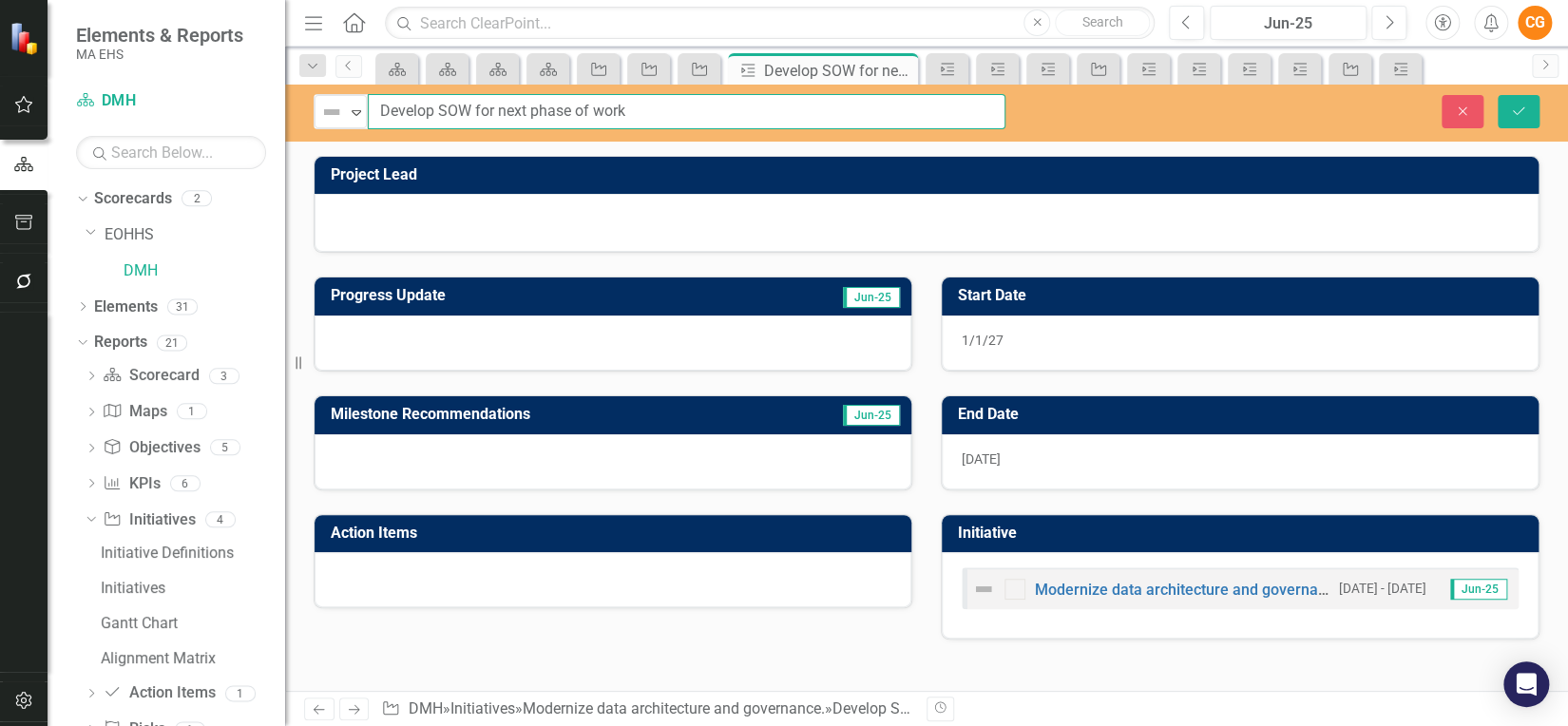 click on "Develop SOW for next phase of work" at bounding box center [686, 111] 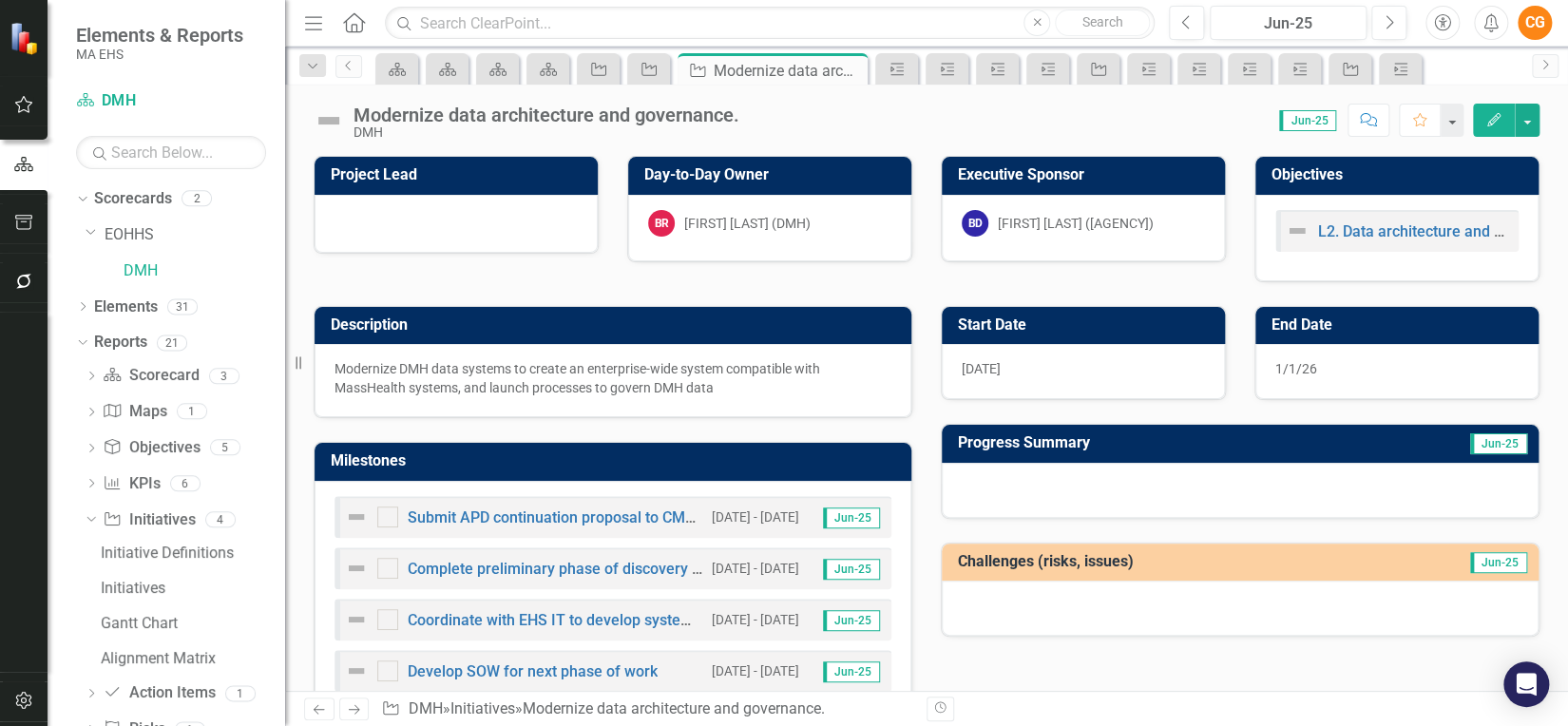 scroll, scrollTop: 201, scrollLeft: 0, axis: vertical 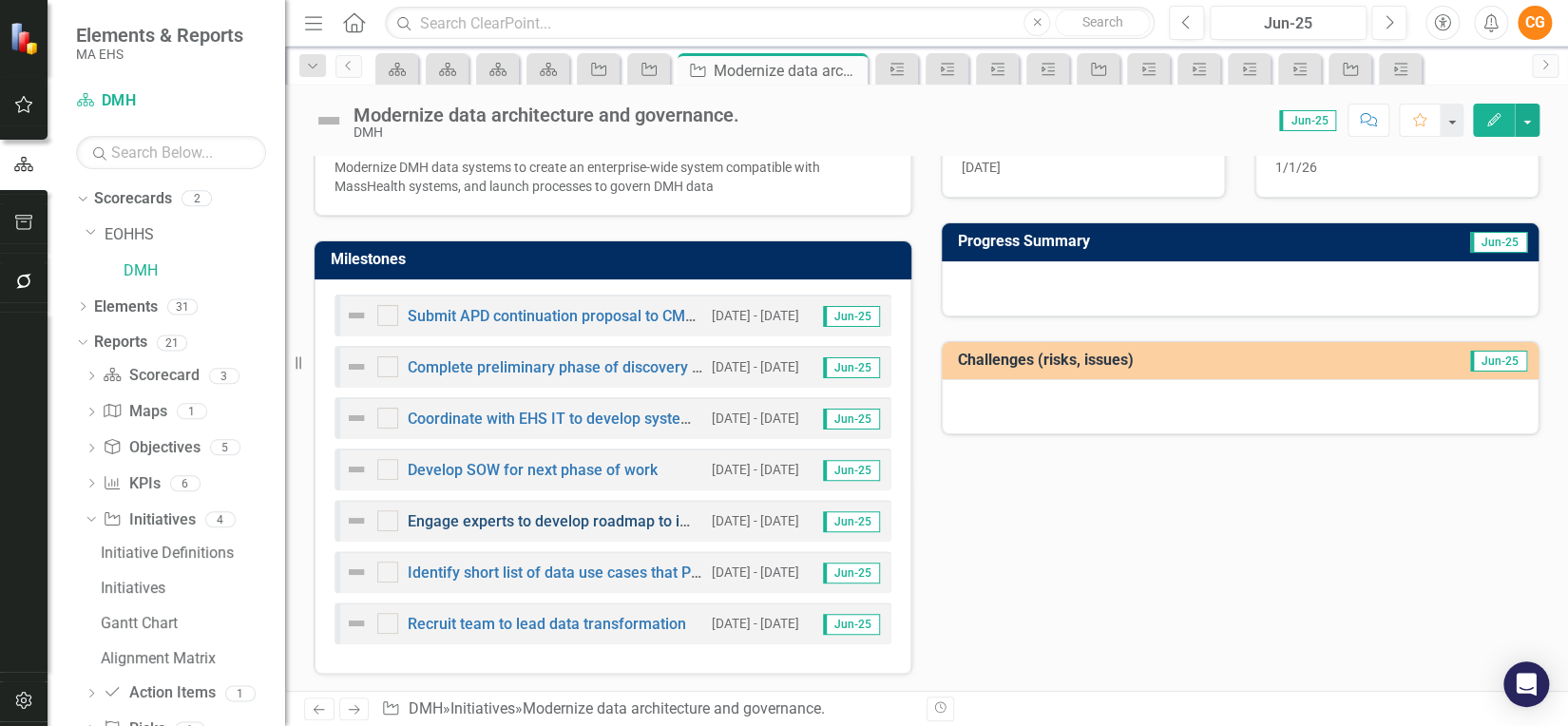 click on "Engage experts to develop roadmap to improving DMH's data capacity" at bounding box center [646, 521] 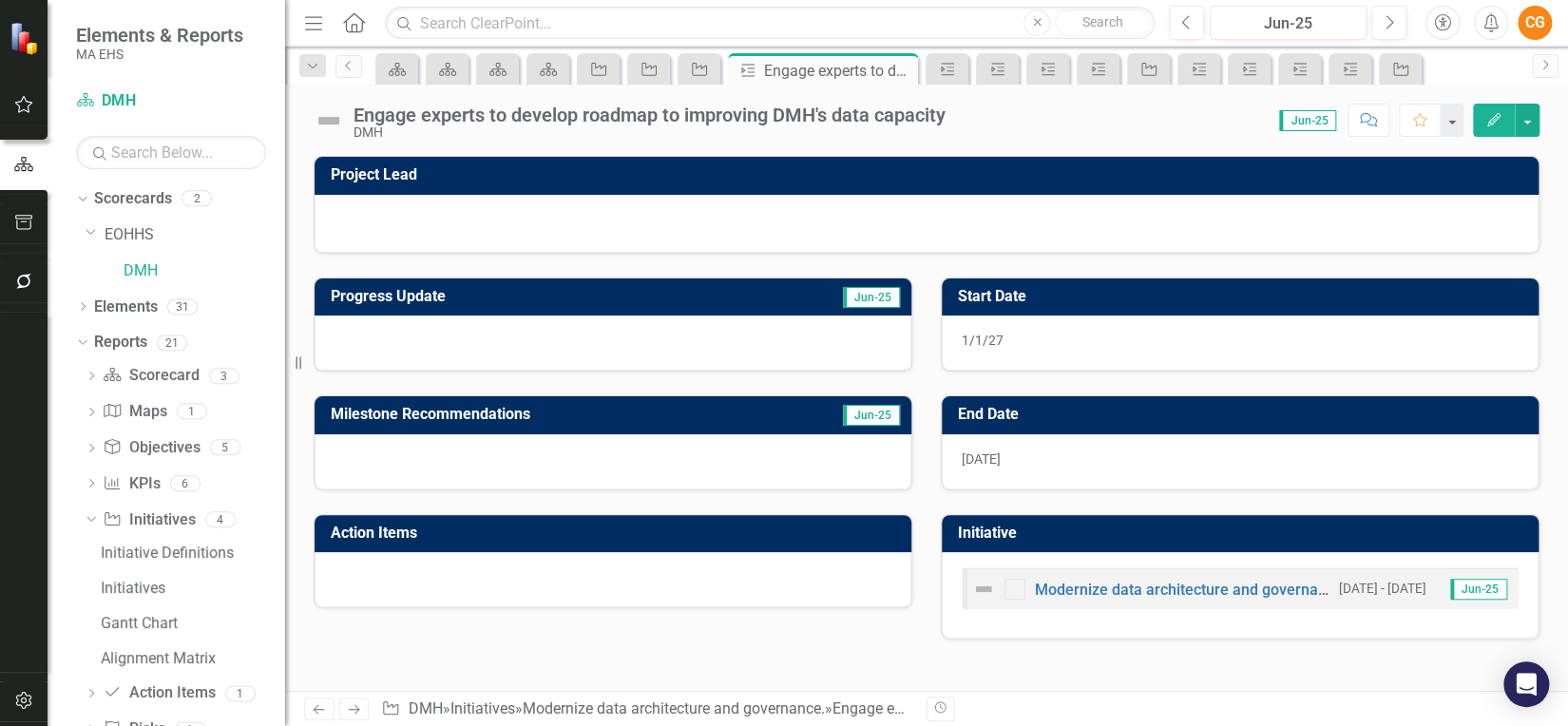 click on "Engage experts to develop roadmap to improving DMH's data capacity" at bounding box center [649, 115] 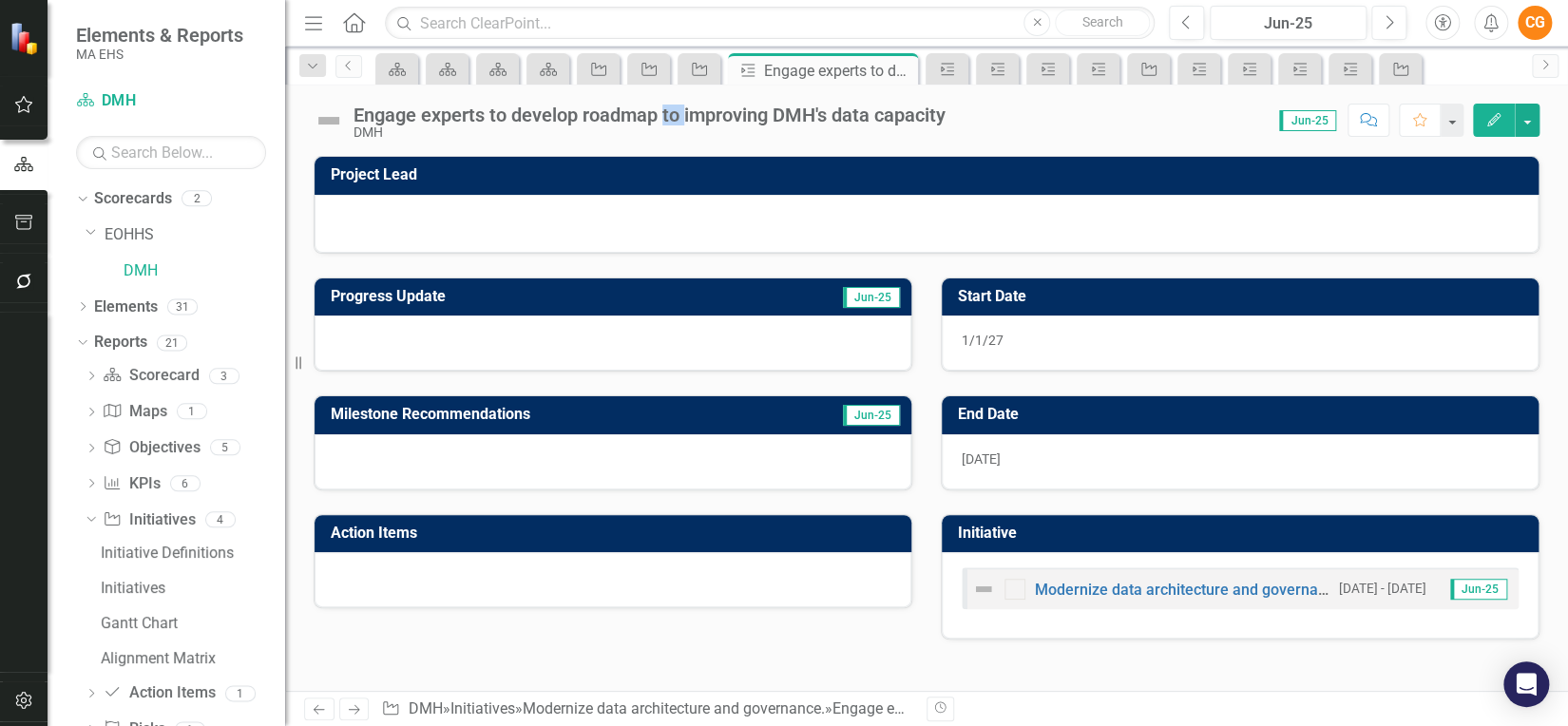 click on "Engage experts to develop roadmap to improving DMH's data capacity" at bounding box center (649, 115) 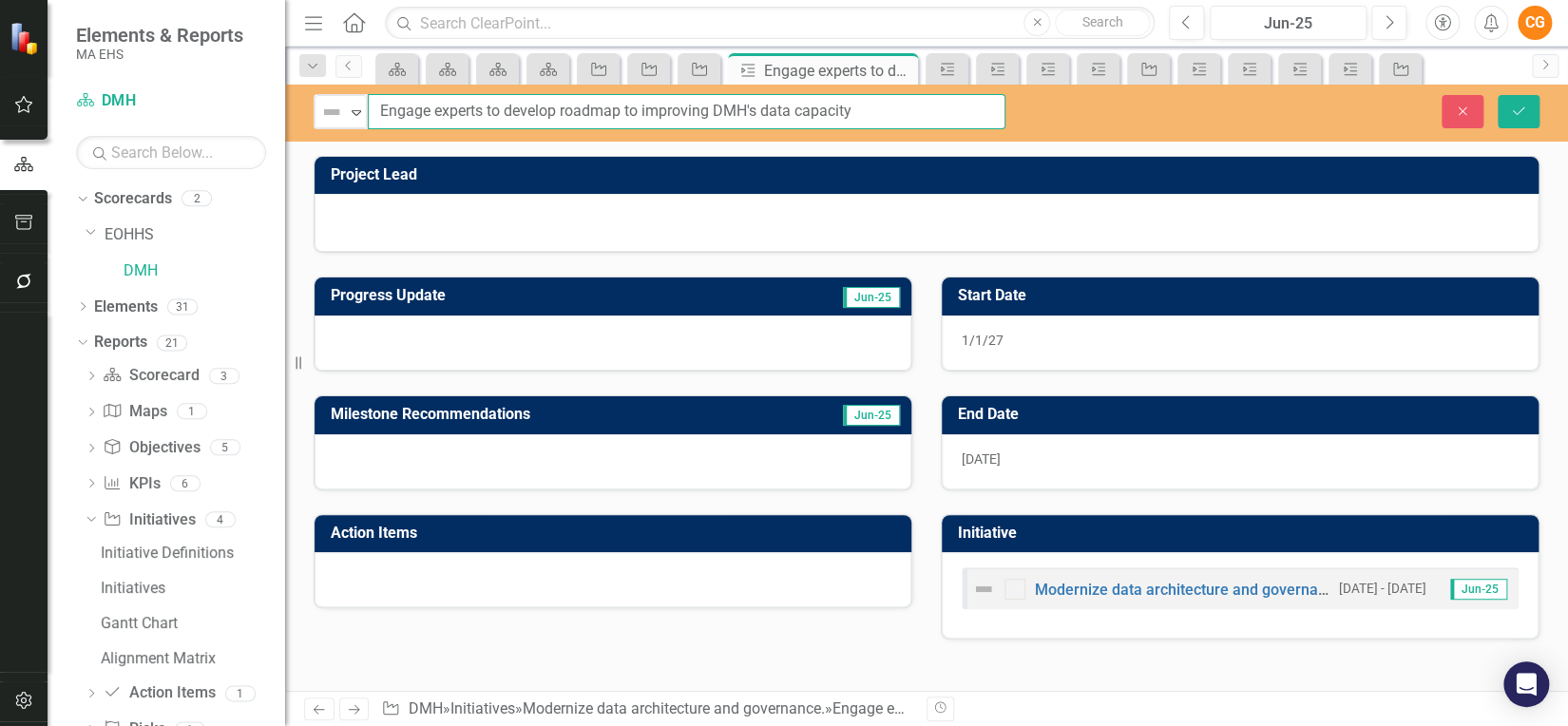 drag, startPoint x: 908, startPoint y: 119, endPoint x: 376, endPoint y: 133, distance: 532.18418 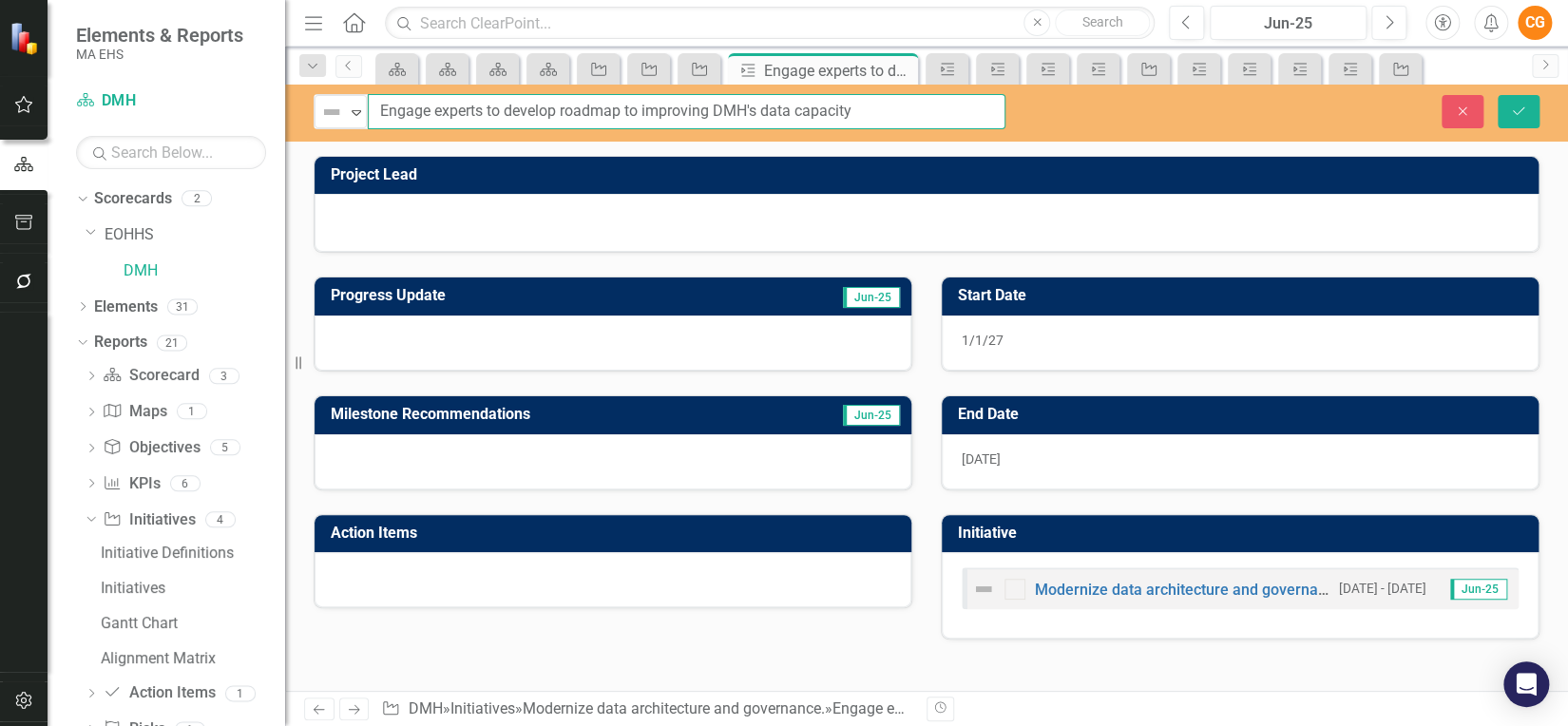 click on "Not Defined Expand Engage experts to develop roadmap to improving DMH's data capacity Close Save" at bounding box center (927, 113) 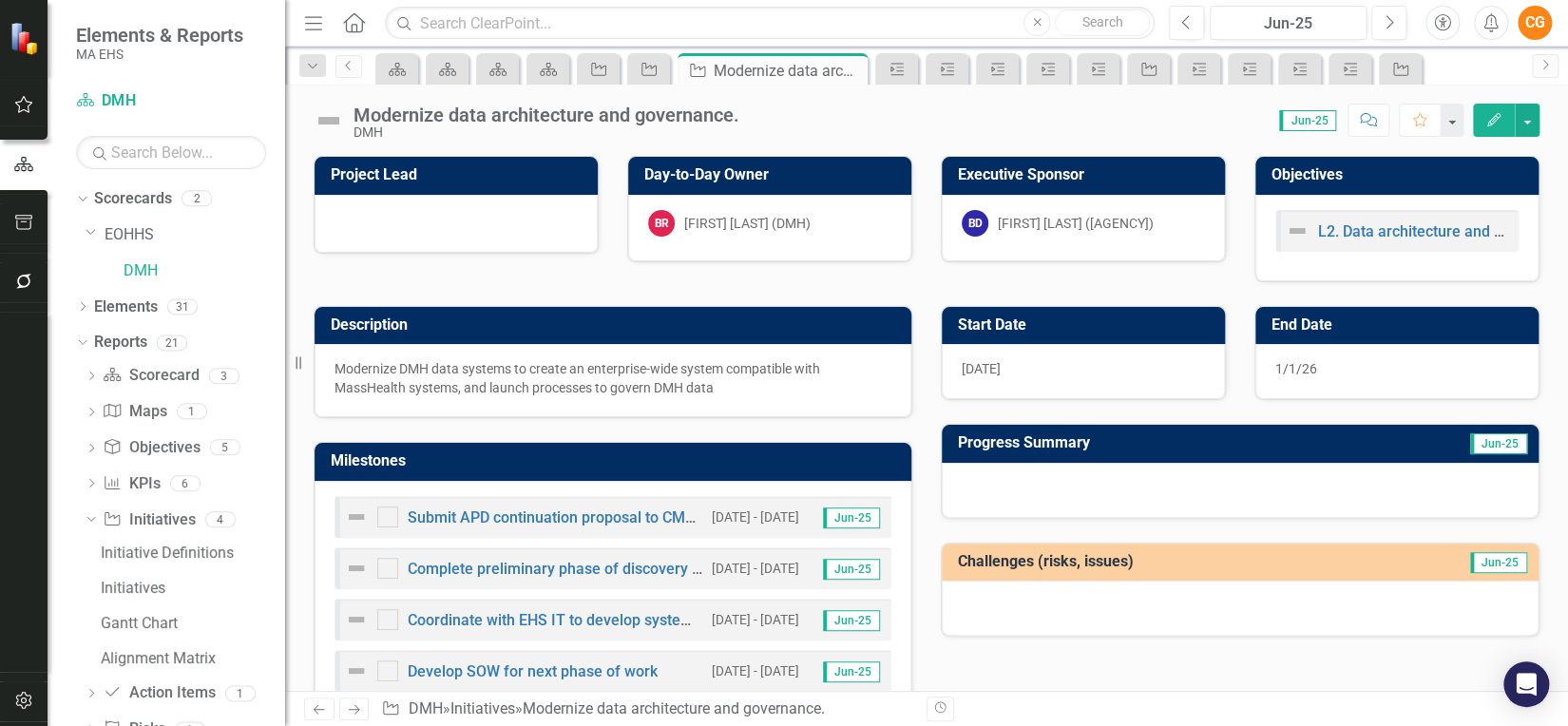 scroll, scrollTop: 201, scrollLeft: 0, axis: vertical 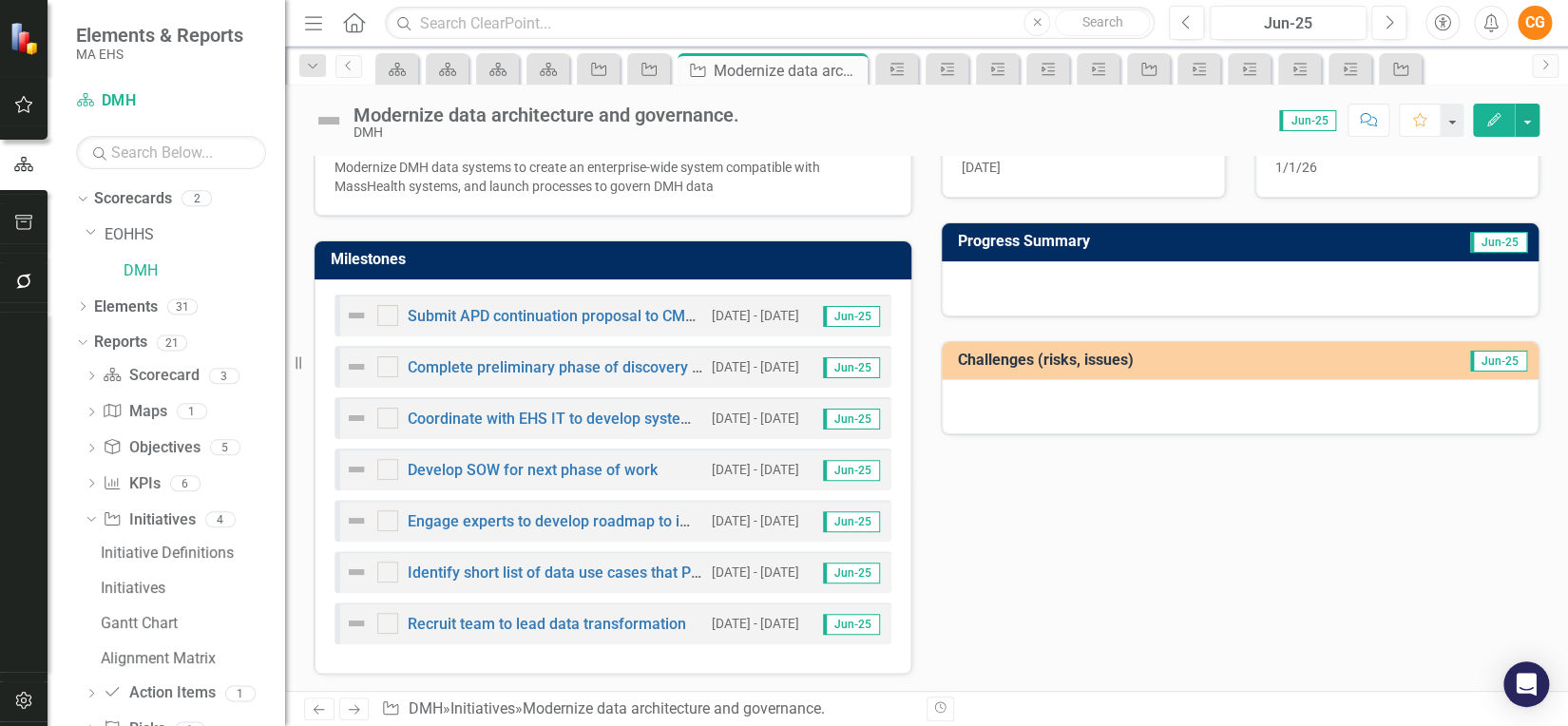 click on "Identify short list of data use cases that Presidio will use to stand-up modern data processes and platforms" at bounding box center [524, 572] 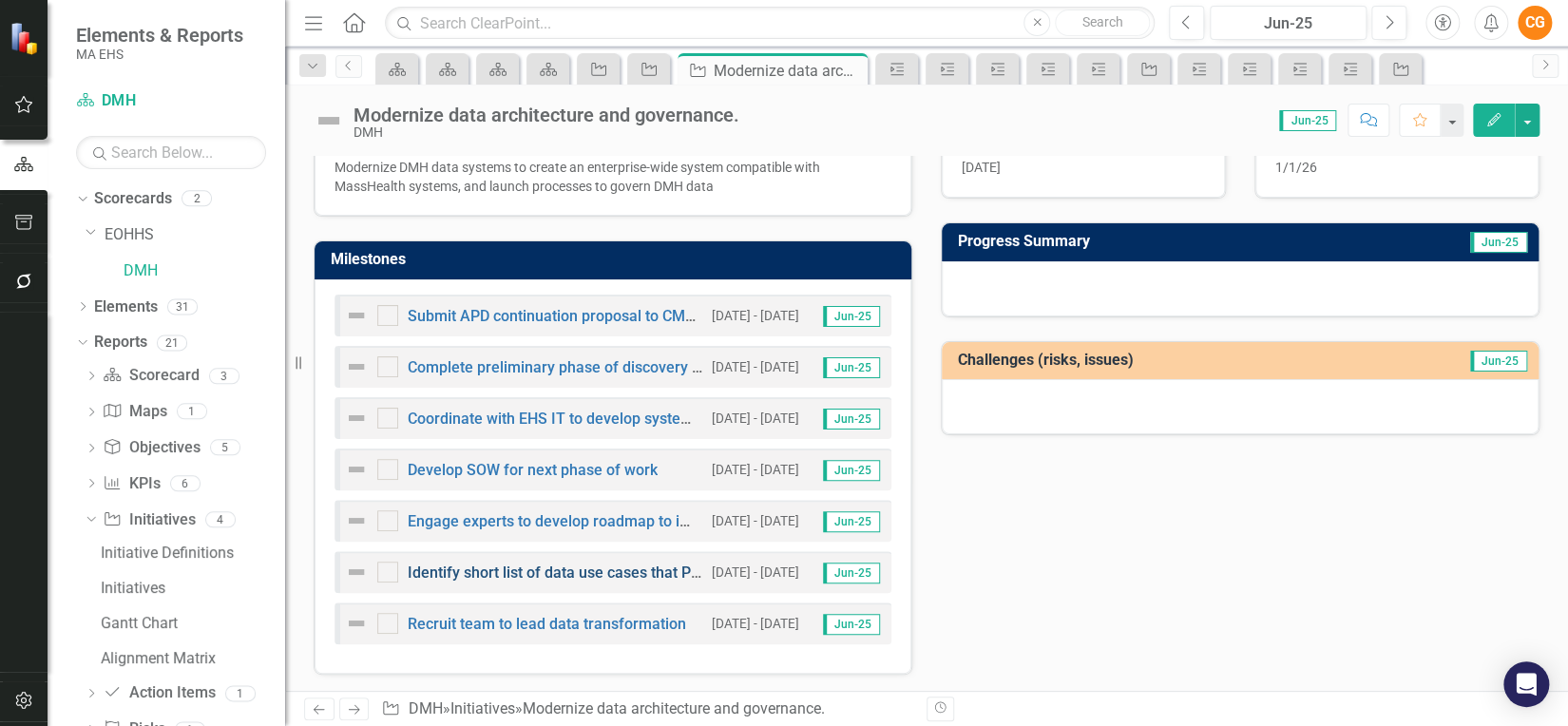 click on "Identify short list of data use cases that Presidio will use to stand-up modern data processes and platforms" at bounding box center [773, 572] 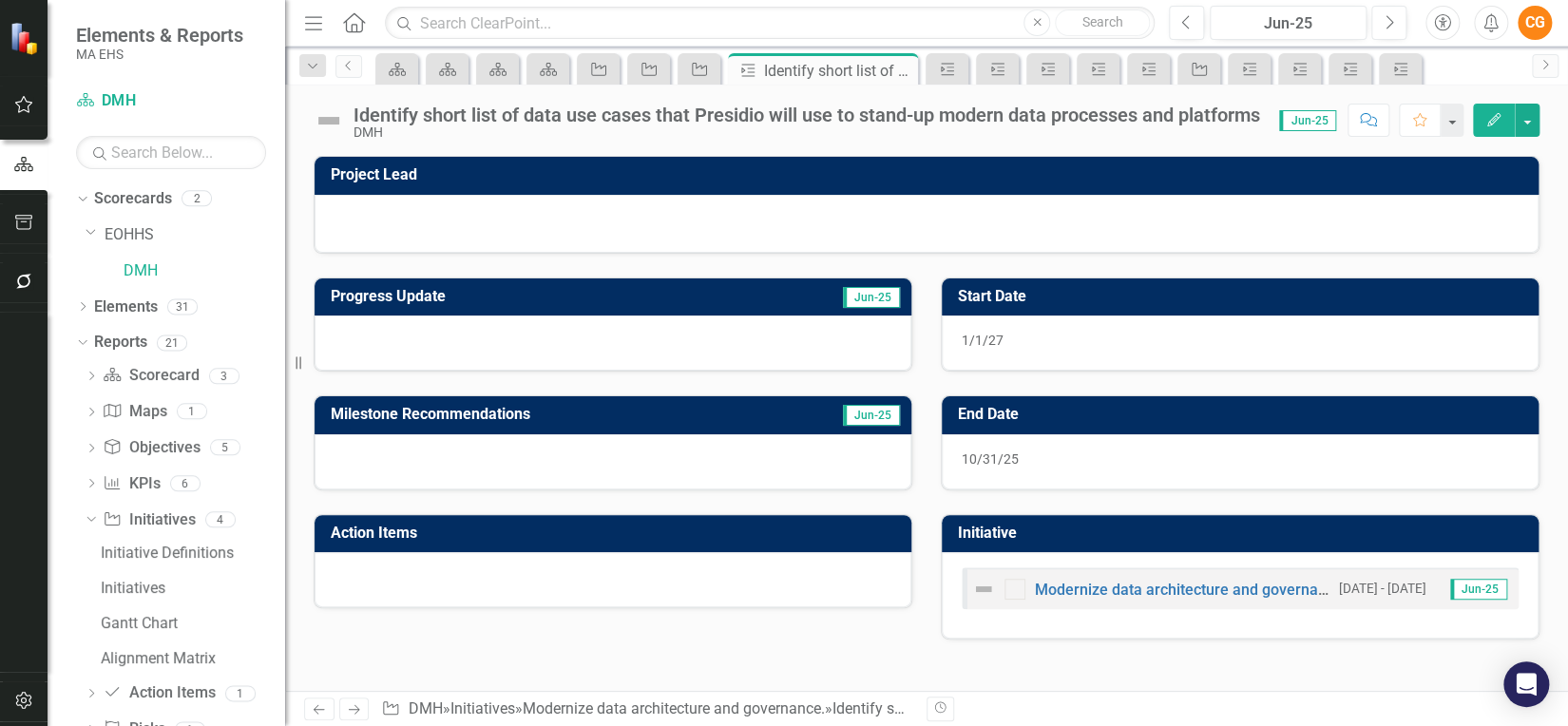 click on "Identify short list of data use cases that Presidio will use to stand-up modern data processes and platforms" at bounding box center [807, 115] 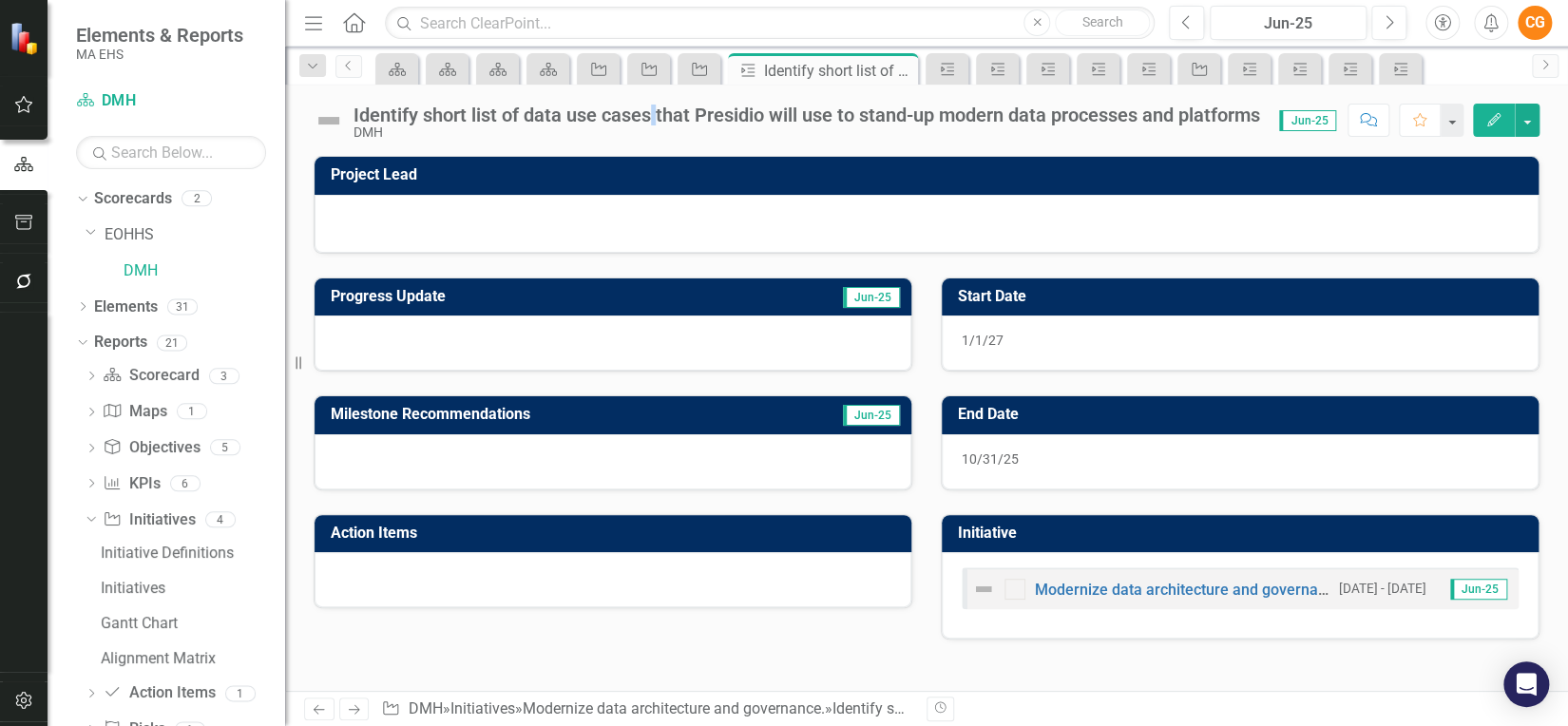 click on "Identify short list of data use cases that Presidio will use to stand-up modern data processes and platforms" at bounding box center (807, 115) 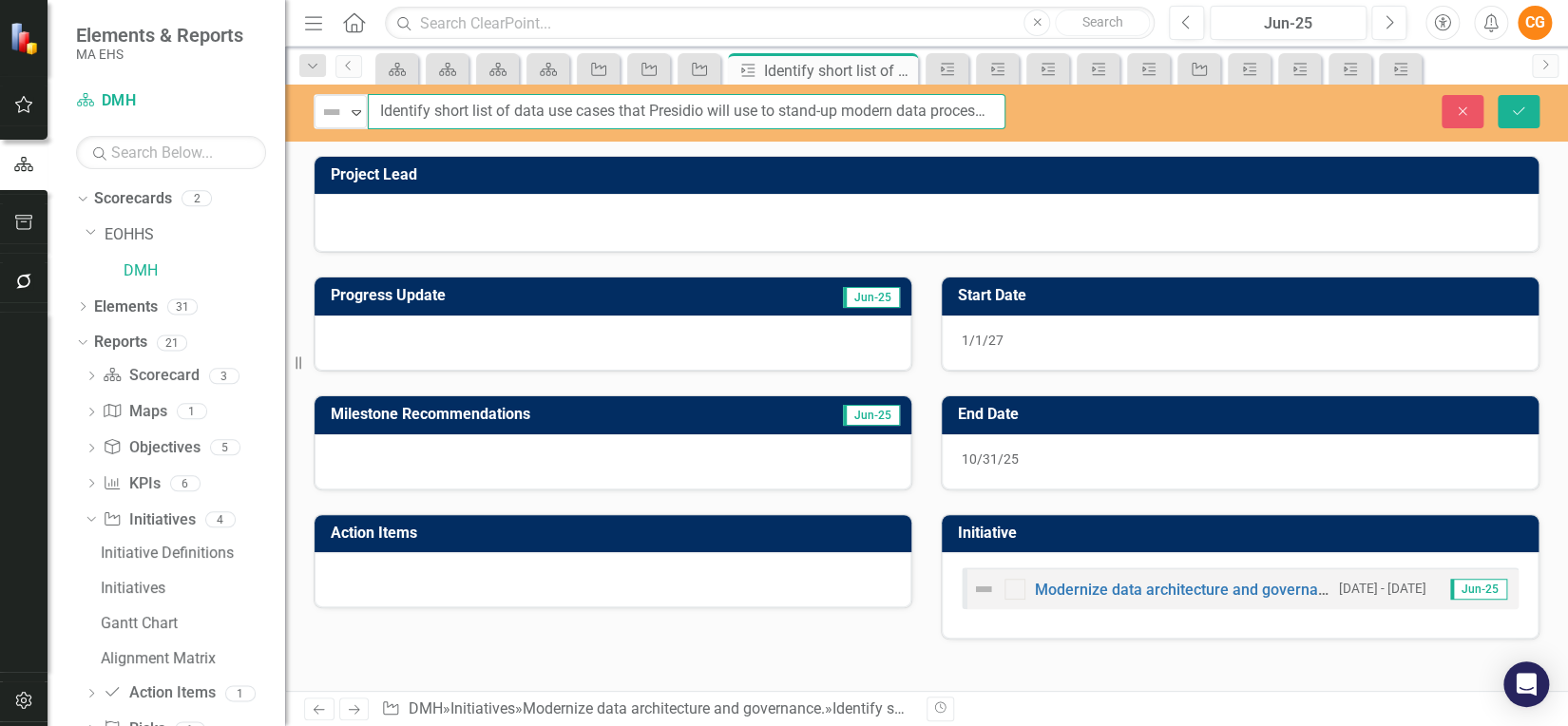 click on "Identify short list of data use cases that Presidio will use to stand-up modern data processes and platforms" at bounding box center (686, 111) 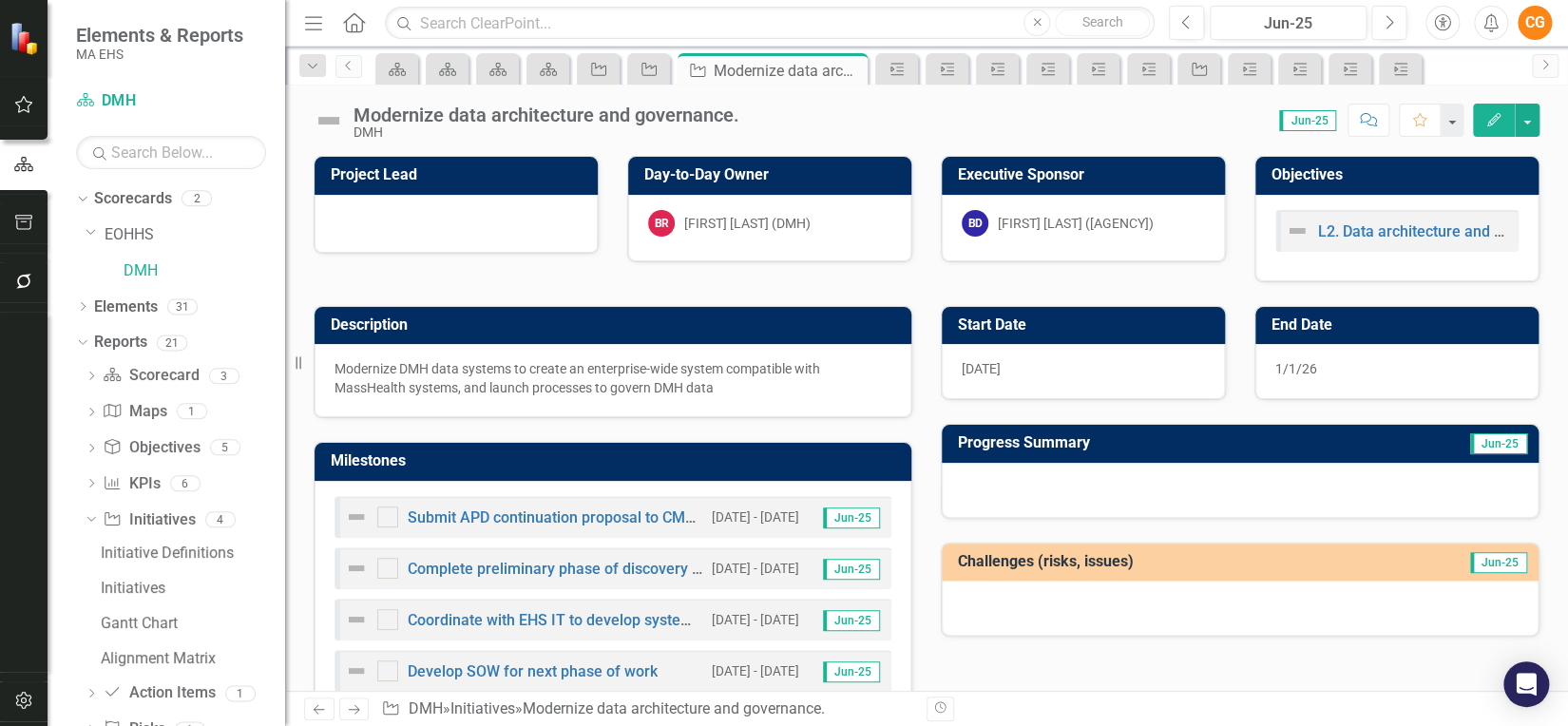 scroll, scrollTop: 201, scrollLeft: 0, axis: vertical 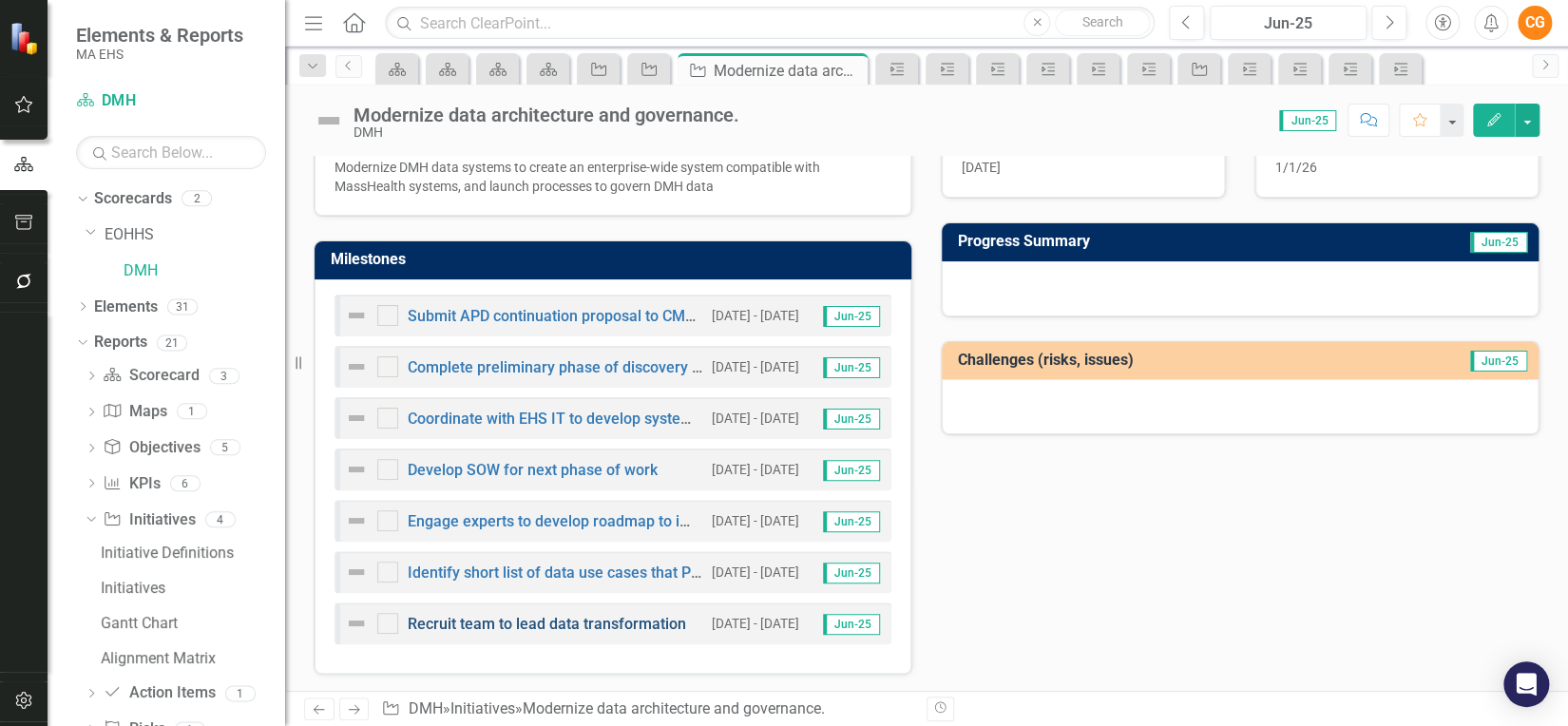 click on "Recruit team to lead data transformation" at bounding box center [546, 623] 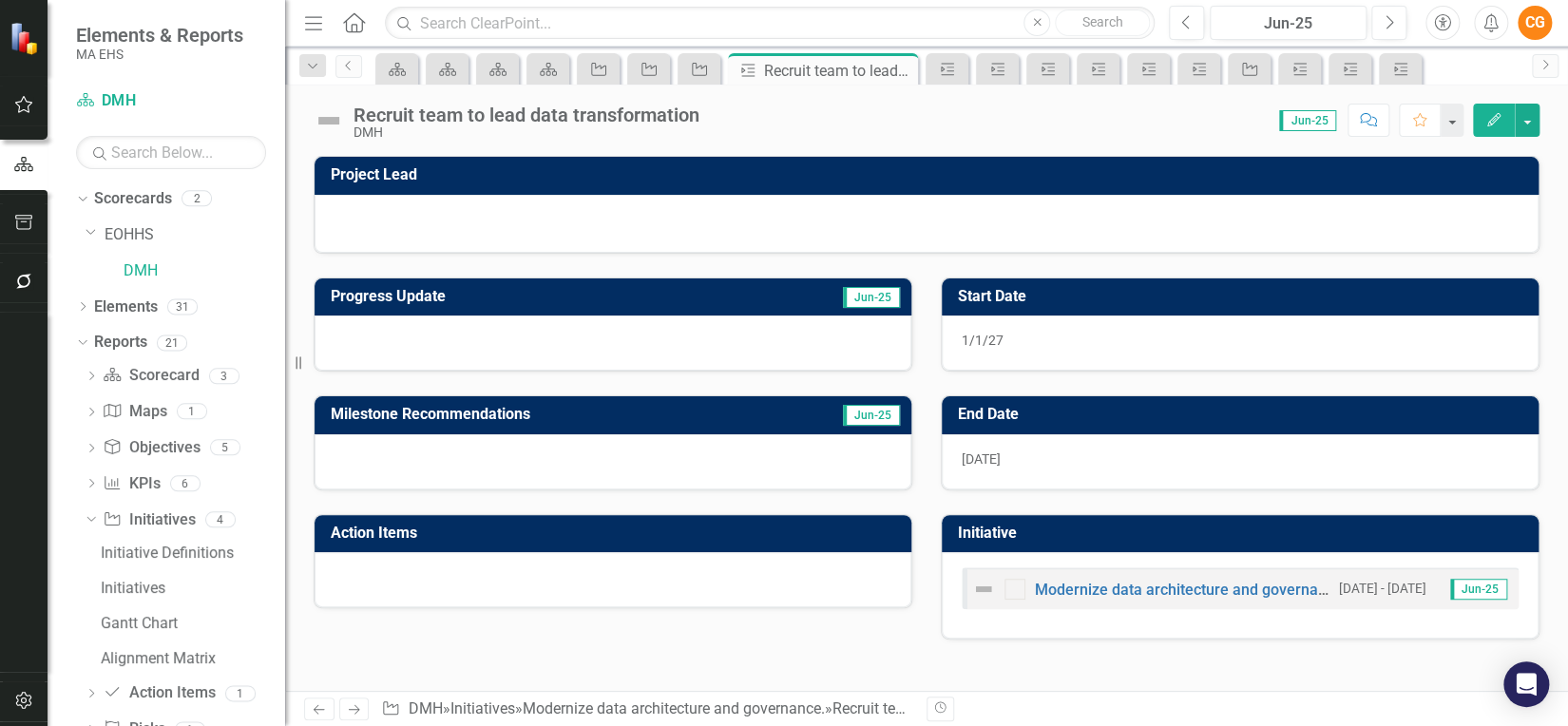 click on "Recruit team to lead data transformation" at bounding box center [526, 115] 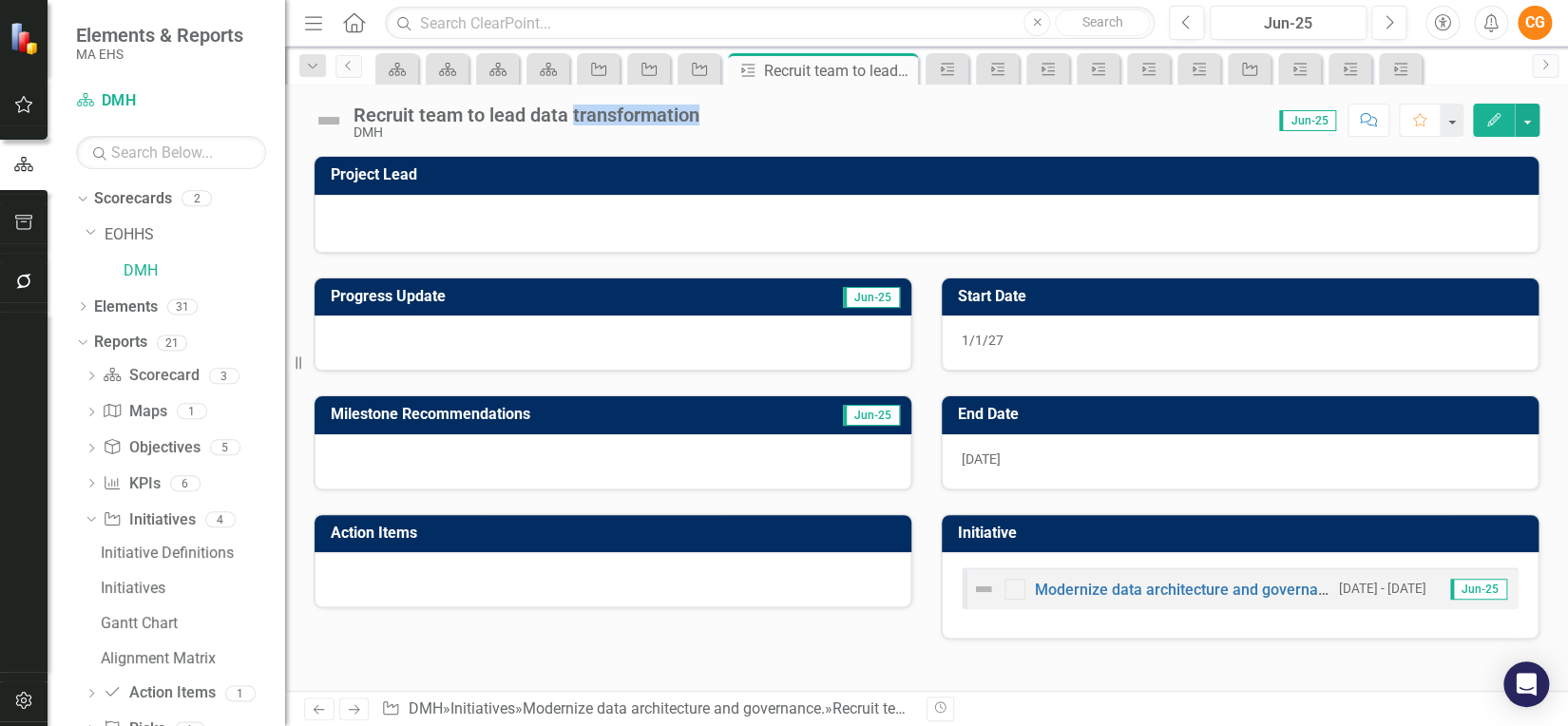 click on "Recruit team to lead data transformation" at bounding box center (526, 115) 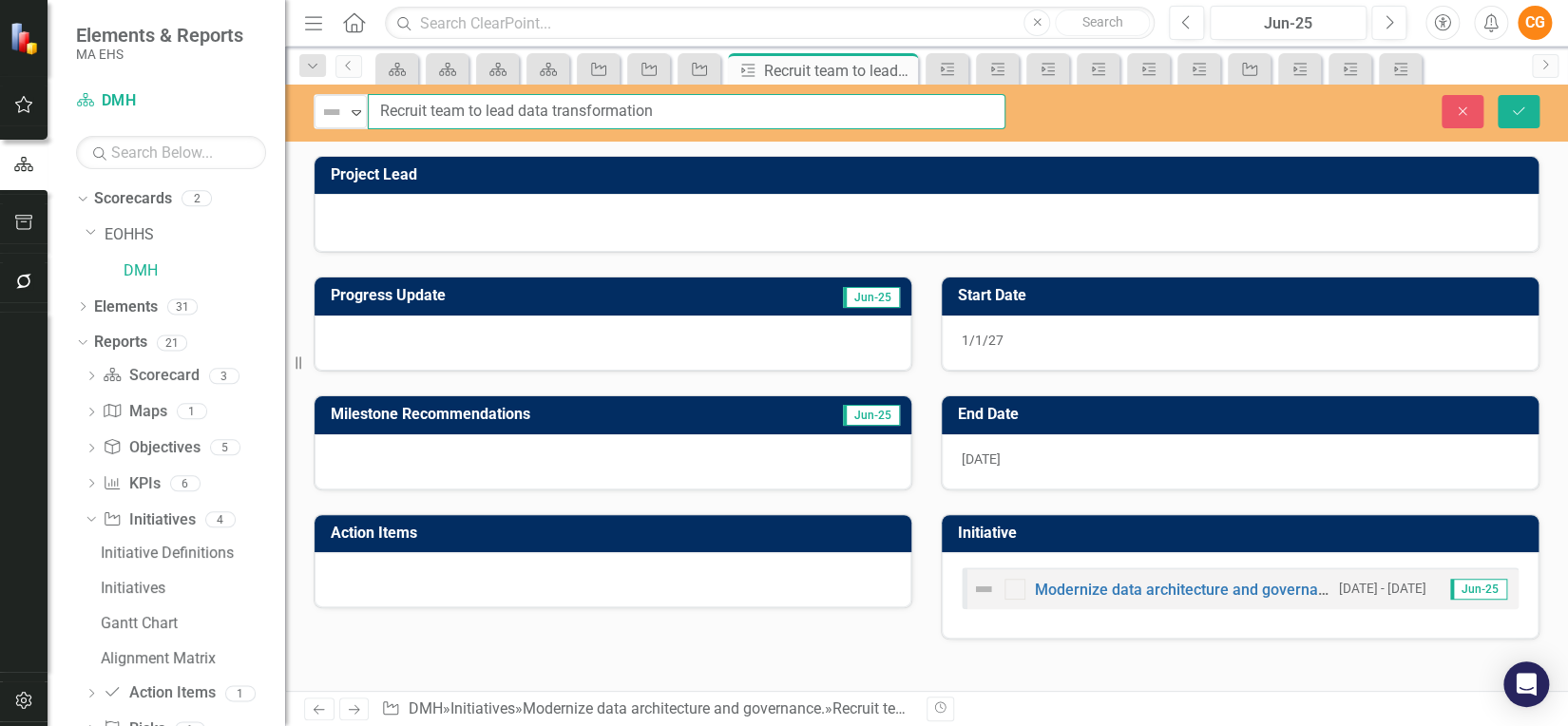 drag, startPoint x: 724, startPoint y: 117, endPoint x: 304, endPoint y: 96, distance: 420.52467 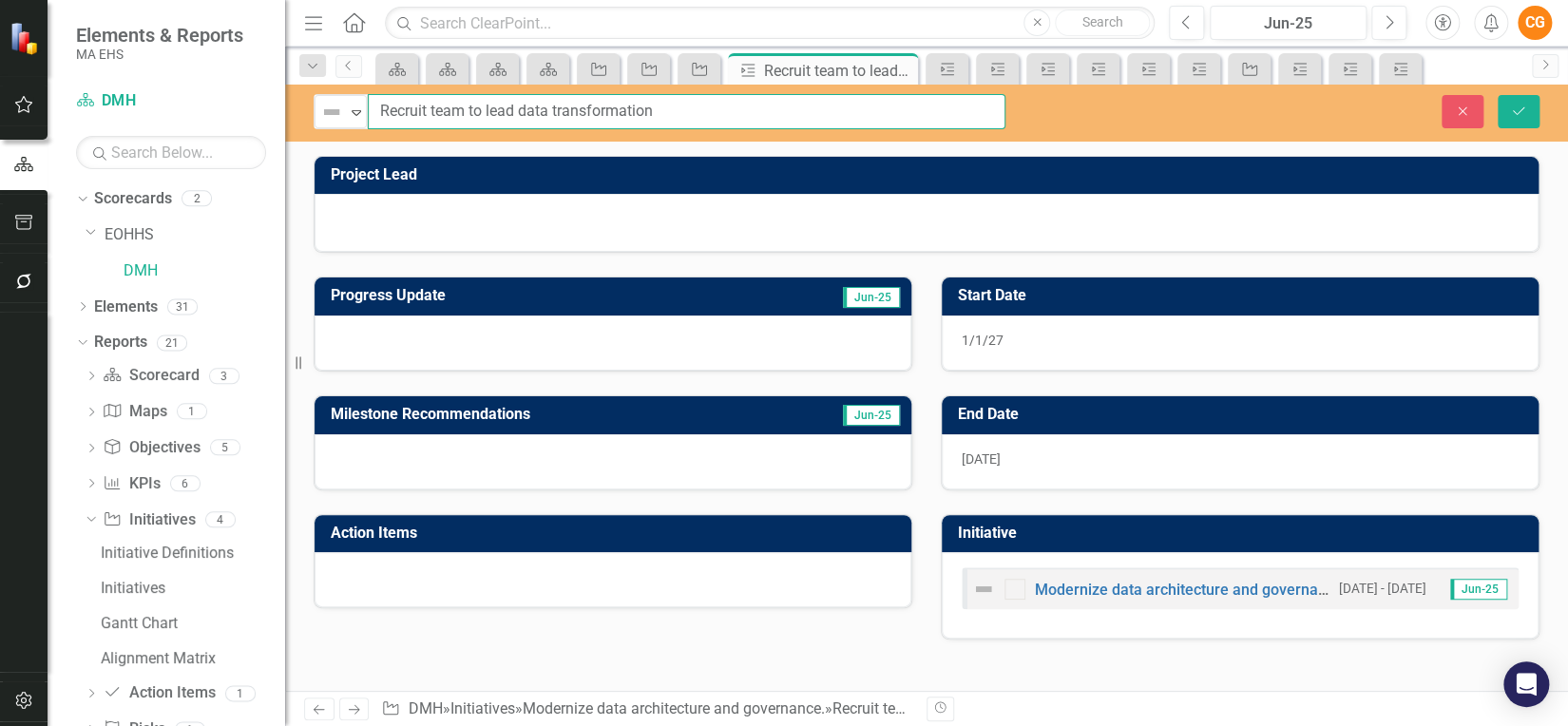 click on "Not Defined Expand Recruit team to lead data transformation" at bounding box center (660, 111) 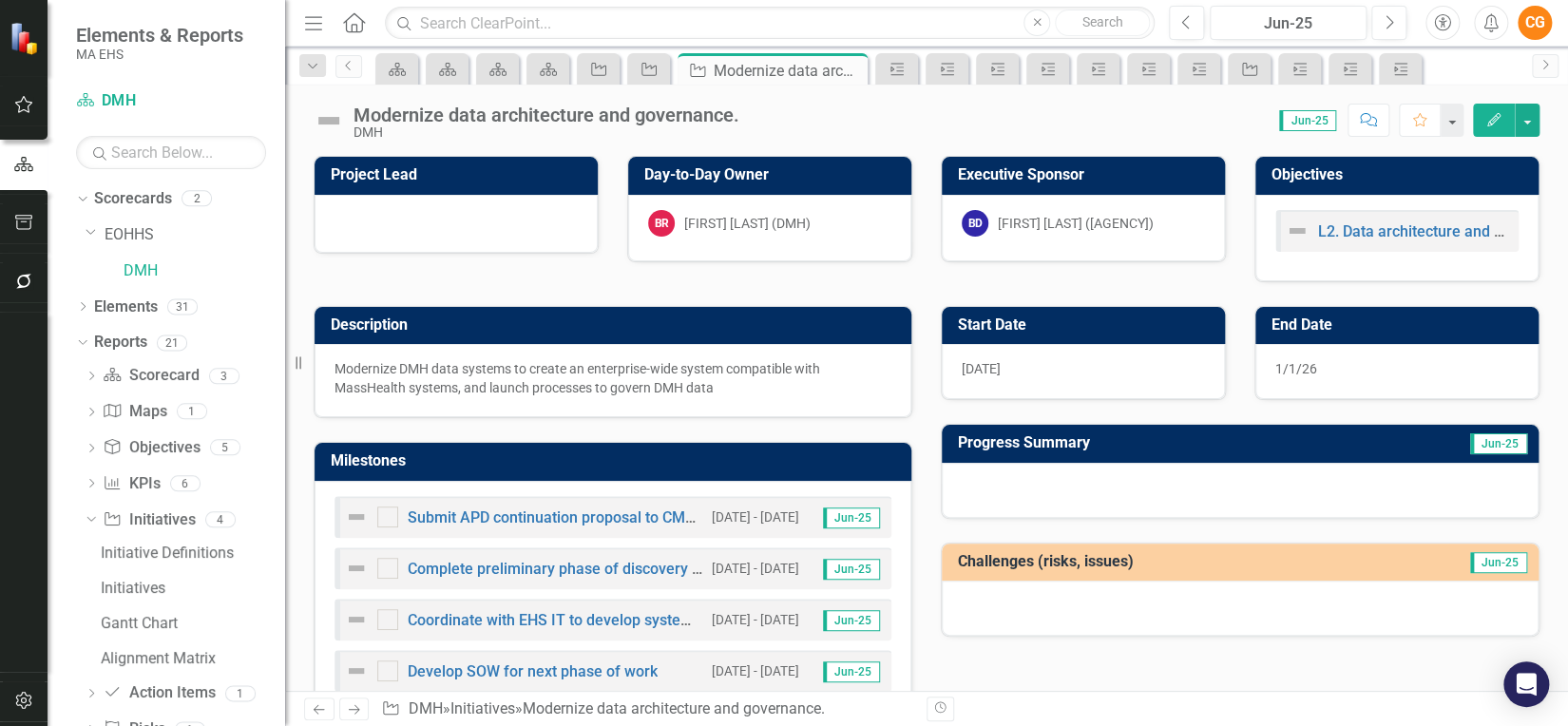 click on "Description Modernize DMH data systems to create an enterprise-wide system compatible with MassHealth systems, and launch processes to govern DMH data Milestones Submit APD continuation proposal to CMS for FFY25-26 period [DATE] - [DATE] Jun-25 Complete preliminary phase of discovery with Presidio (IT vendor) [DATE] - [DATE] Jun-25 Coordinate with EHS IT to develop system for prioritizing & resourcing IT needs [DATE] - [DATE] Jun-25 Develop SOW for next phase of work [DATE] - [DATE] Jun-25 Engage experts to develop roadmap to improving DMH's data capacity [DATE] - [DATE] Jun-25 Identify short list of data use cases that Presidio will use to stand-up modern data processes and platforms [DATE] - [DATE] Jun-25 Recruit team to lead data transformation [DATE] - [DATE] Jun-25 Start Date 7/1/24 End Date 1/1/26 Progress Summary Jun-25 Challenges (risks, issues) Jun-25" at bounding box center (927, 579) 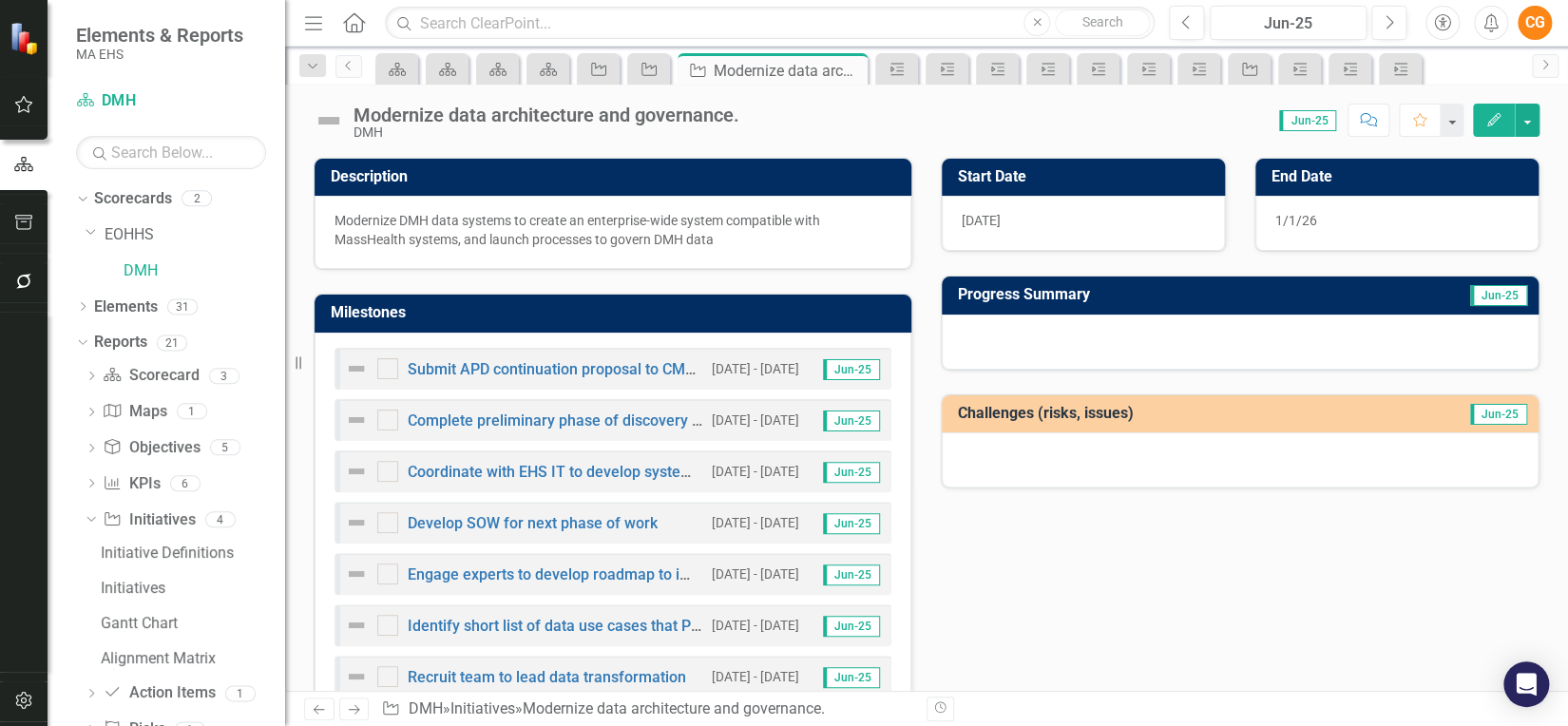 scroll, scrollTop: 0, scrollLeft: 0, axis: both 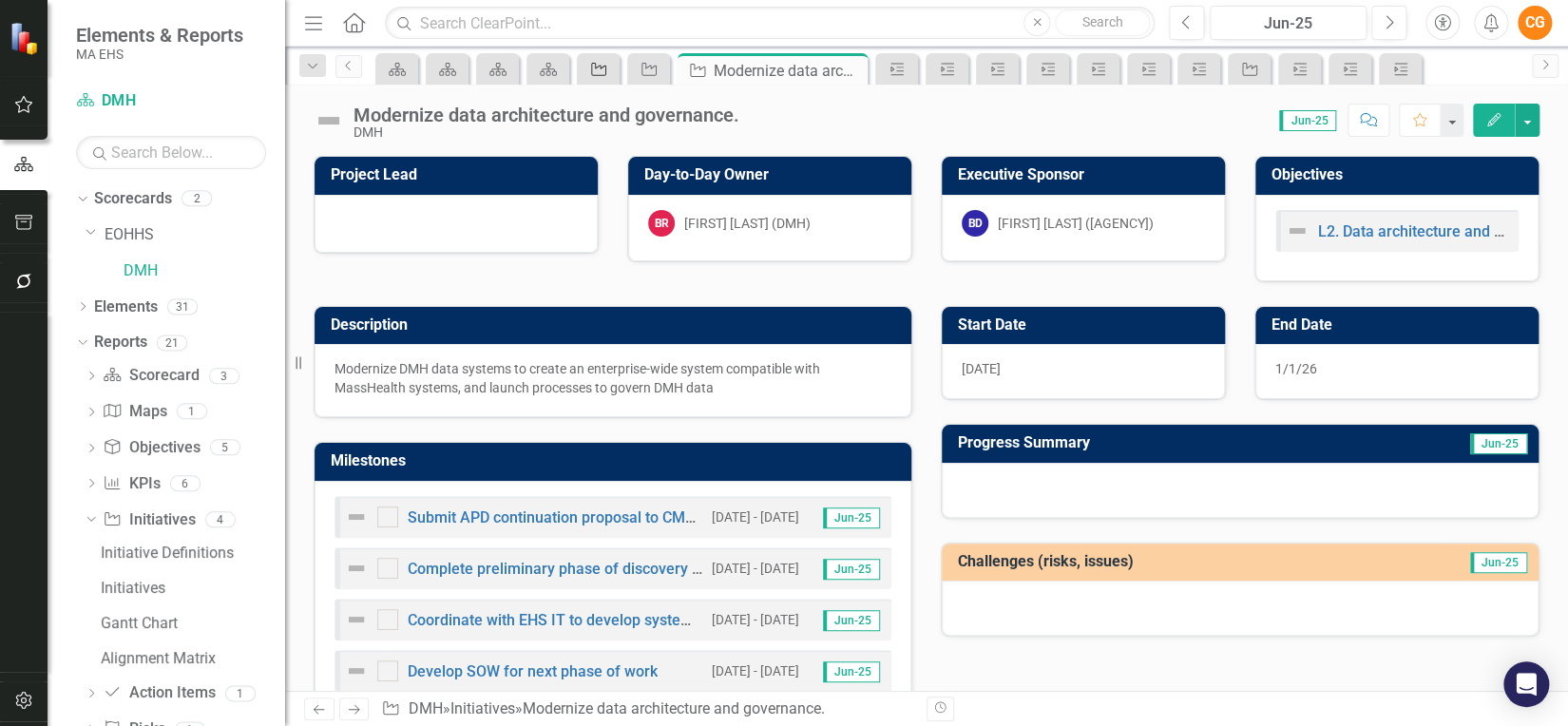 click on "Initiative" at bounding box center (595, 68) 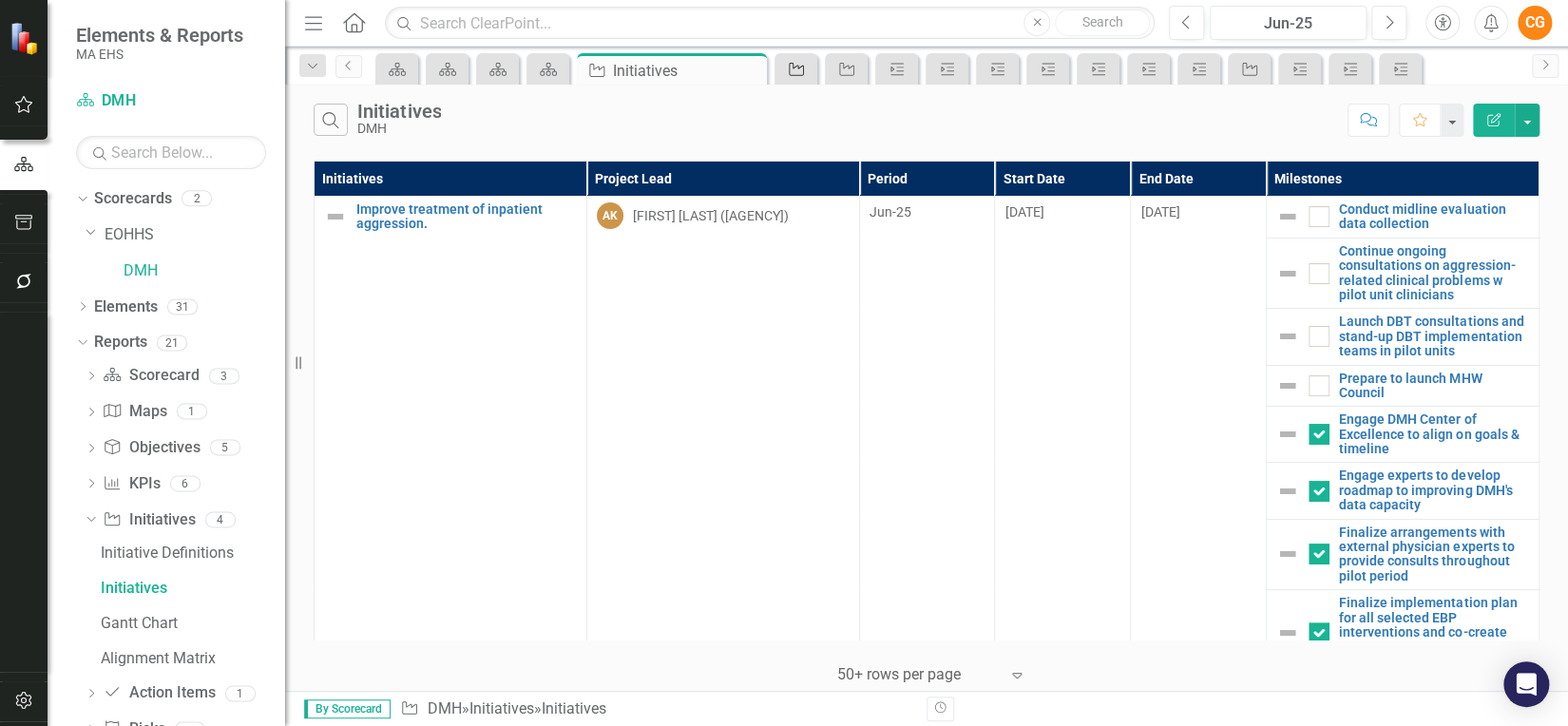 click on "Initiative" 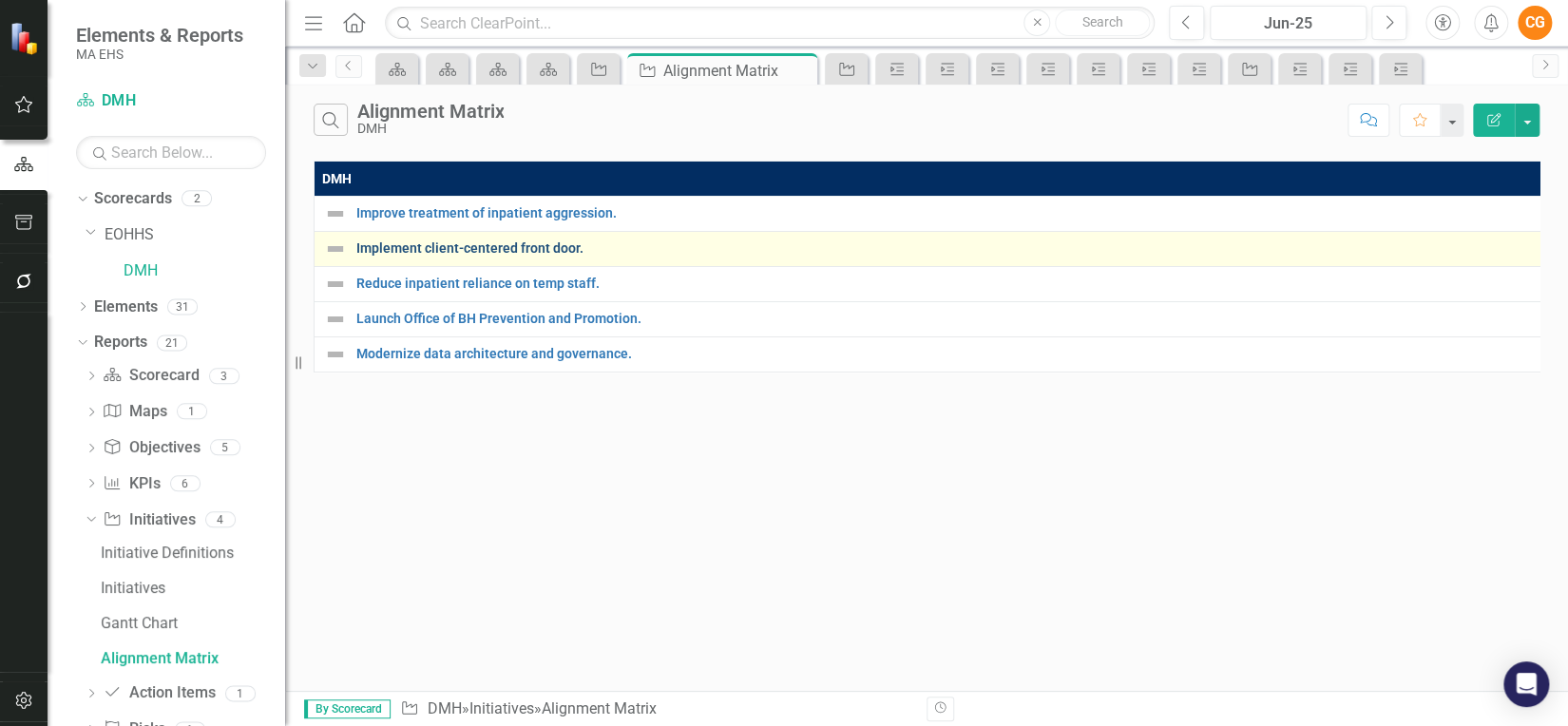 click on "Implement client-centered front door." at bounding box center [945, 248] 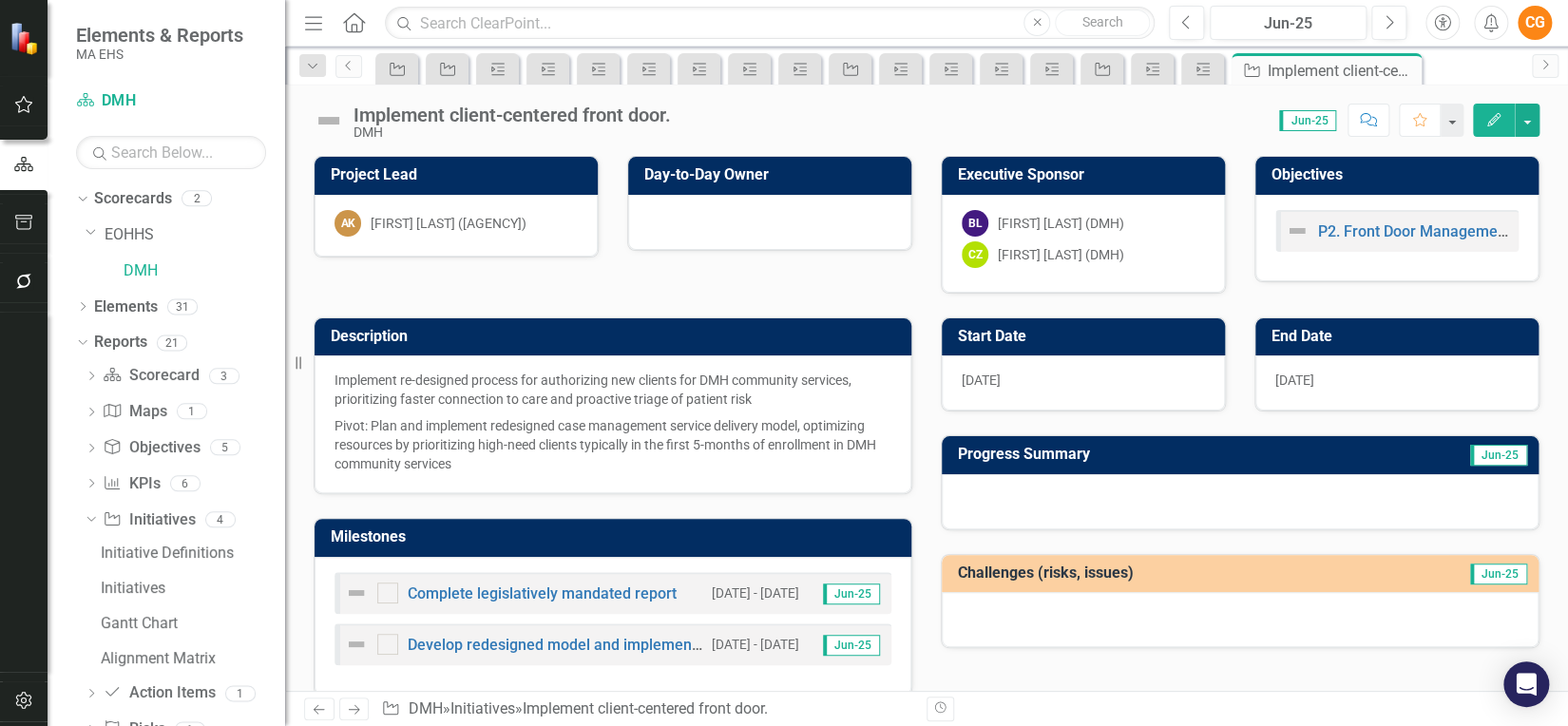 scroll, scrollTop: 21, scrollLeft: 0, axis: vertical 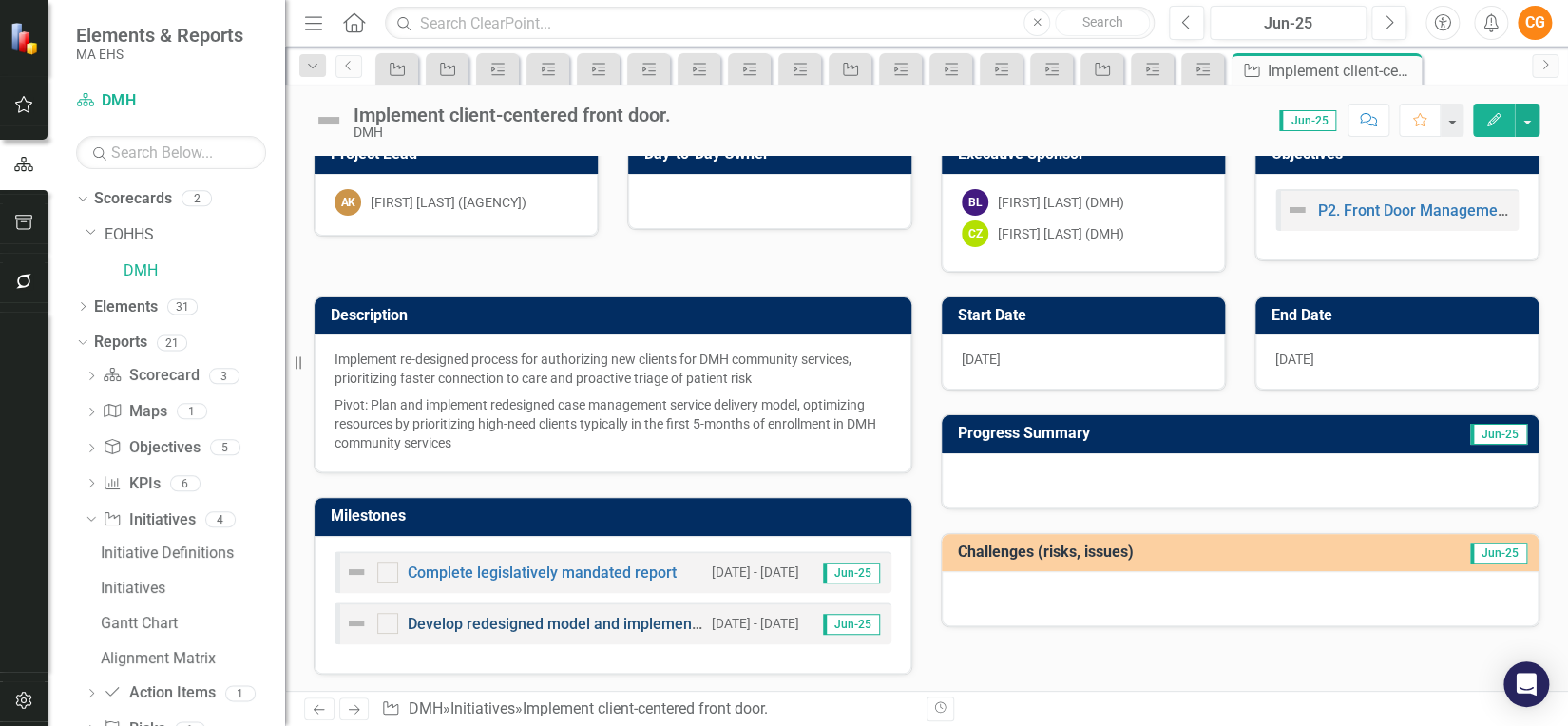 click on "Develop redesigned model and implementation plan" at bounding box center (585, 623) 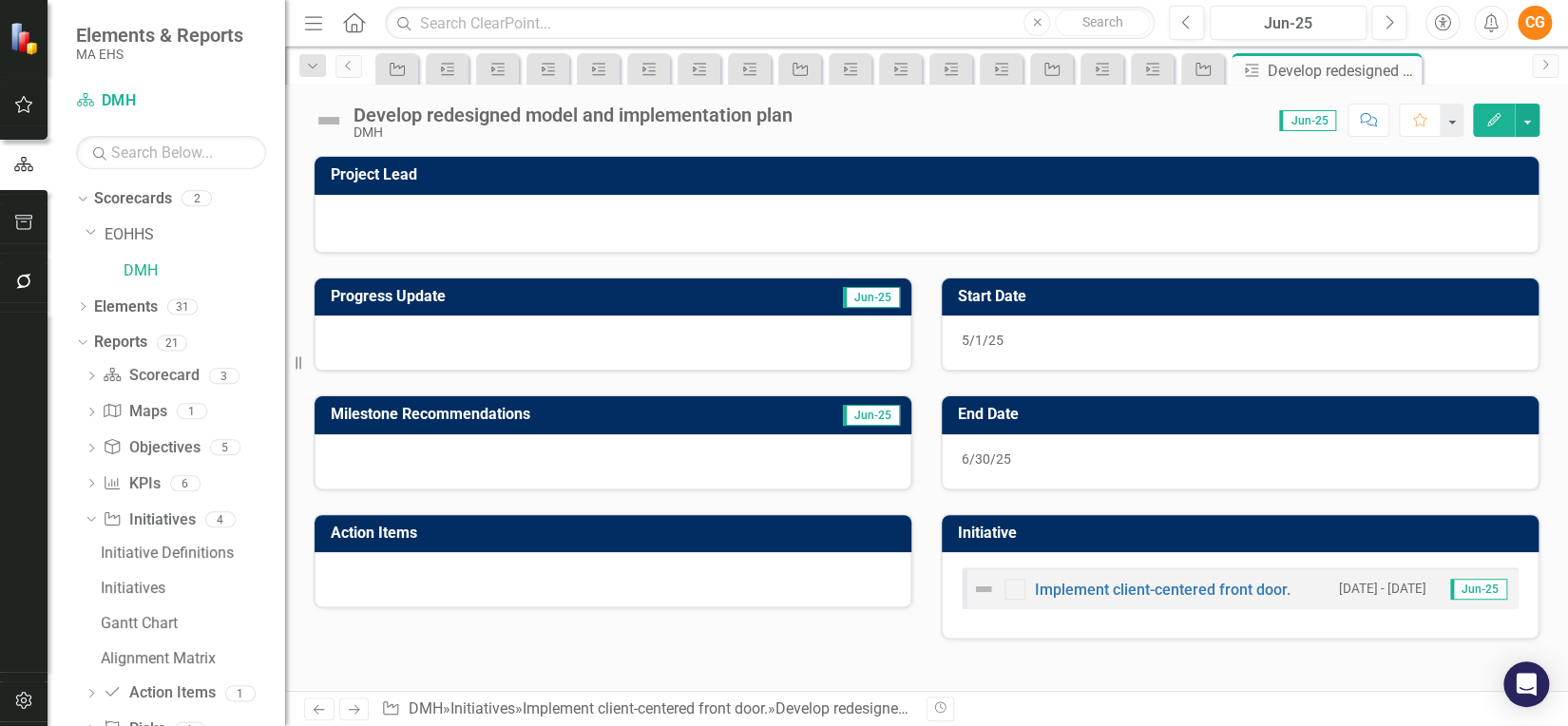 click on "Develop redesigned model and implementation plan" at bounding box center [573, 115] 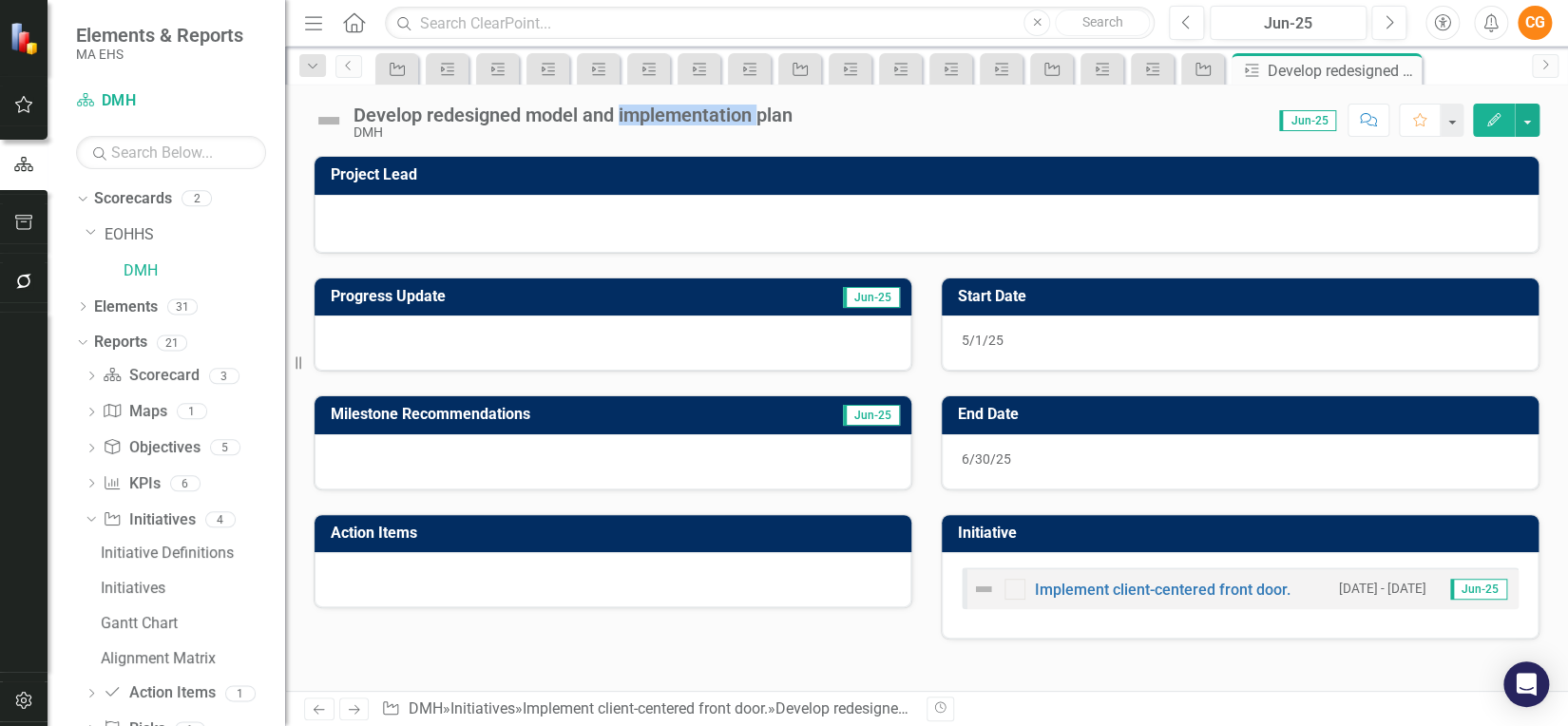 click on "Develop redesigned model and implementation plan" at bounding box center (573, 115) 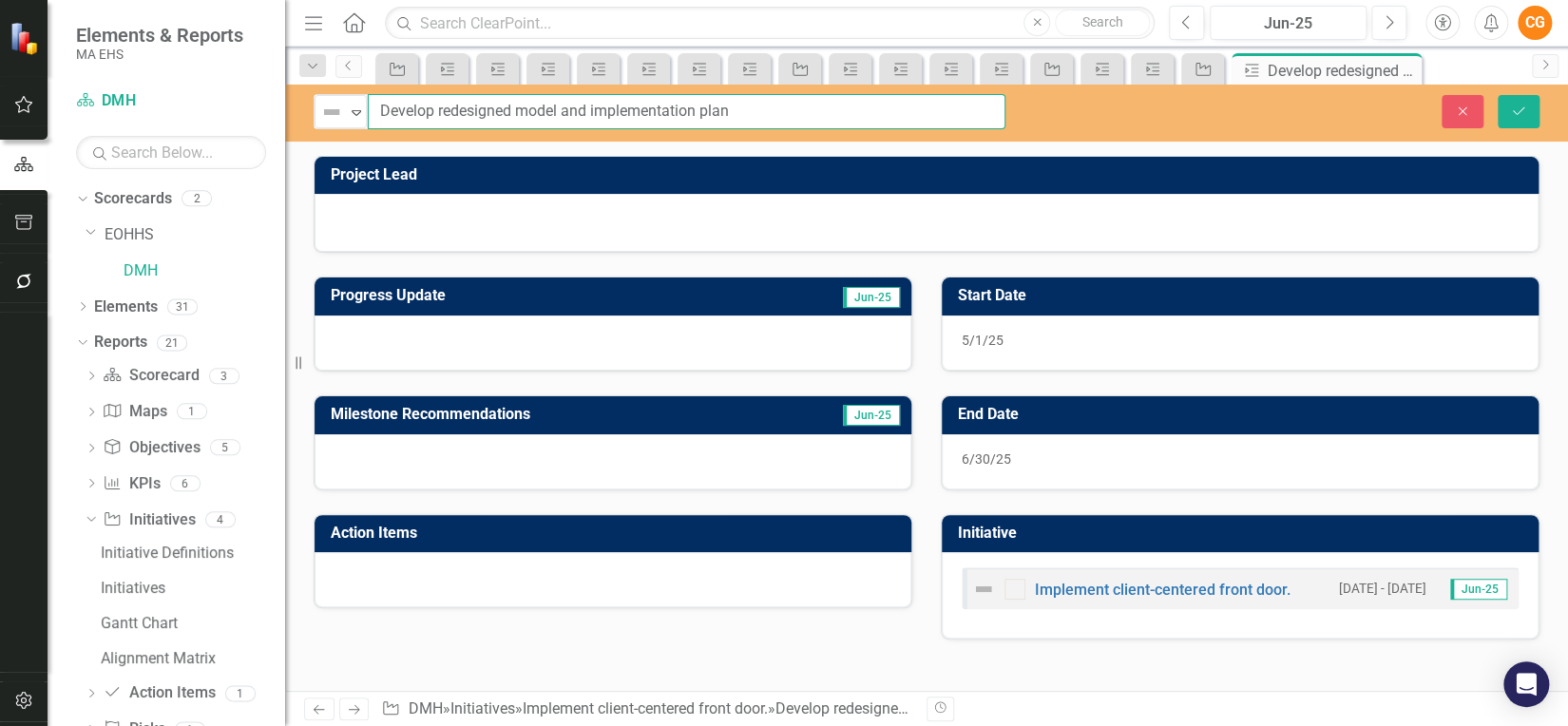 drag, startPoint x: 771, startPoint y: 116, endPoint x: 373, endPoint y: 121, distance: 398.03141 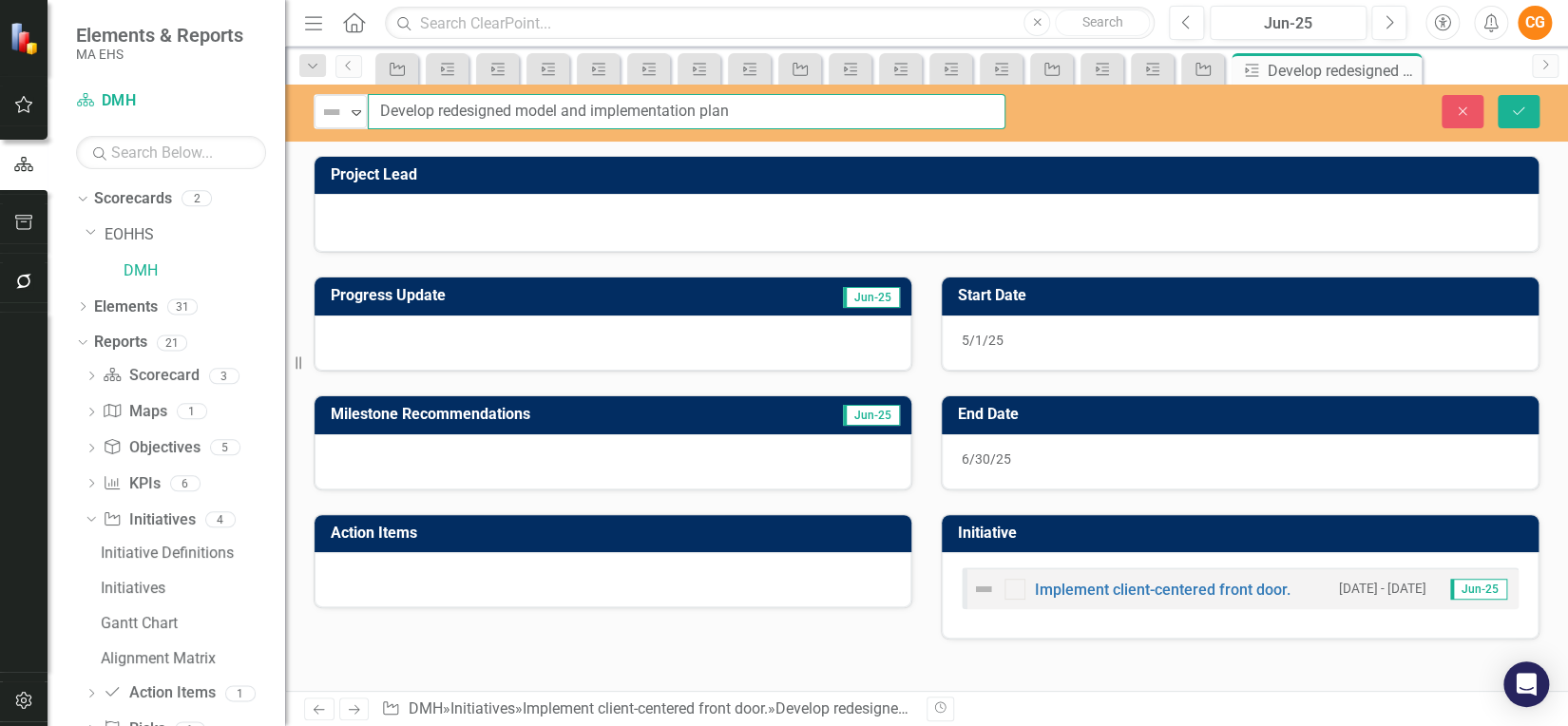 click on "Develop redesigned model and implementation plan" at bounding box center (686, 111) 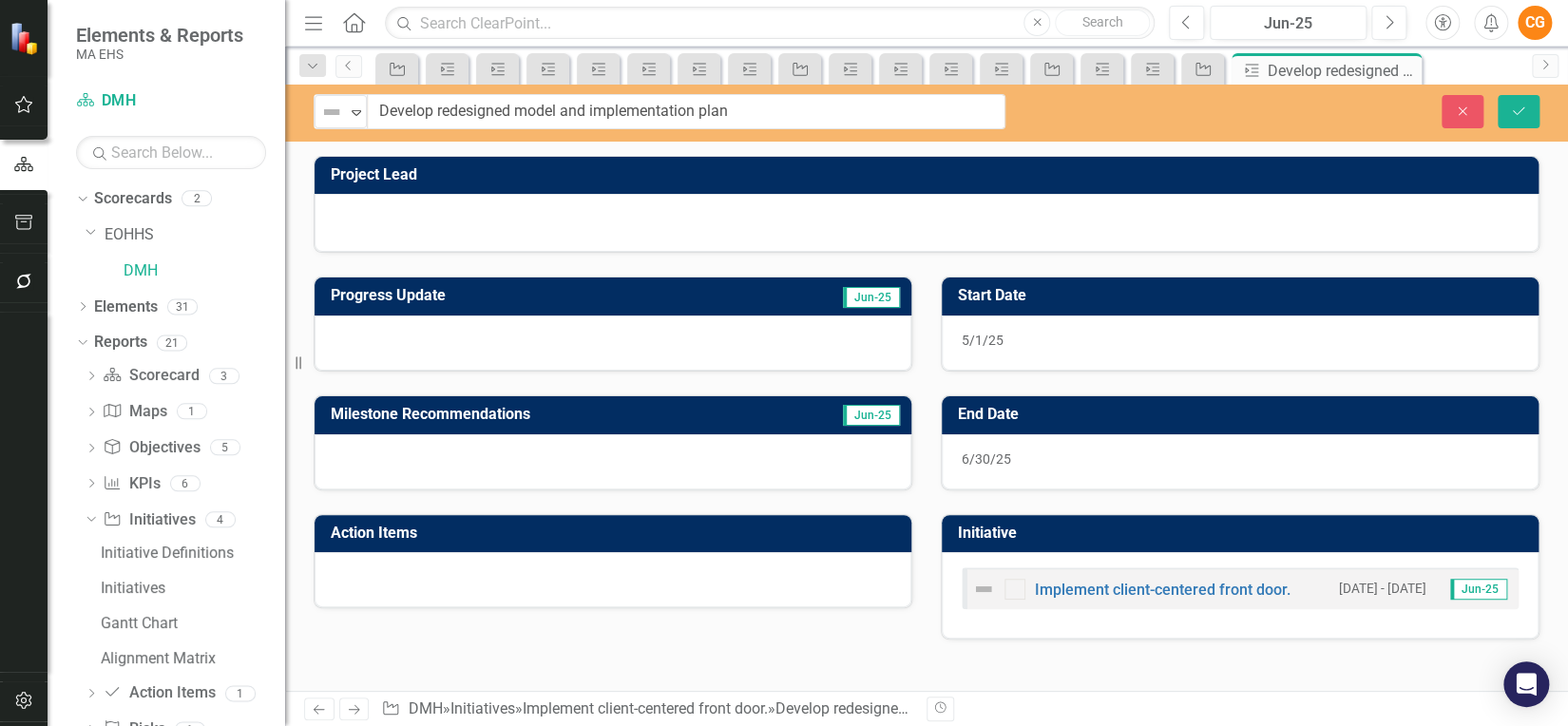 click on "Project Lead Progress Update Jun-25 Milestone Recommendations Jun-25 Action Items Start Date 5/1/25 End Date 6/30/25 Initiative Implement client-centered front door. 7/1/25 - 9/30/25 Jun-25" at bounding box center (927, 423) 